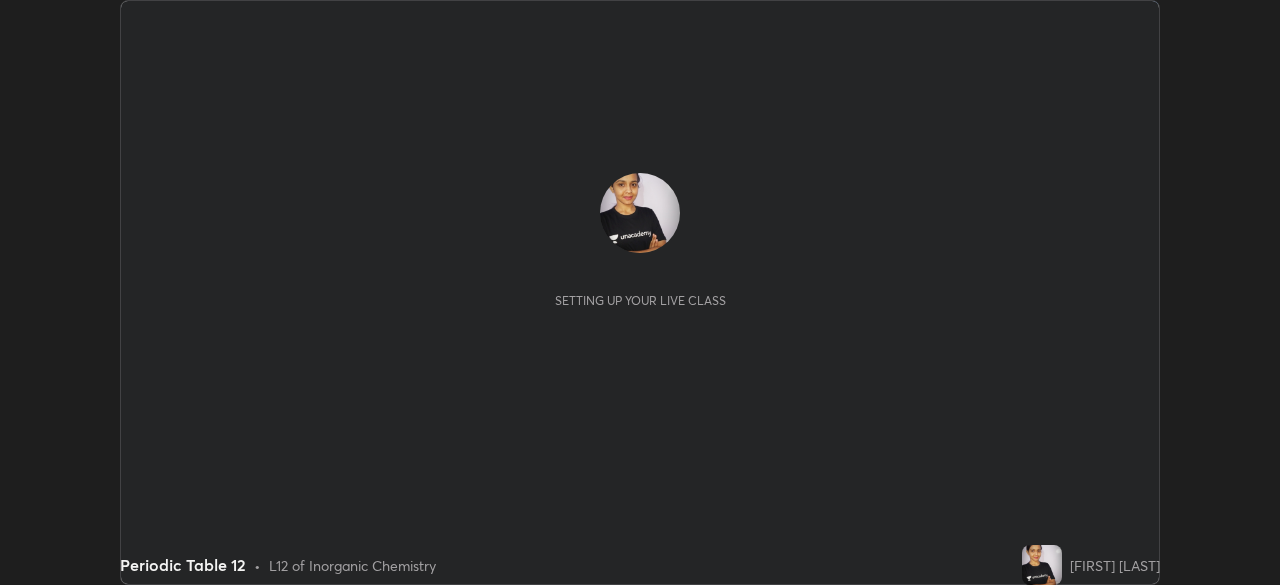 scroll, scrollTop: 0, scrollLeft: 0, axis: both 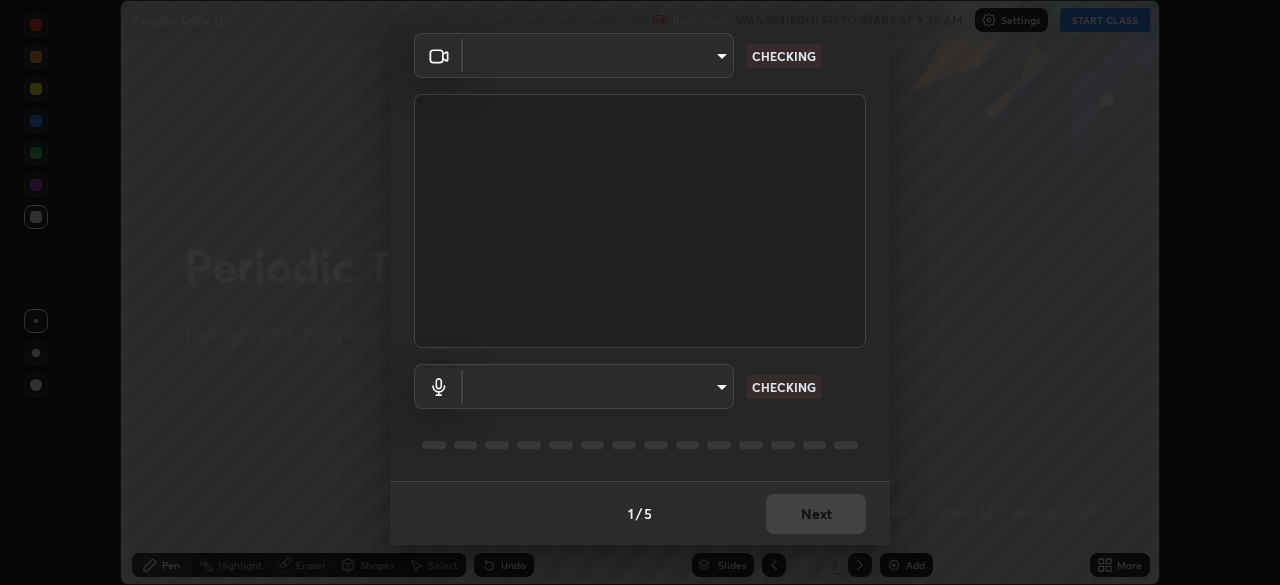 type on "0a1d79d661a64fddf9c7d5b4cd35eaf601090247fd107eb5253fa8bc11dd5ba6" 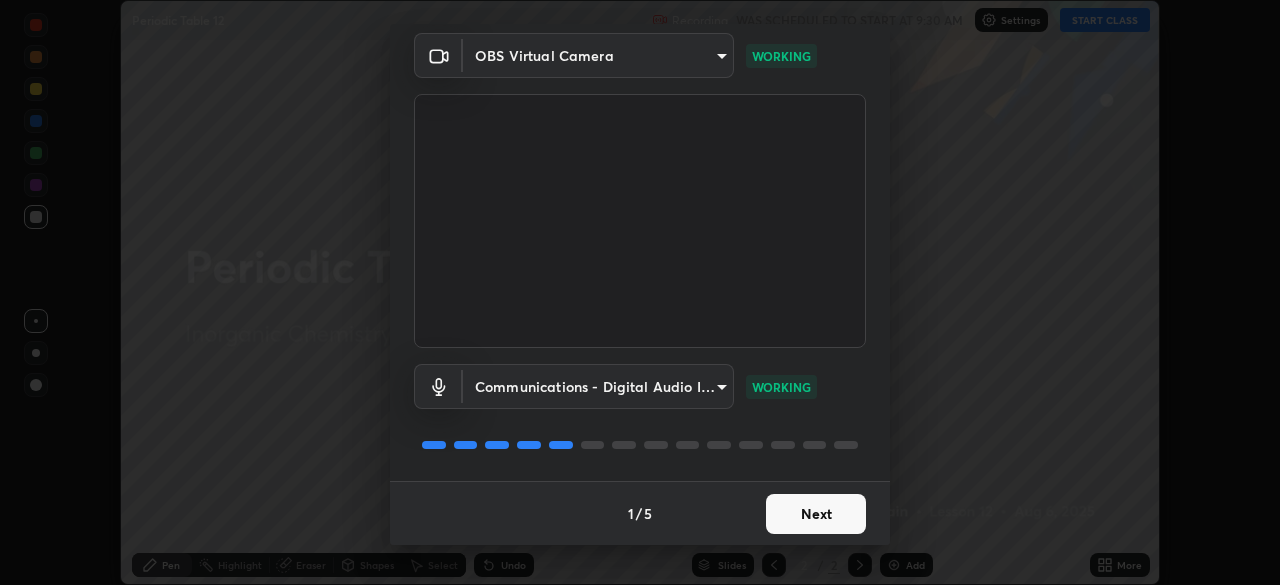 click on "Next" at bounding box center [816, 514] 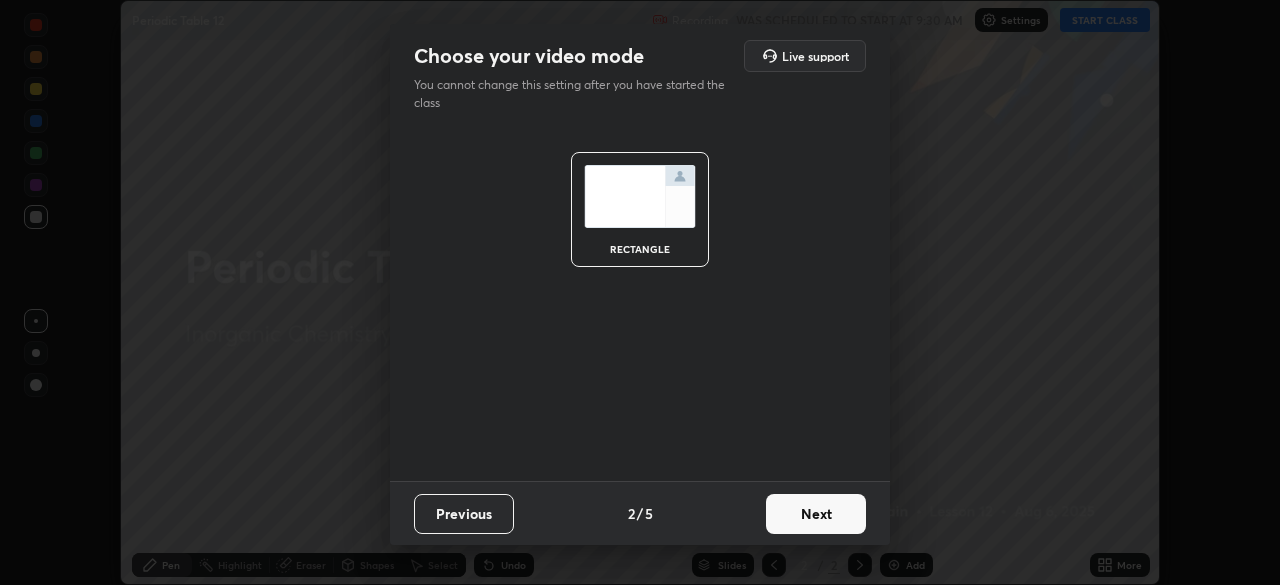 scroll, scrollTop: 0, scrollLeft: 0, axis: both 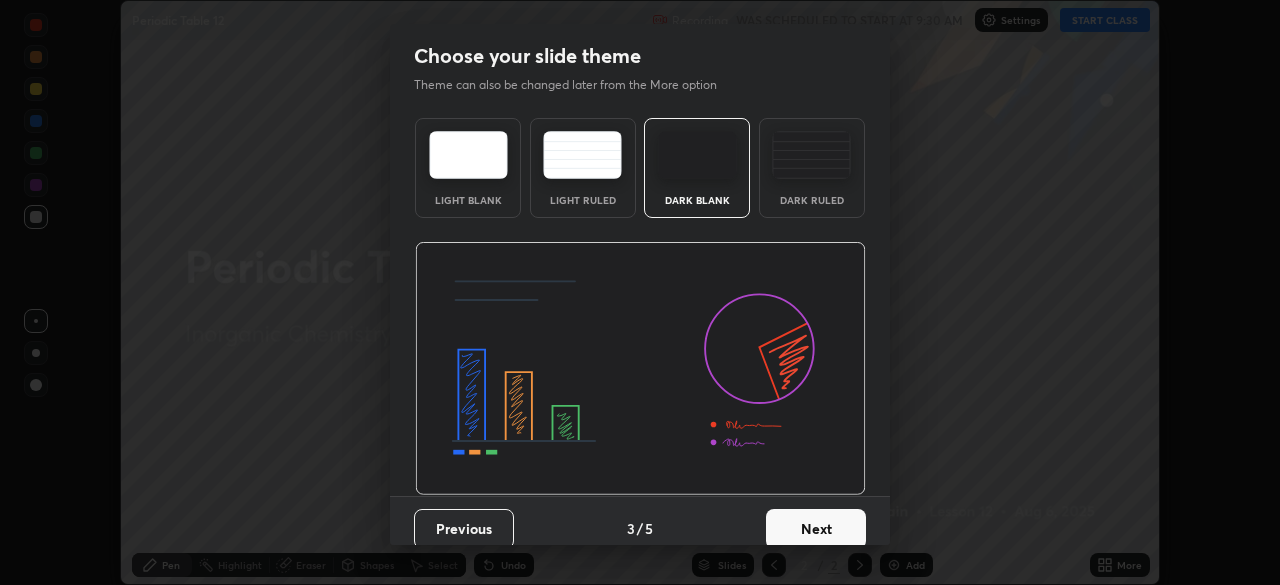 click on "Next" at bounding box center (816, 529) 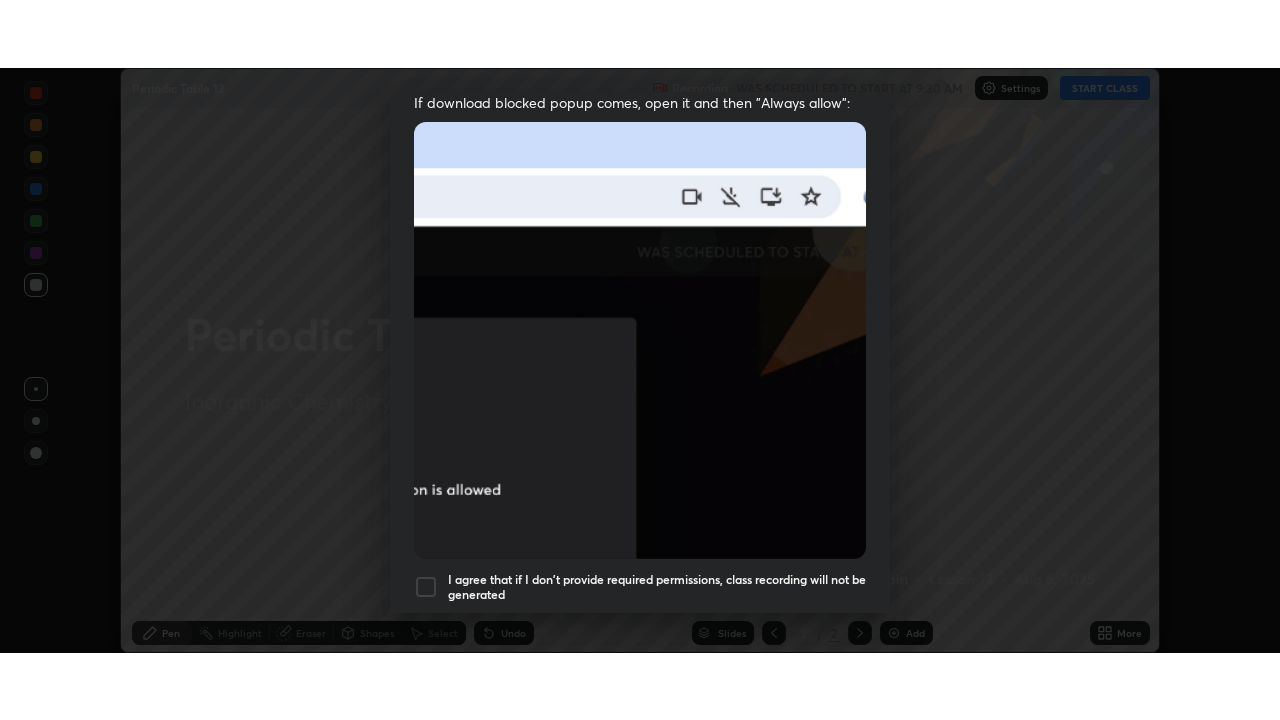 scroll, scrollTop: 479, scrollLeft: 0, axis: vertical 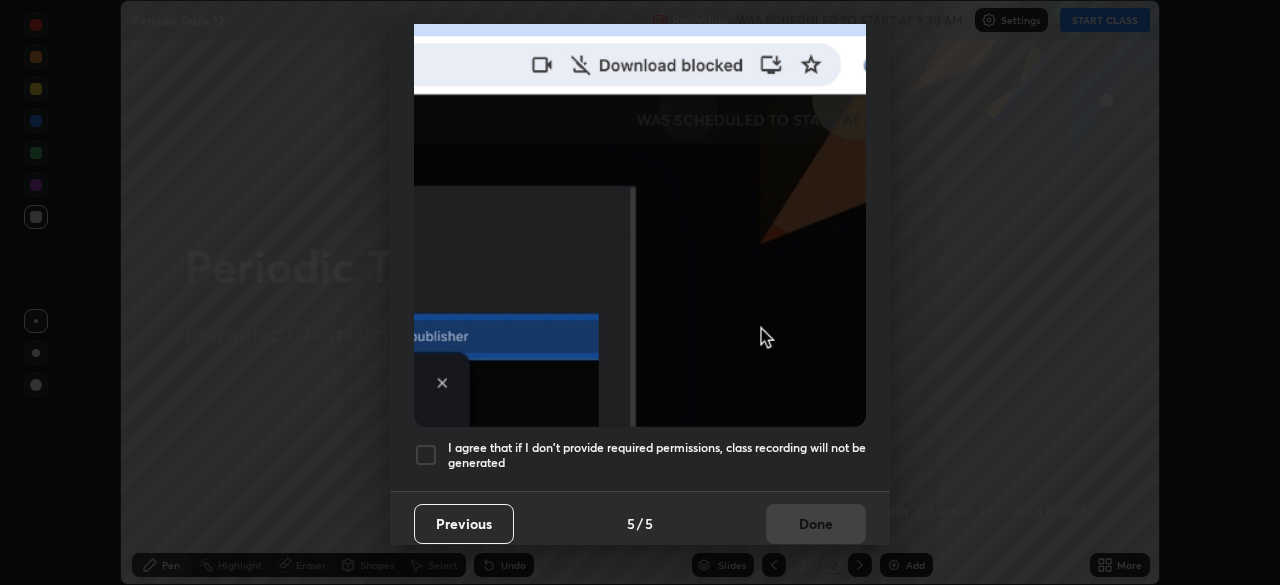 click at bounding box center [426, 455] 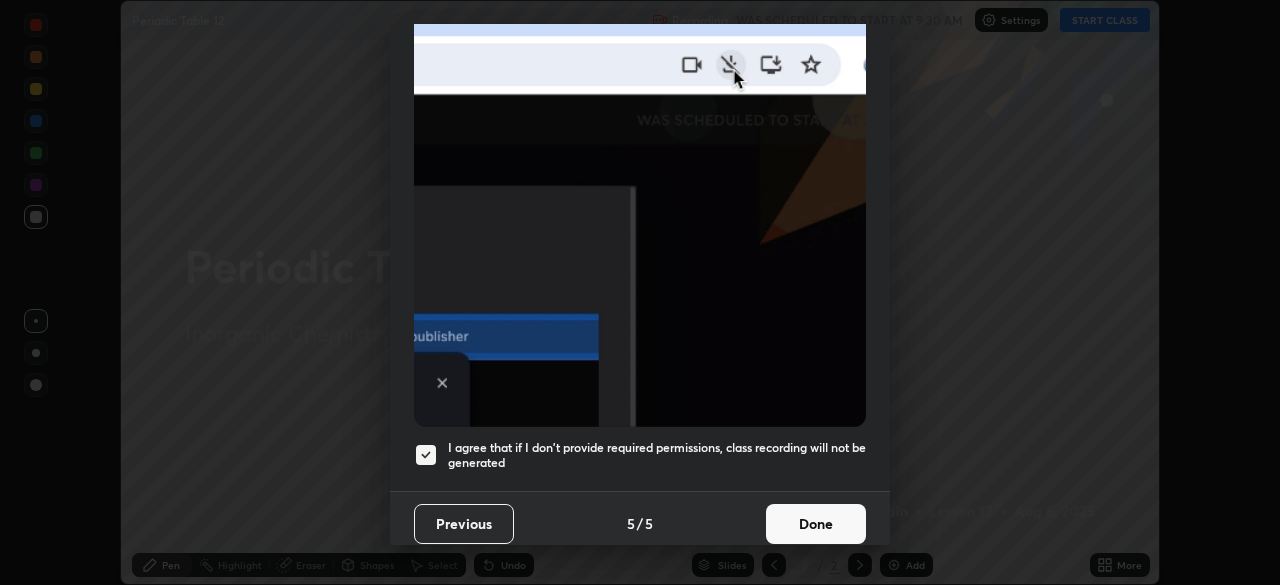 click on "Done" at bounding box center (816, 524) 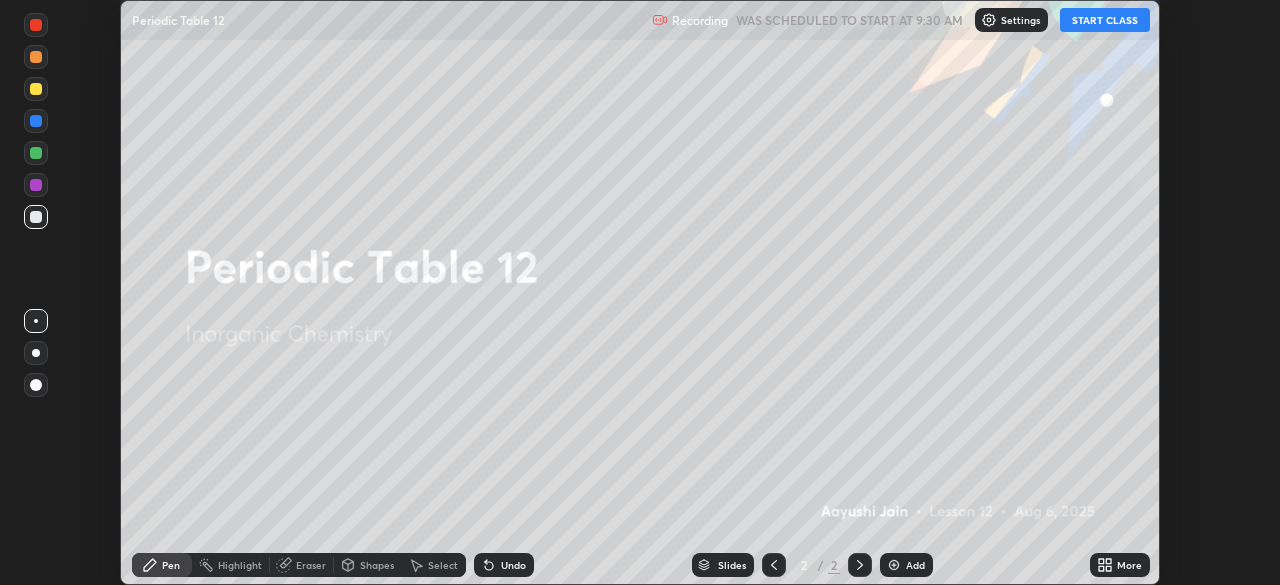 click on "START CLASS" at bounding box center (1105, 20) 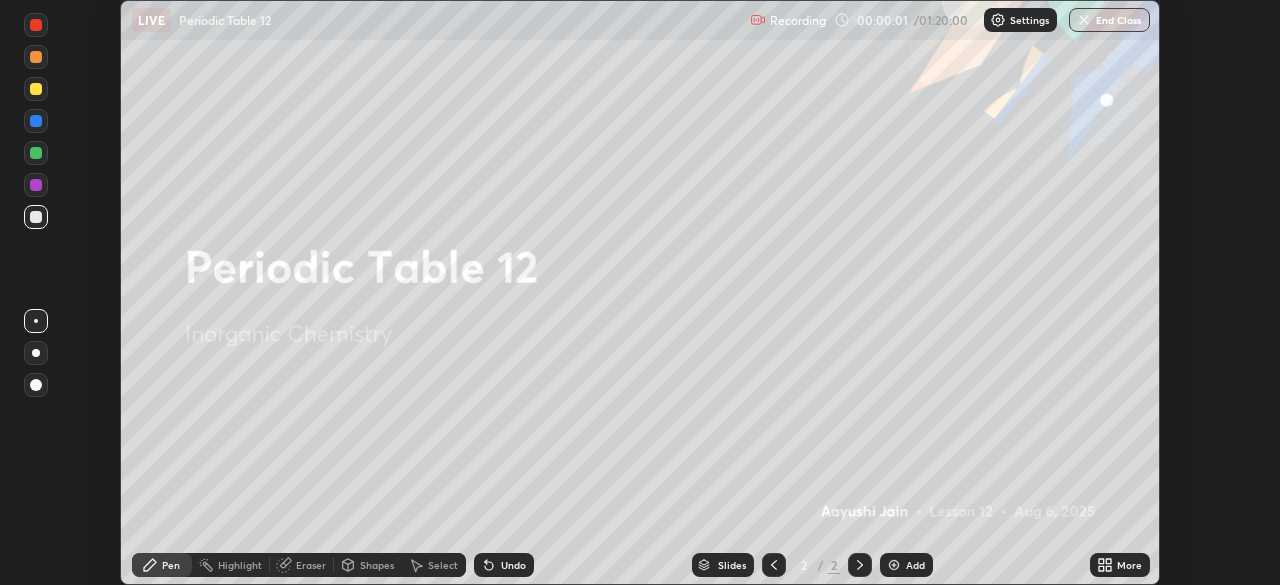 click 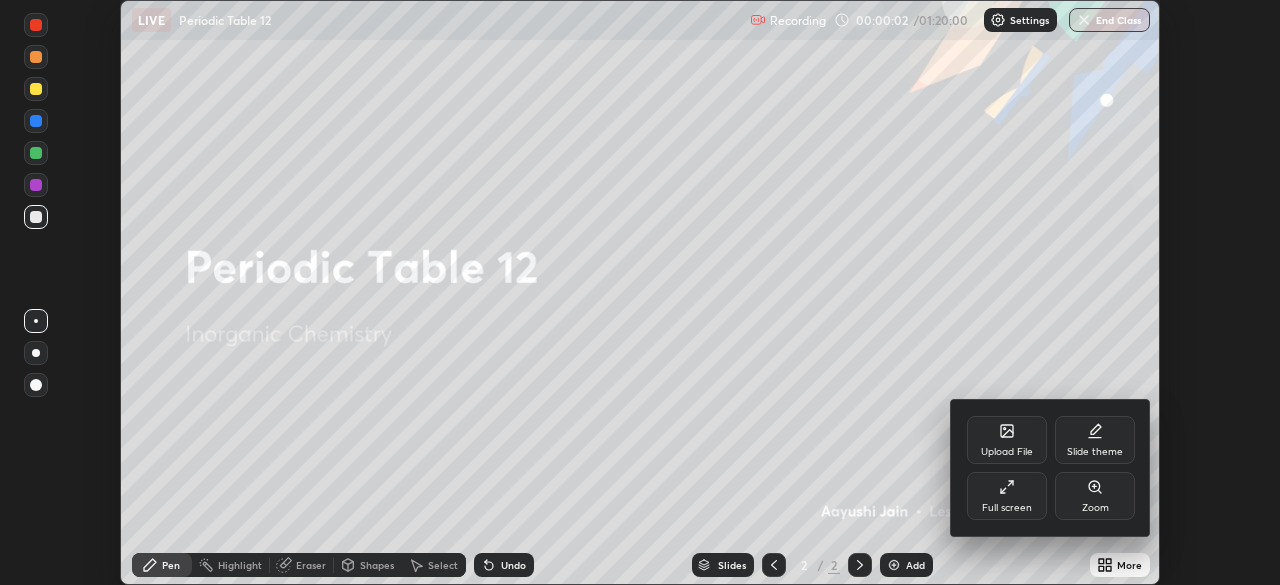 click on "Full screen" at bounding box center [1007, 508] 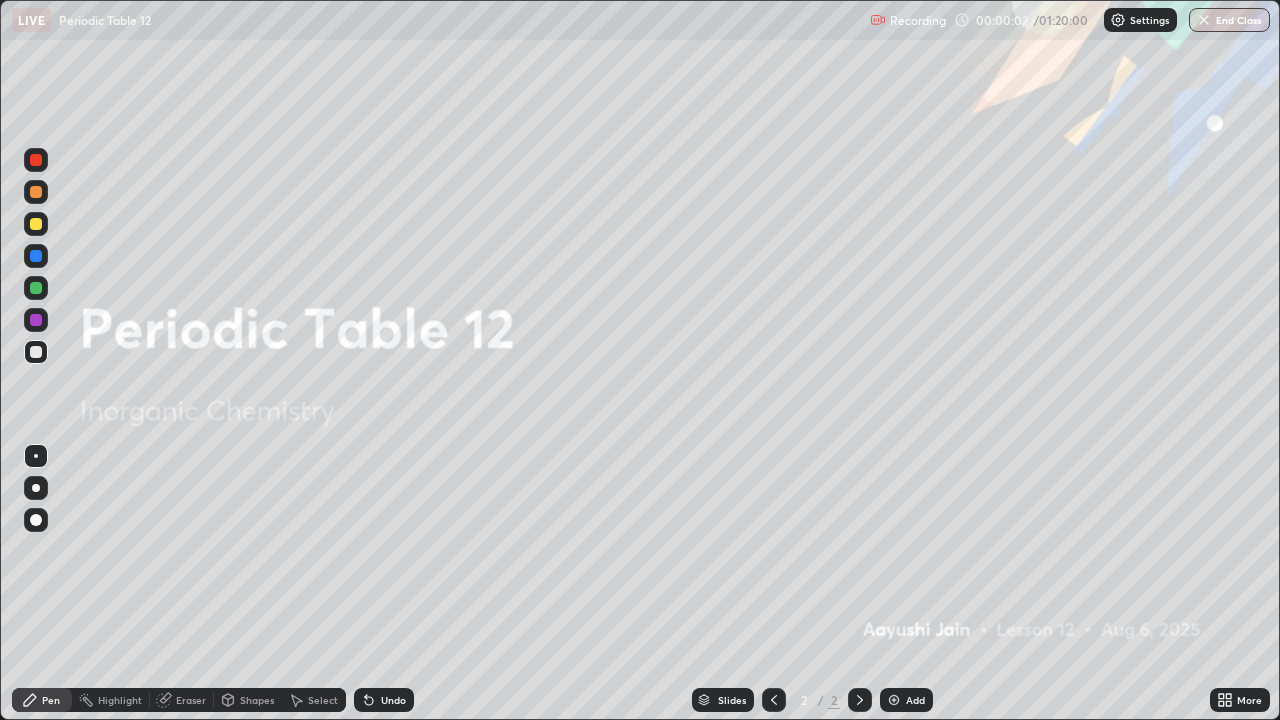 scroll, scrollTop: 99280, scrollLeft: 98720, axis: both 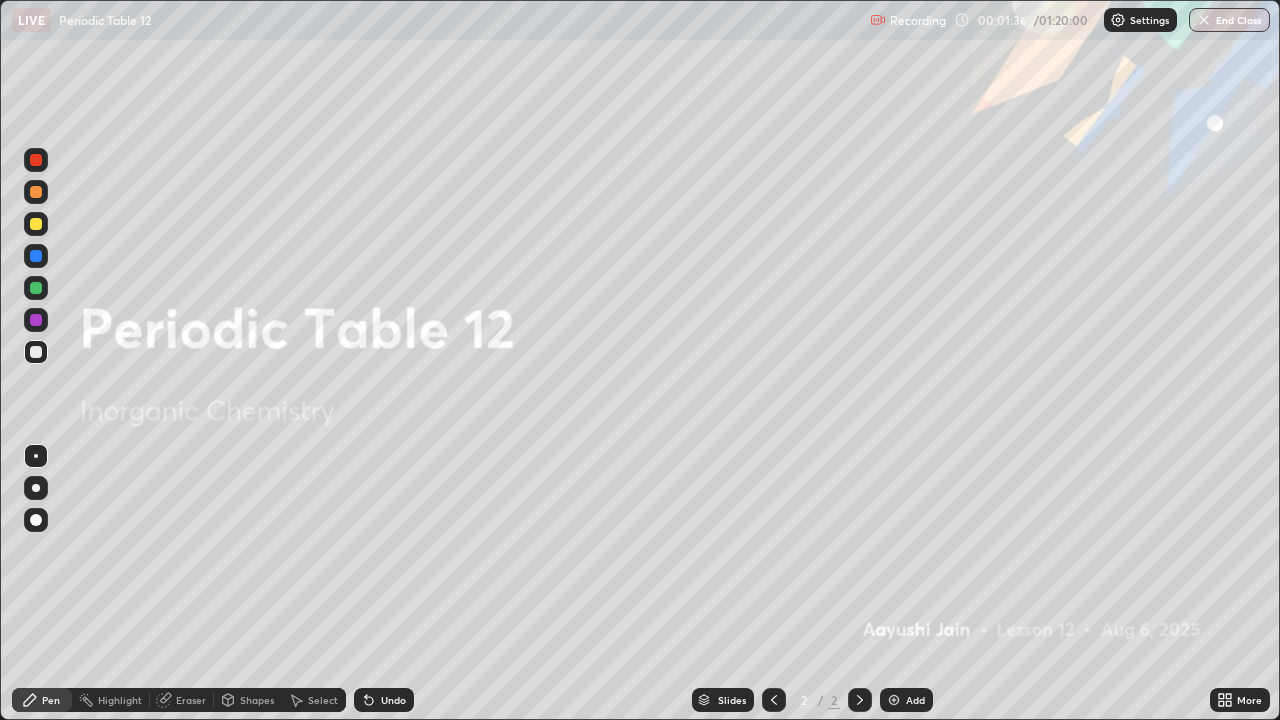 click at bounding box center (894, 700) 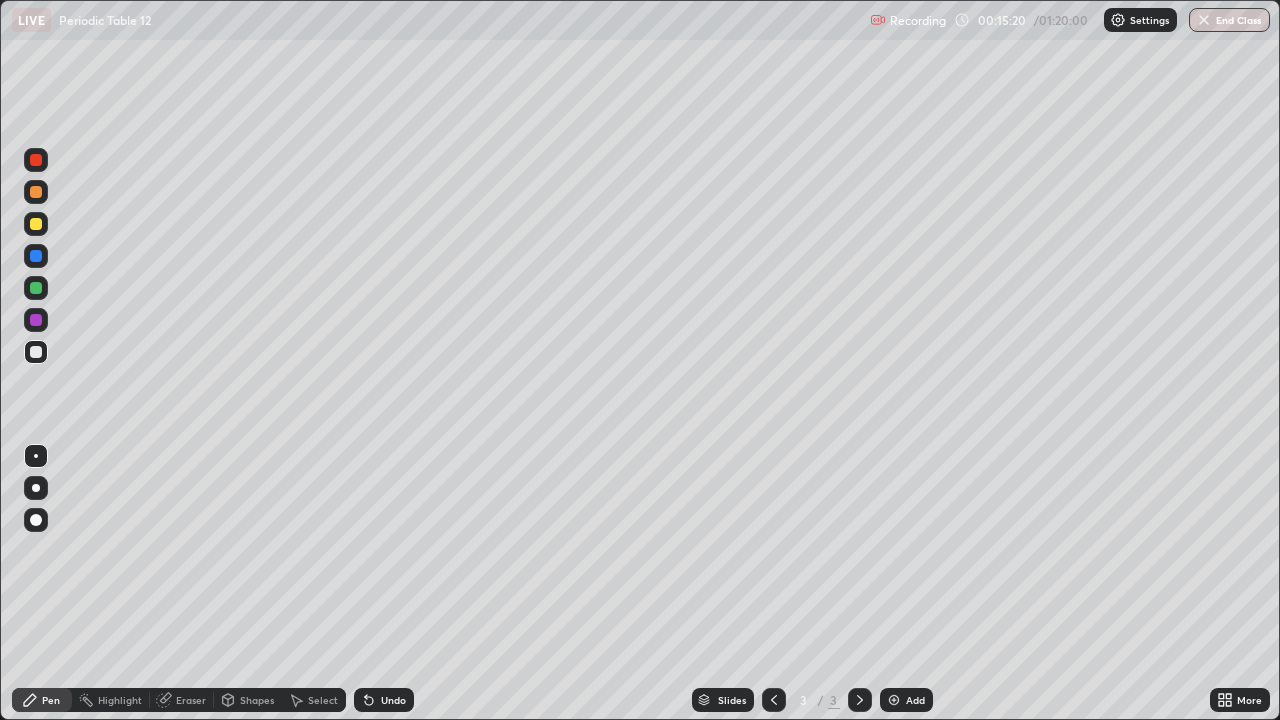 click at bounding box center (36, 488) 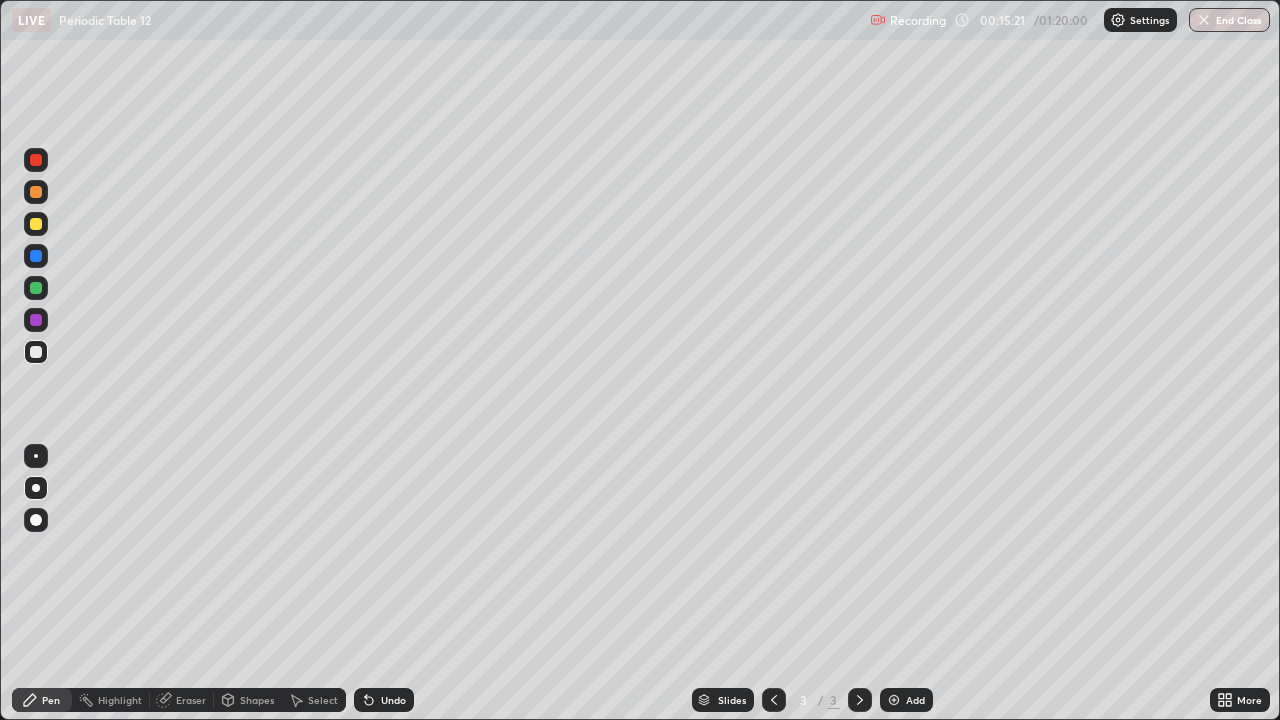 click at bounding box center (36, 224) 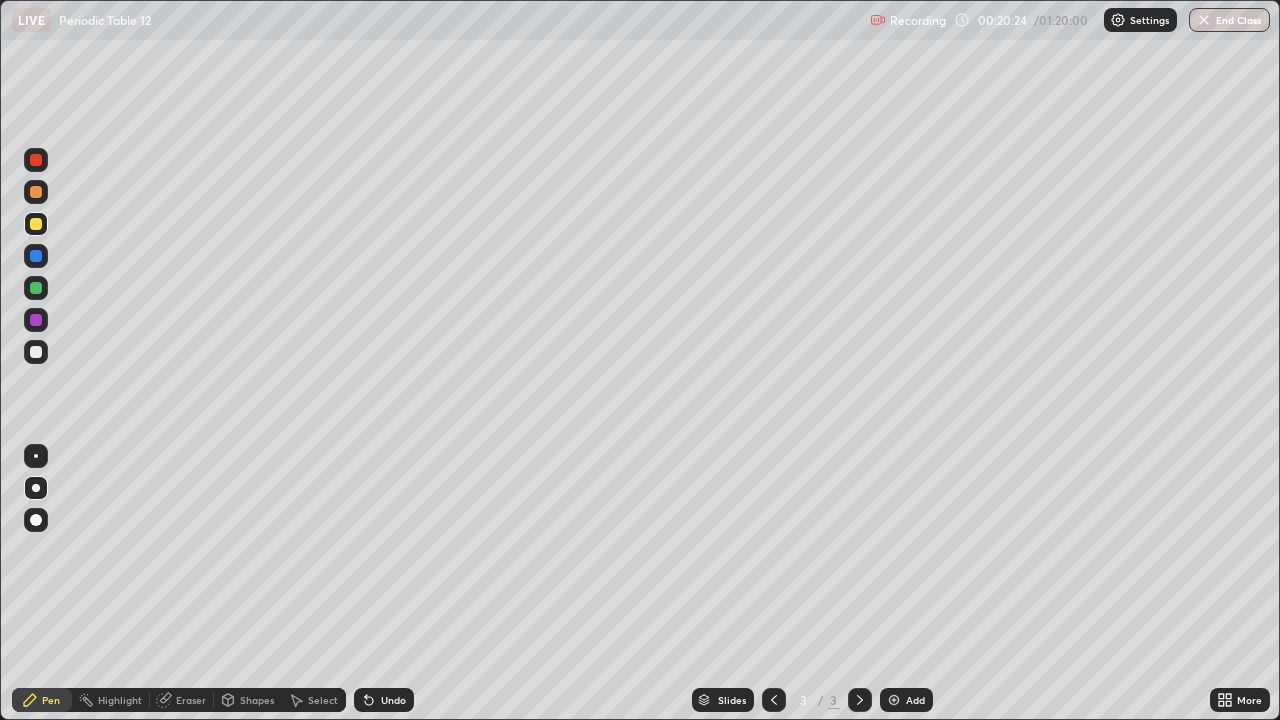 click on "Setting up your live class" at bounding box center [640, 360] 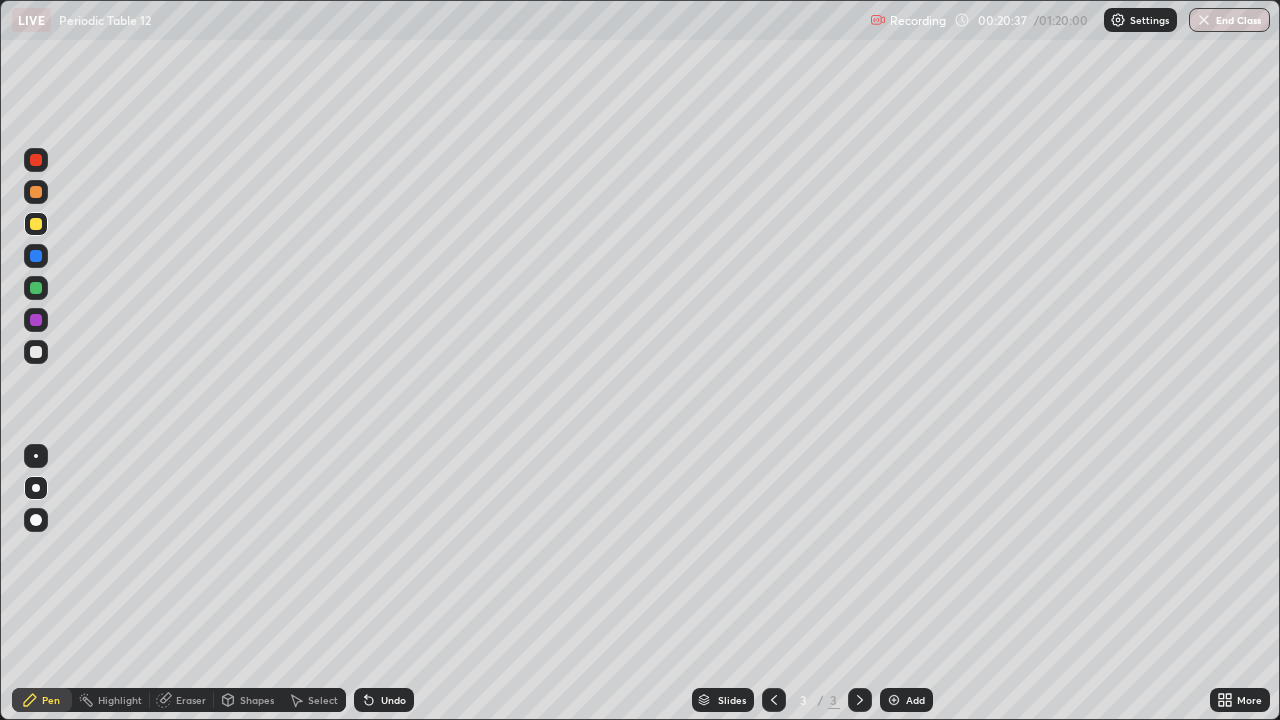 click on "Setting up your live class" at bounding box center (640, 360) 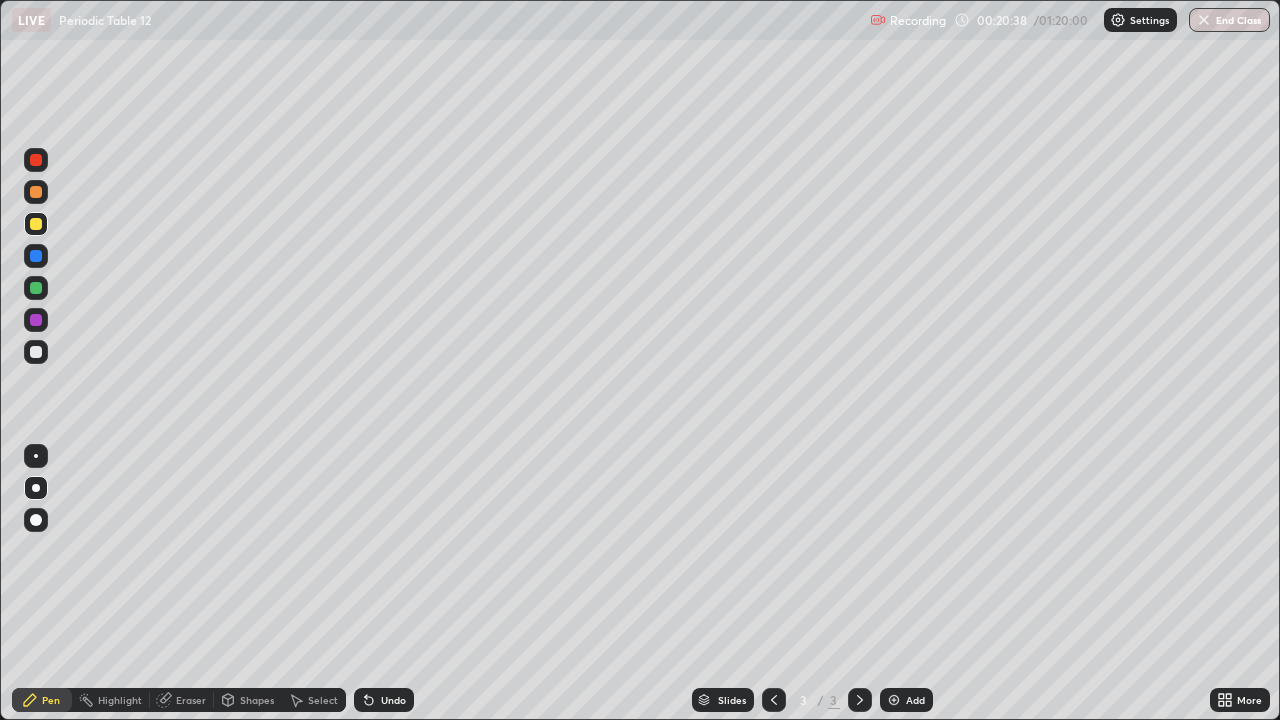 click on "Setting up your live class" at bounding box center (640, 360) 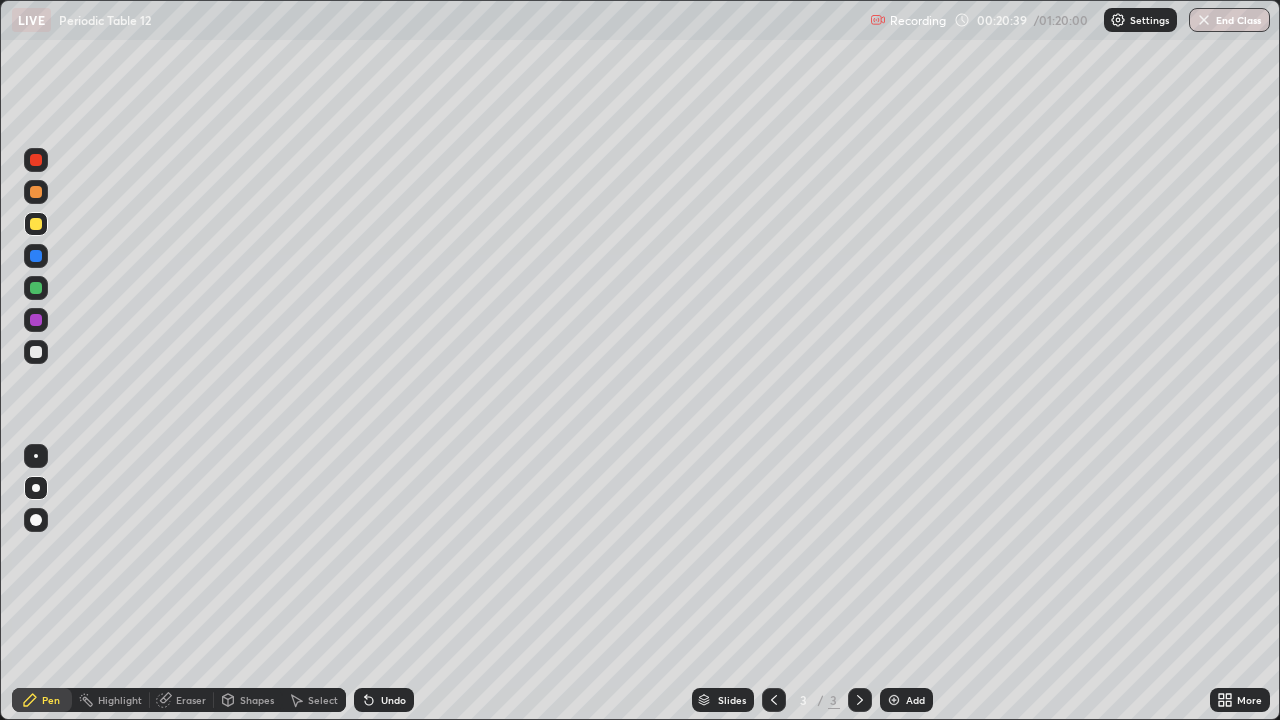 click 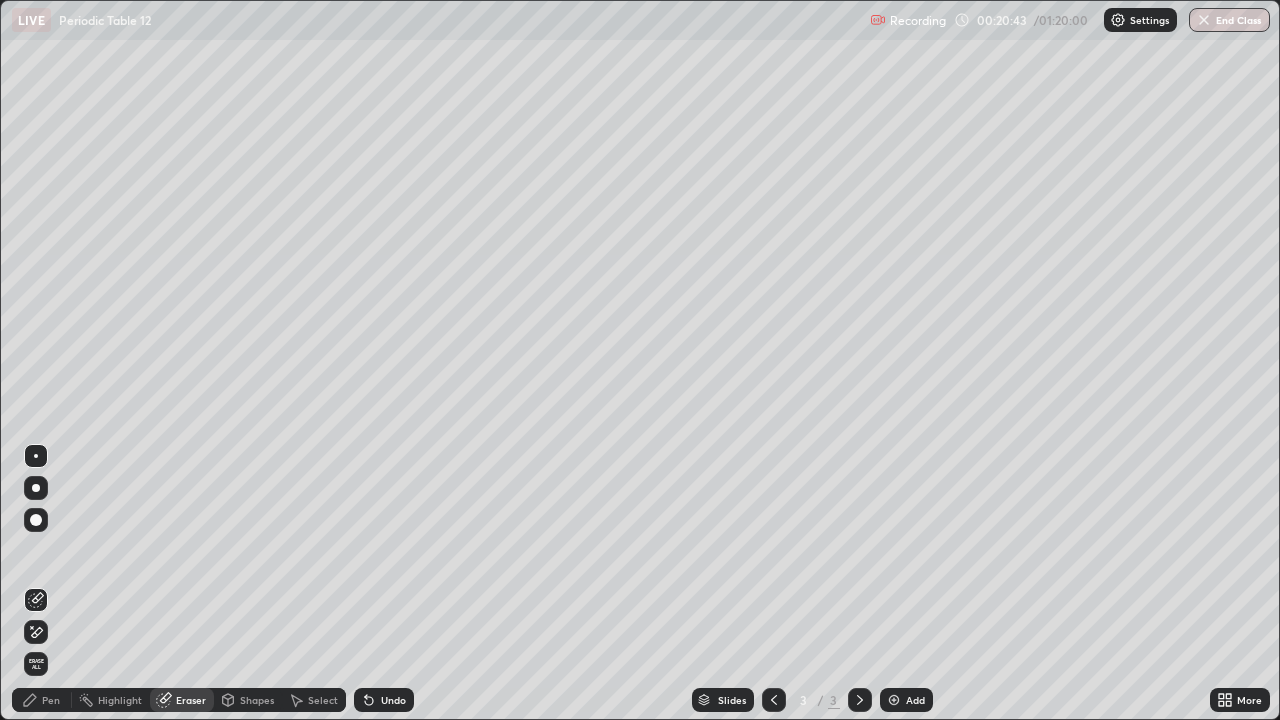 click on "Pen" at bounding box center (51, 700) 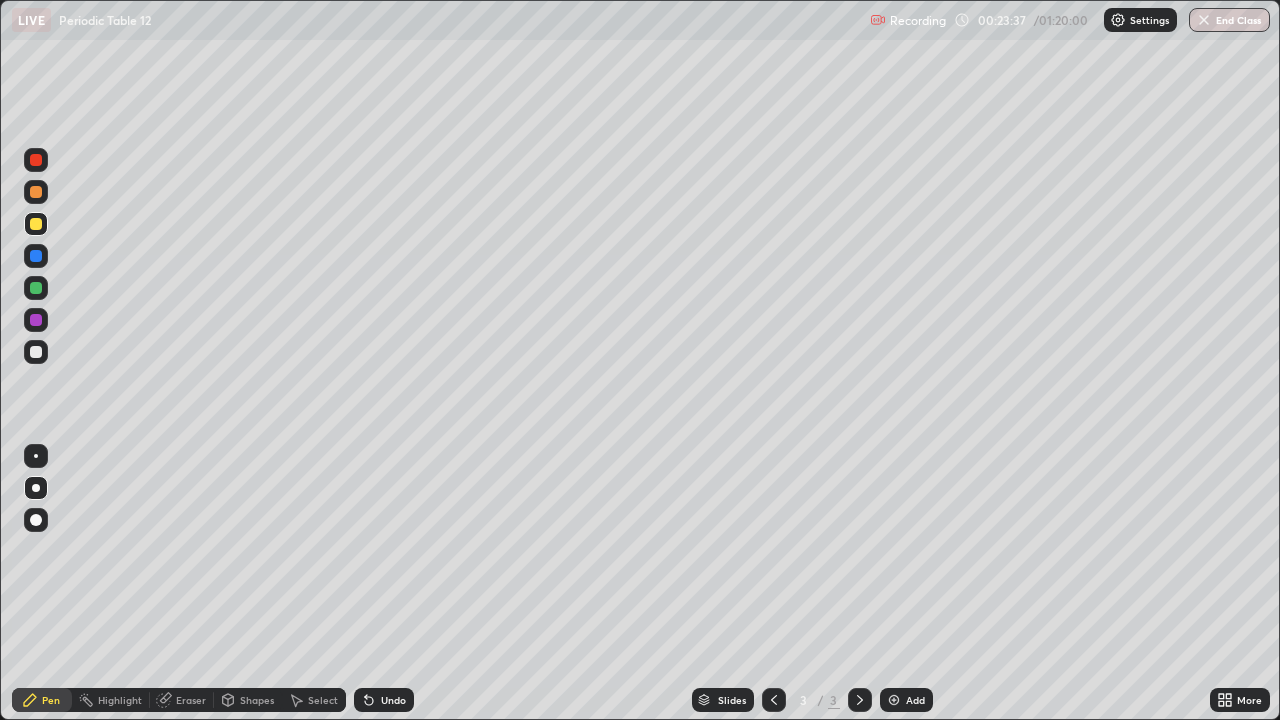 click on "Eraser" at bounding box center (191, 700) 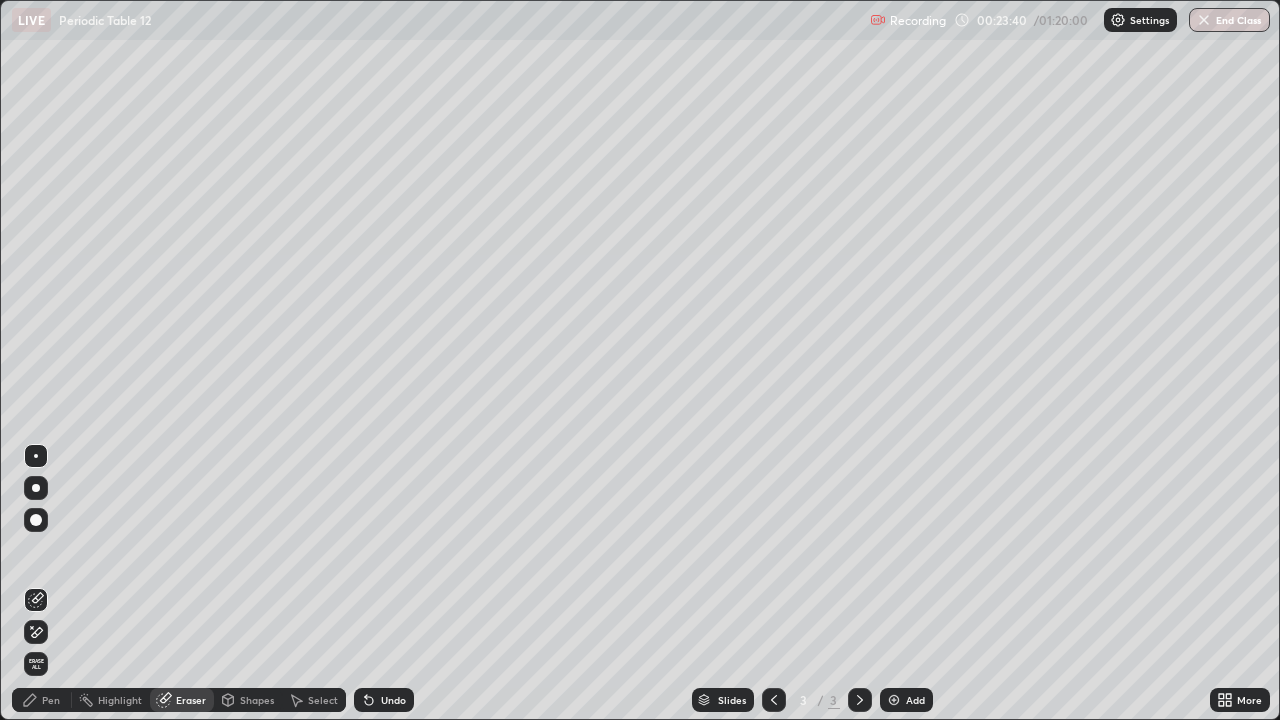 click on "Pen" at bounding box center [42, 700] 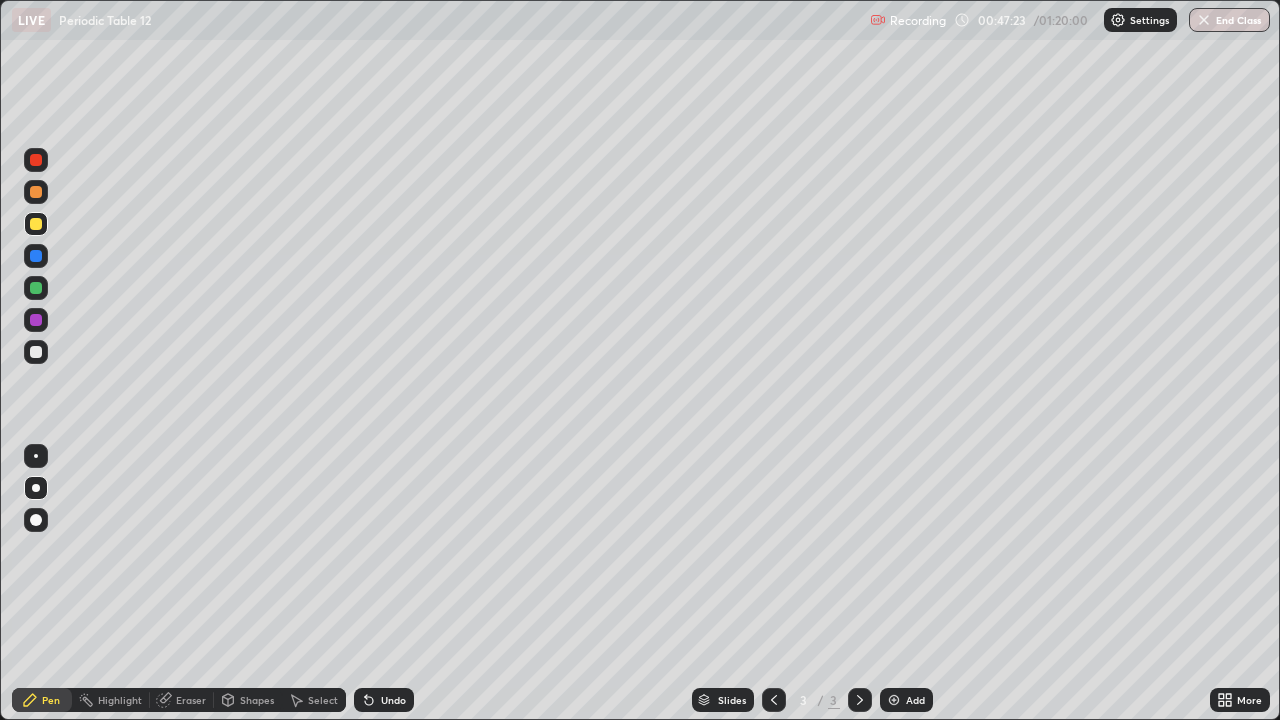 click on "Add" at bounding box center (915, 700) 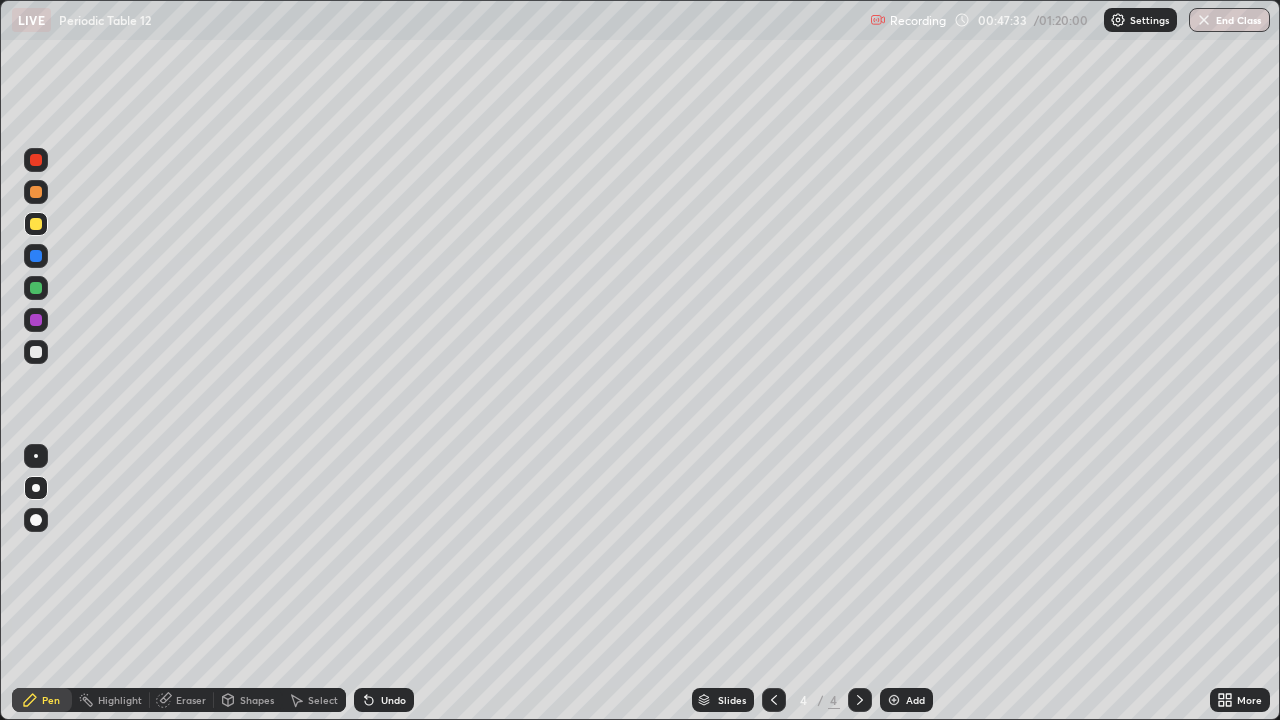 click at bounding box center (36, 352) 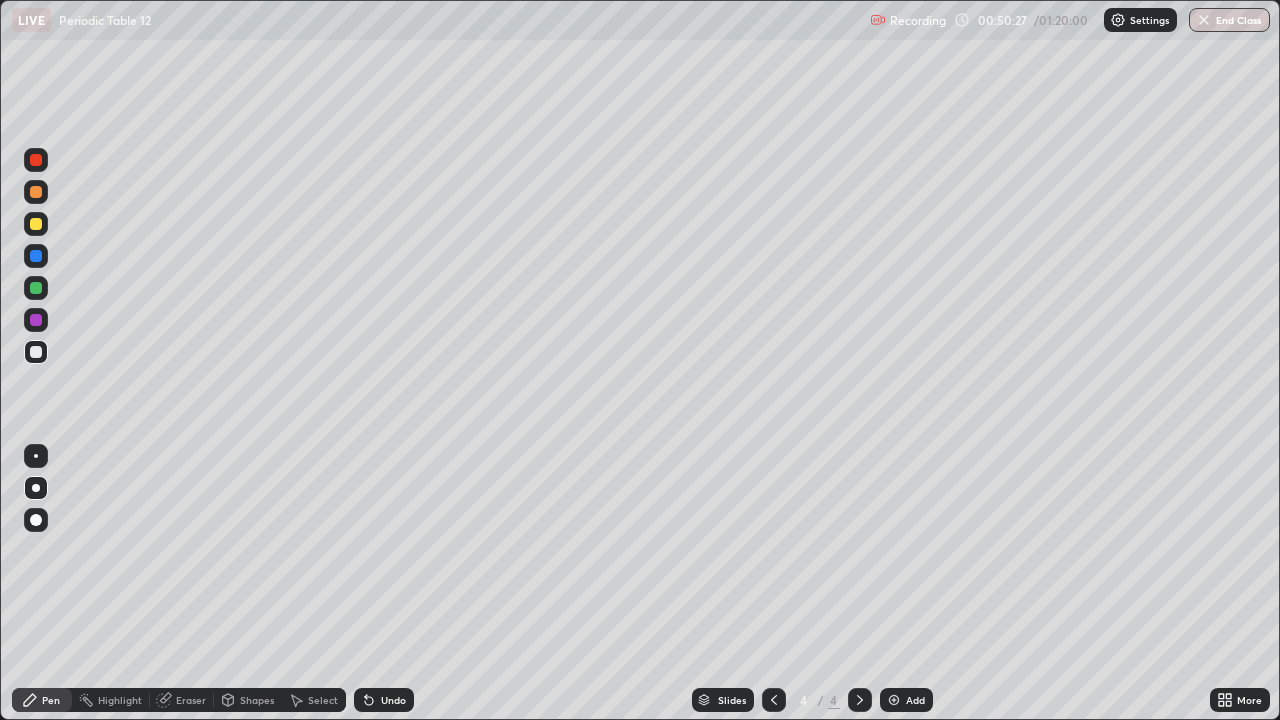 click at bounding box center (36, 224) 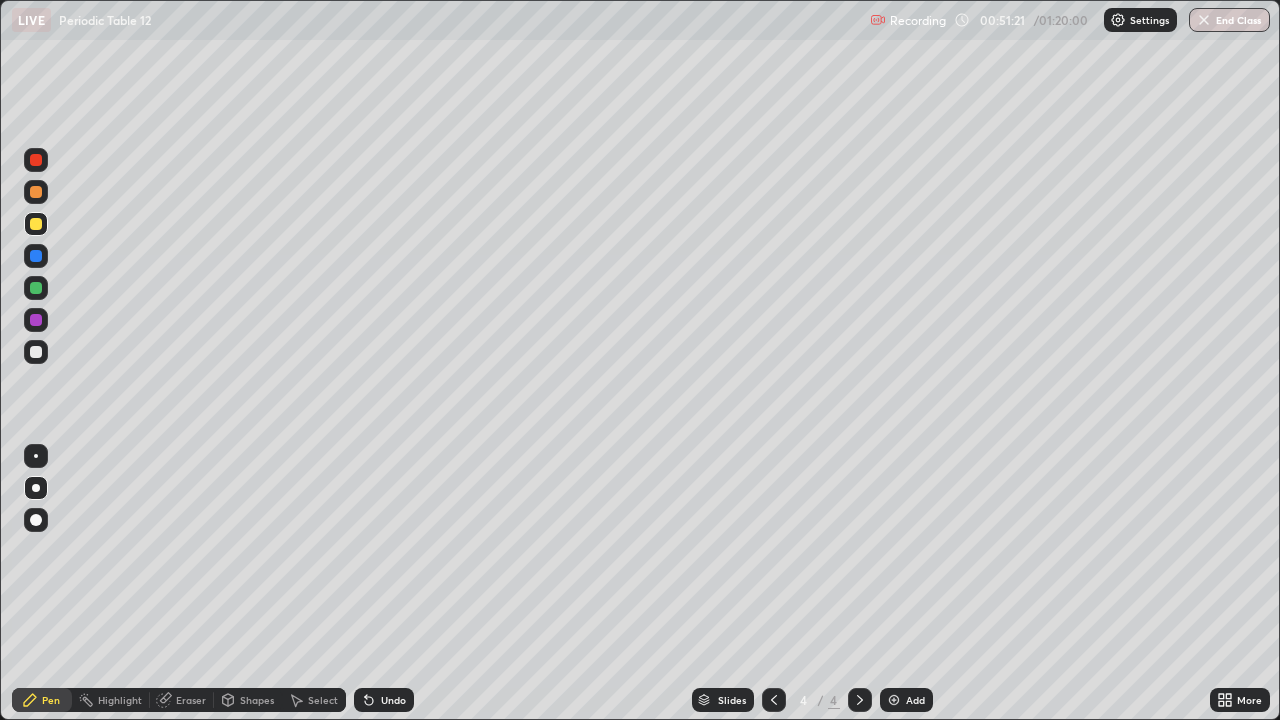 click on "Slides 4 / 4 Add" at bounding box center (812, 700) 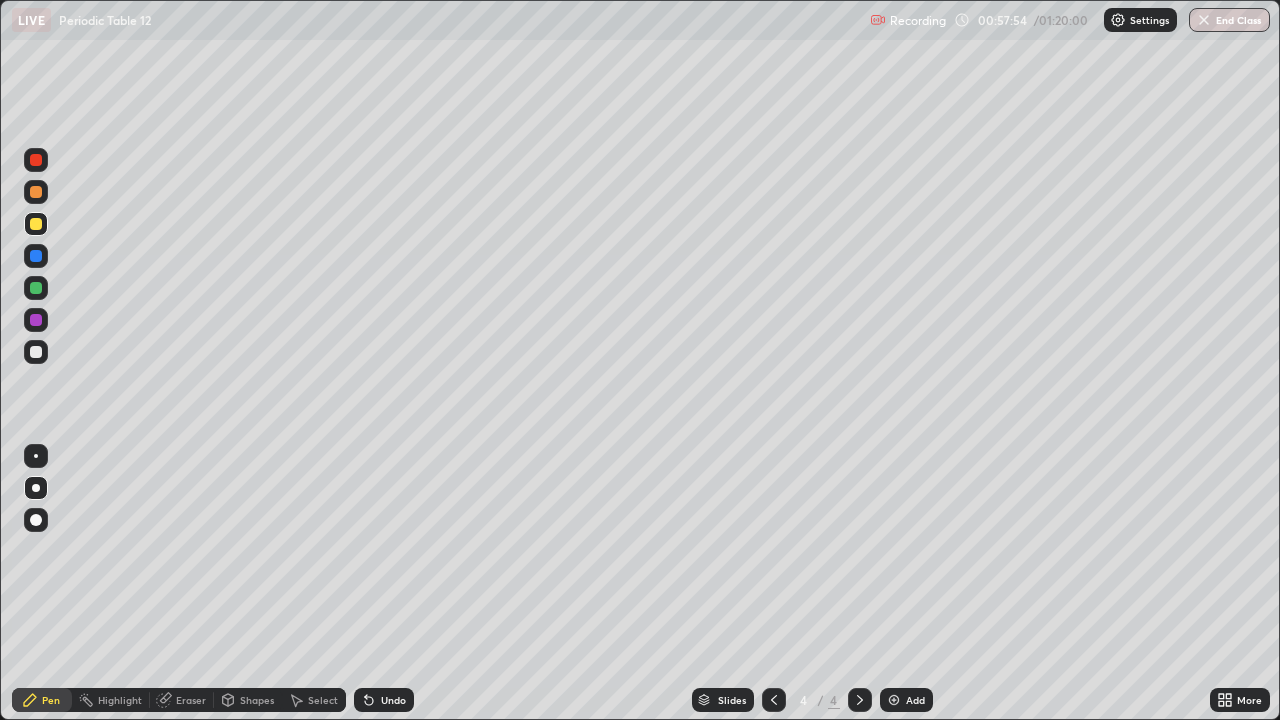 click on "Add" at bounding box center [915, 700] 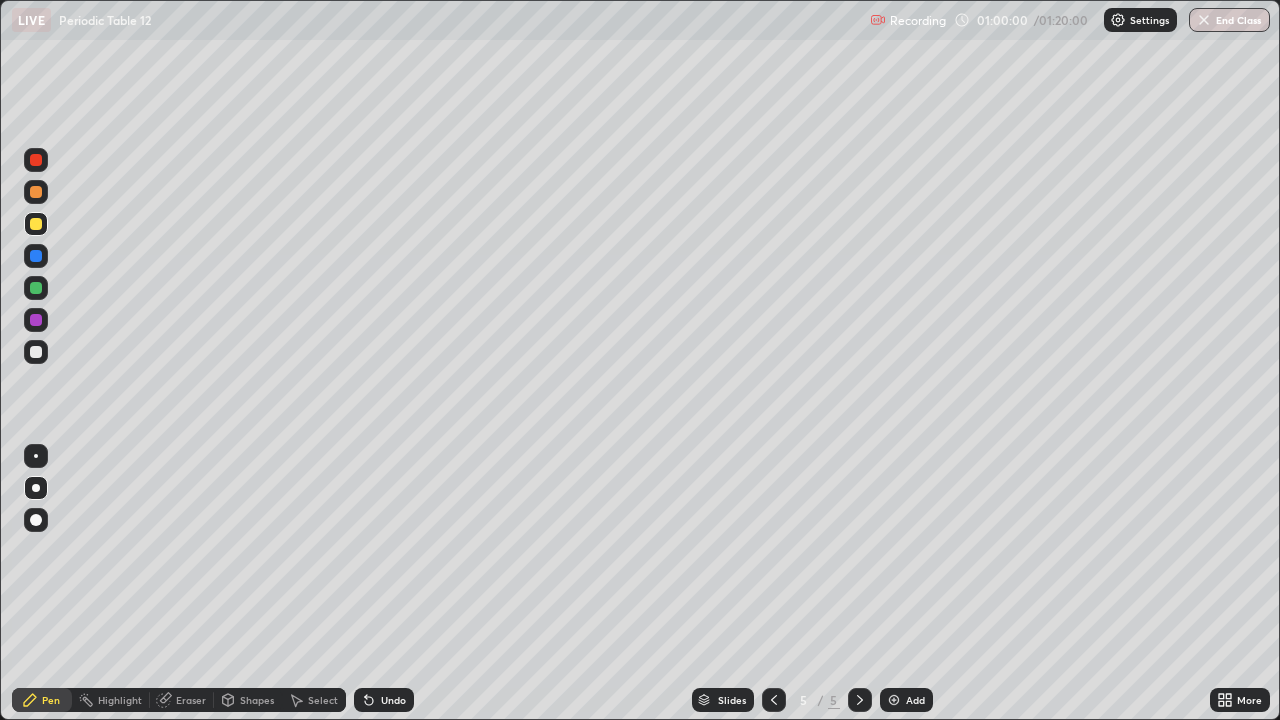 click at bounding box center (36, 352) 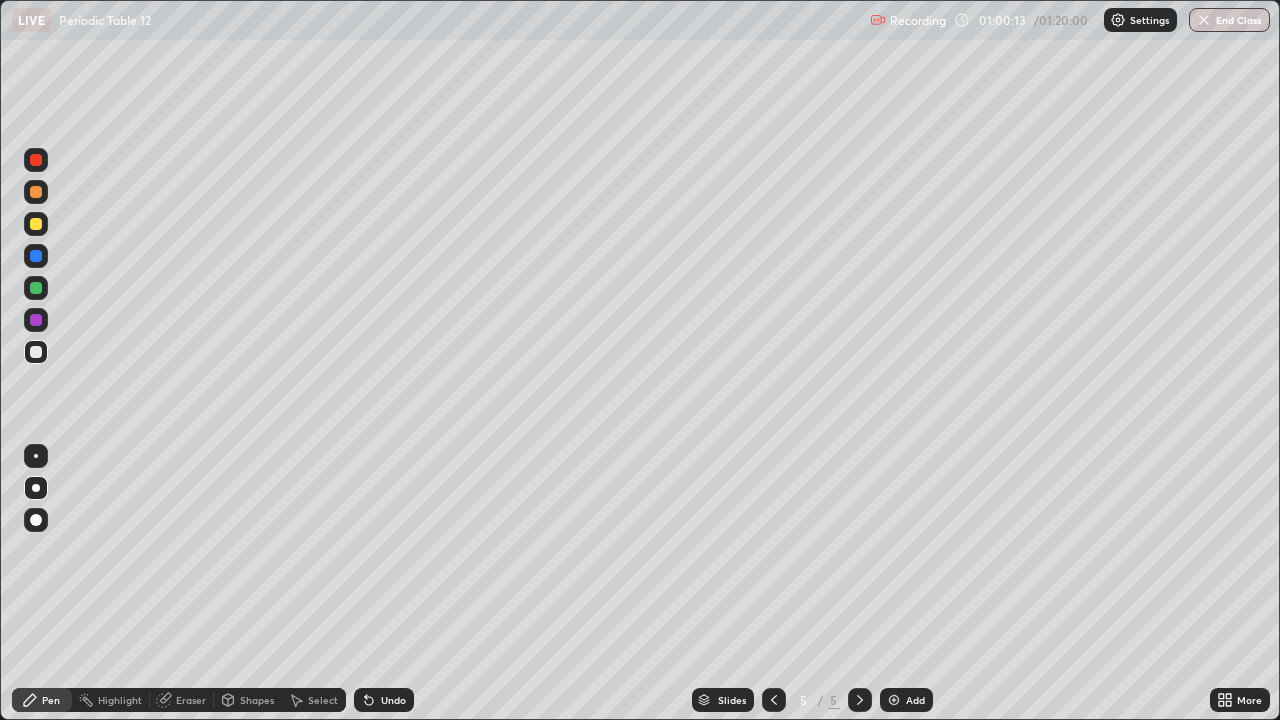 click on "Eraser" at bounding box center [182, 700] 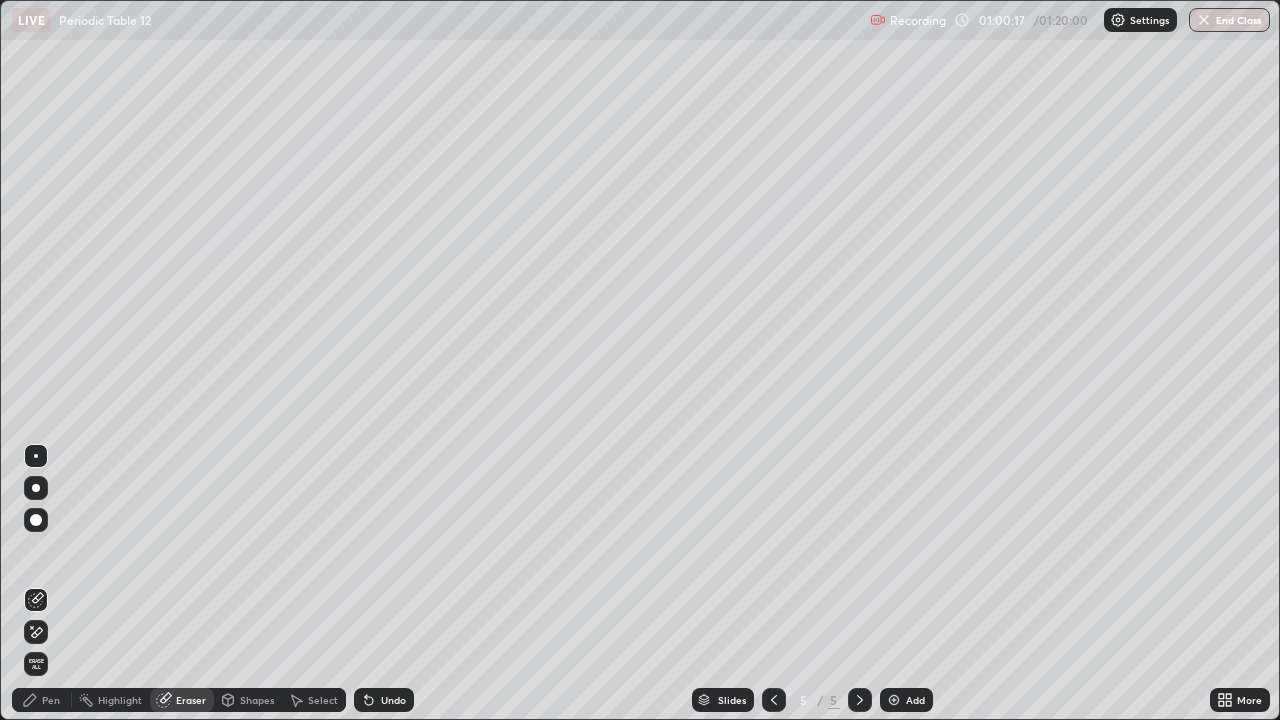 click on "Pen" at bounding box center (51, 700) 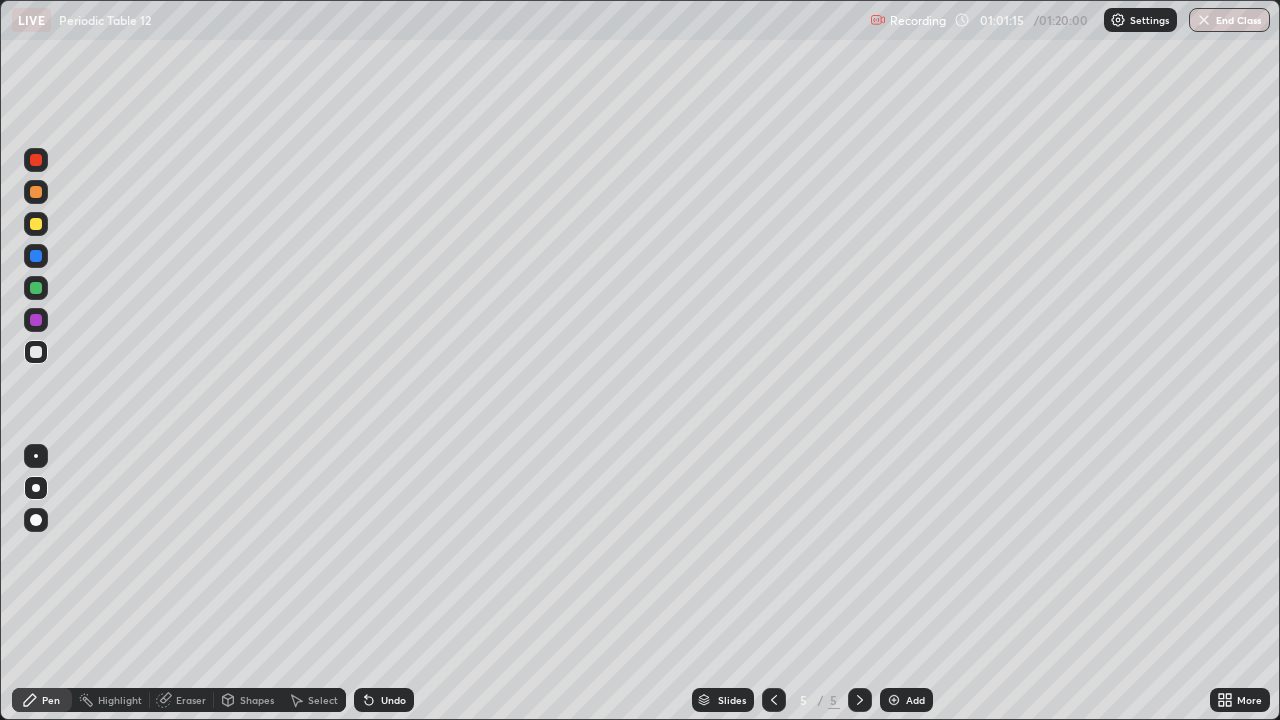 click at bounding box center [36, 320] 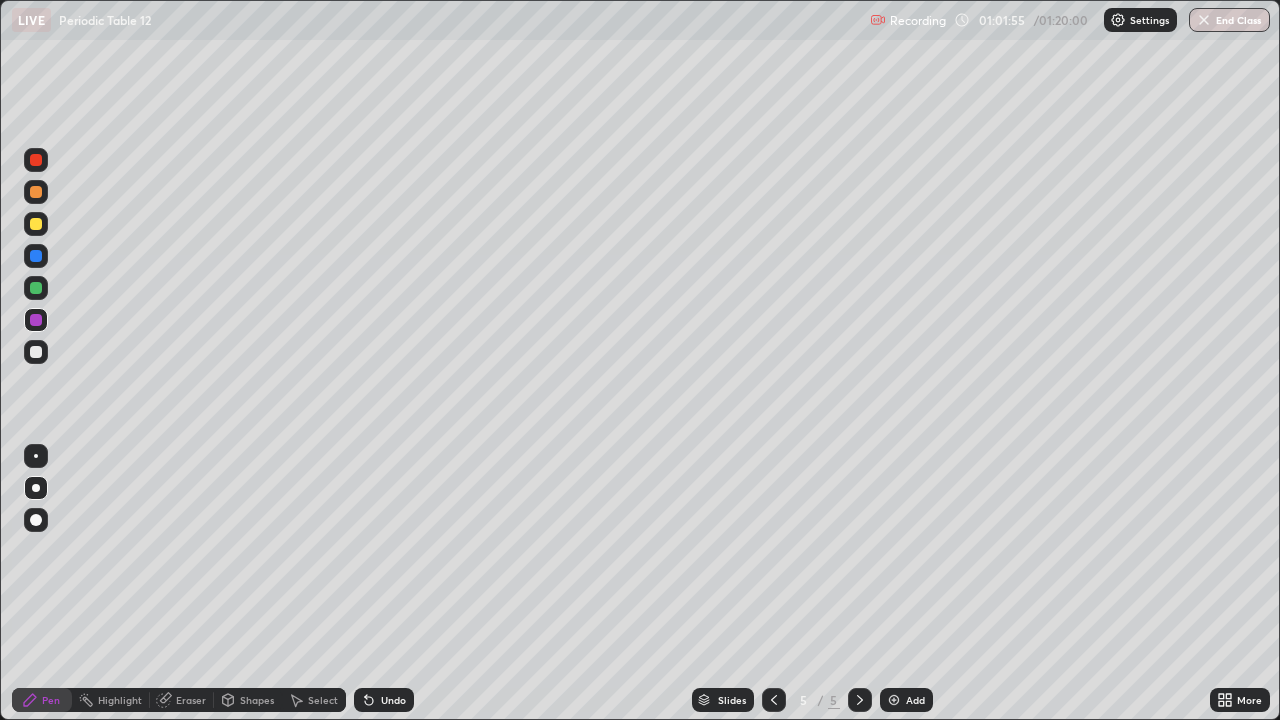 click at bounding box center [36, 352] 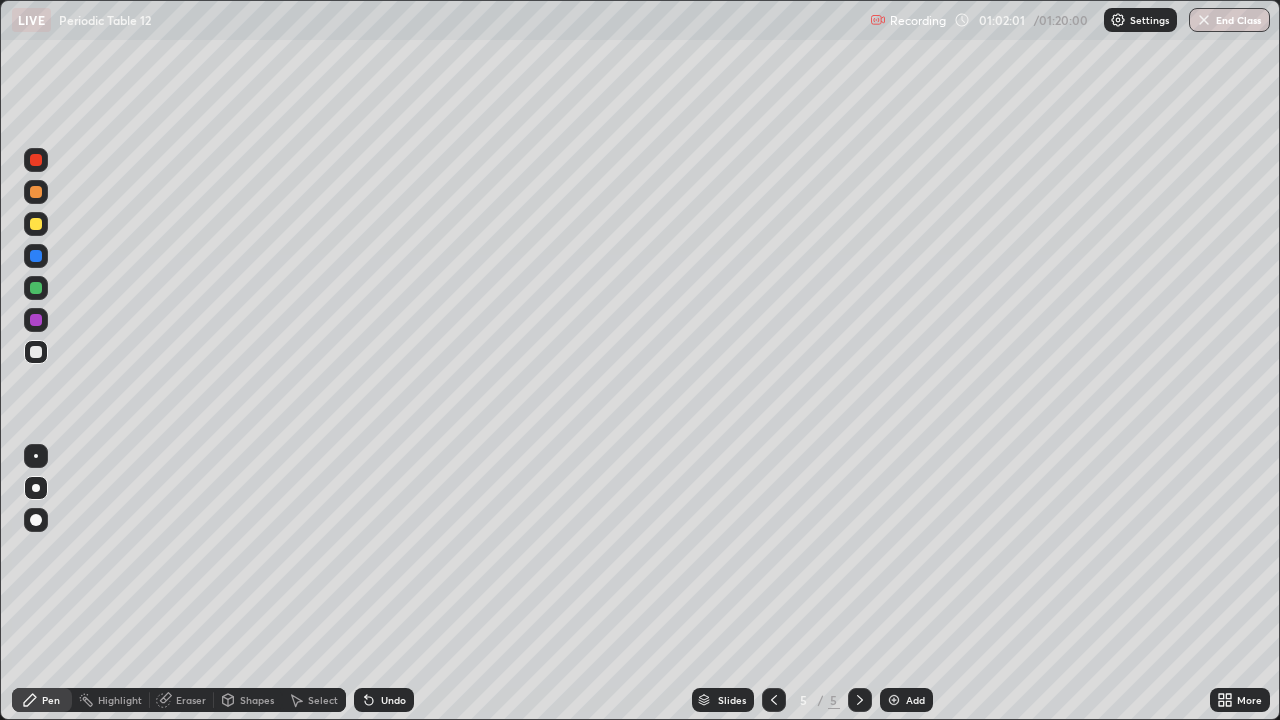 click on "Eraser" at bounding box center (182, 700) 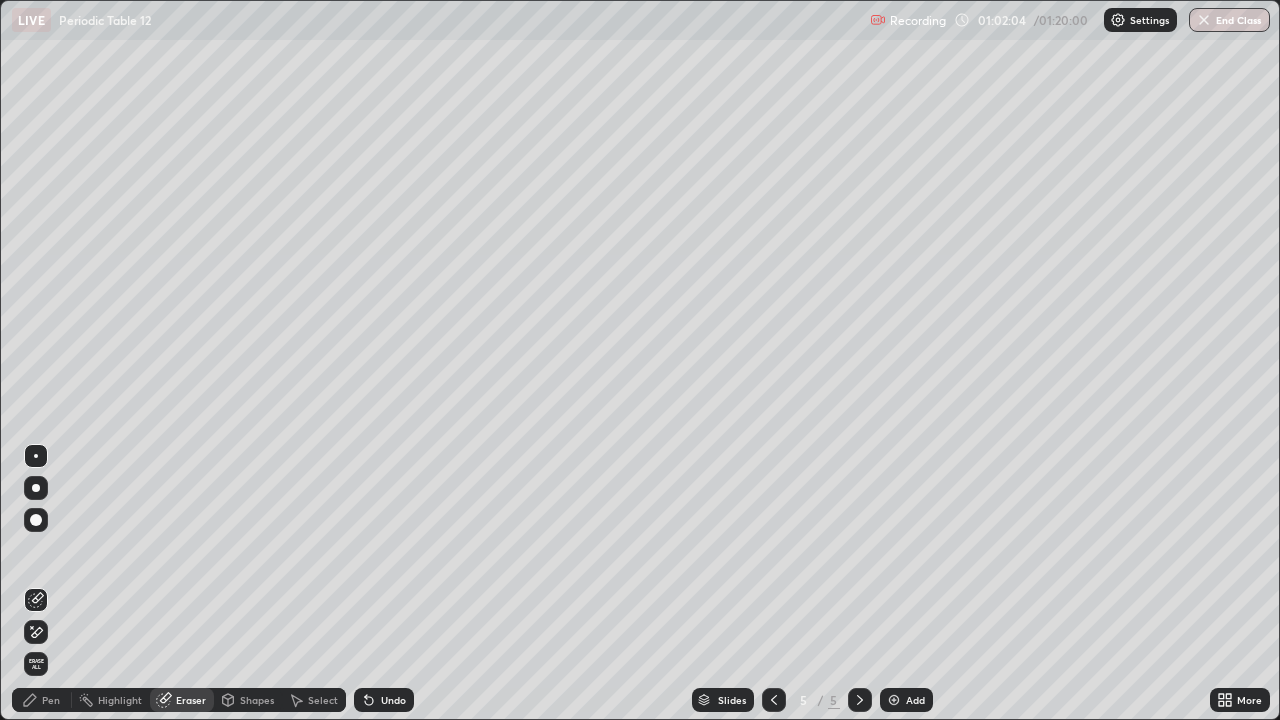 click on "Pen" at bounding box center [51, 700] 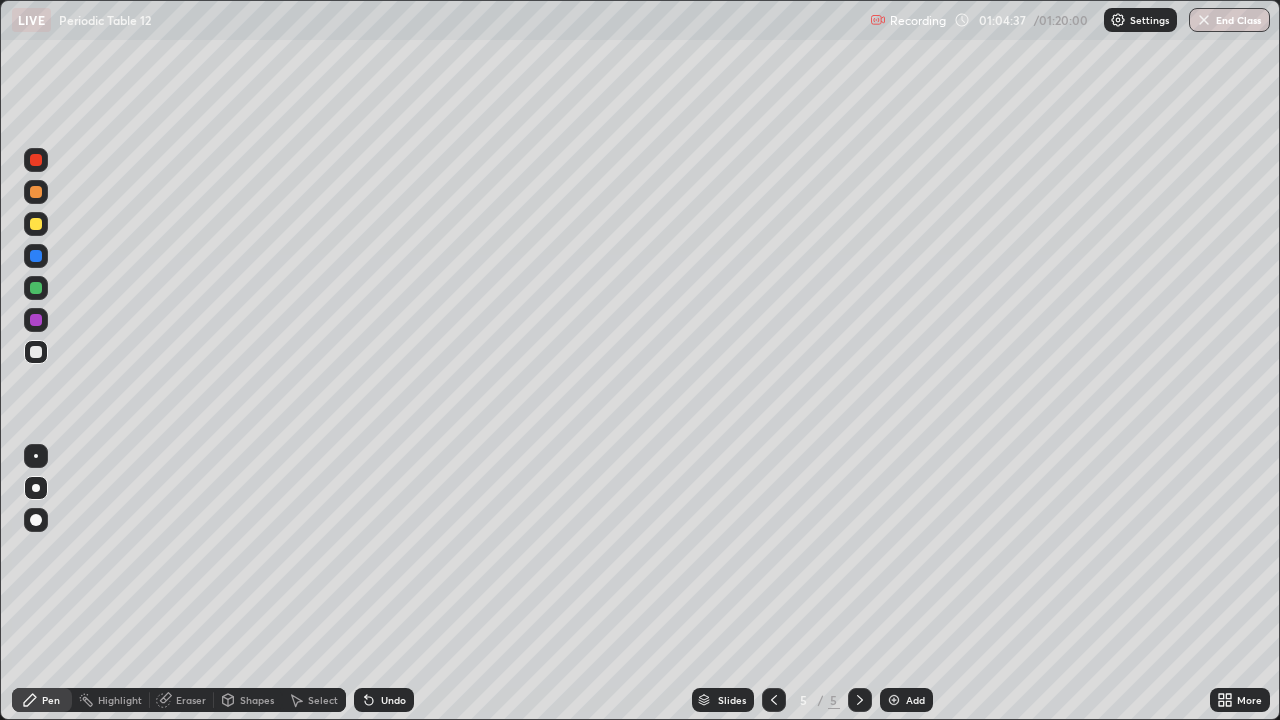 click at bounding box center [36, 192] 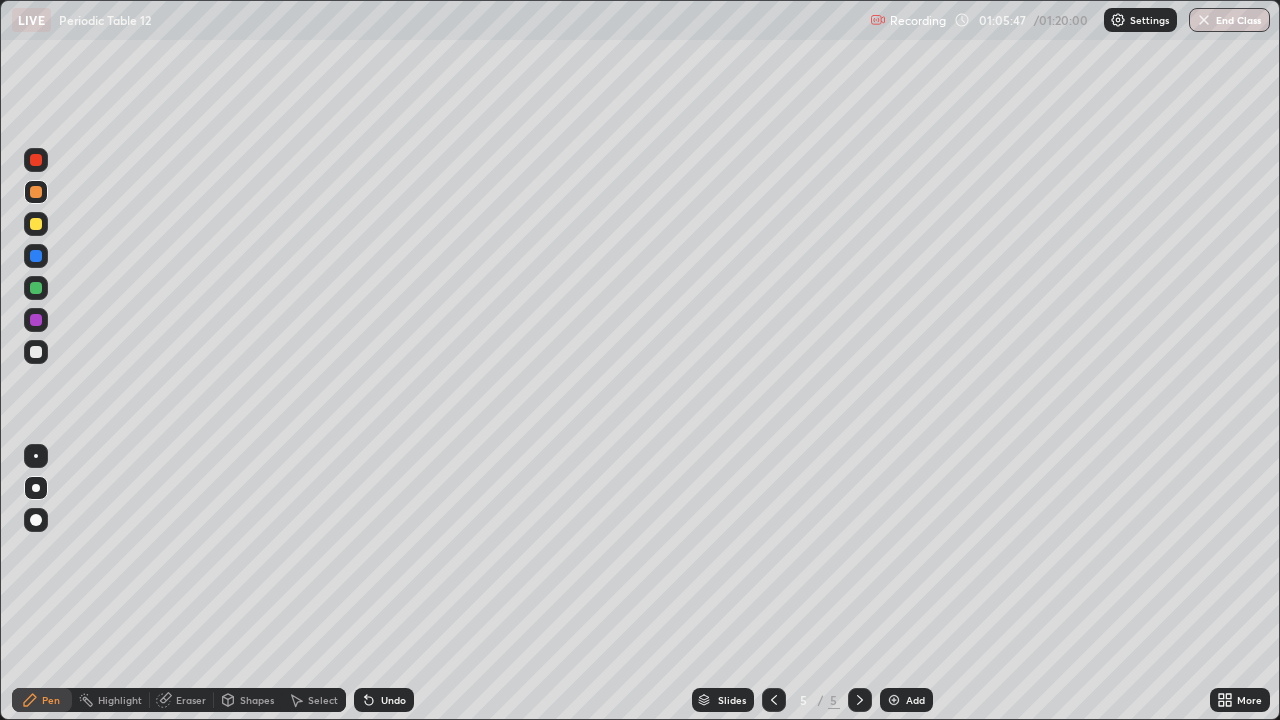 click on "Slides 5 / 5 Add" at bounding box center (812, 700) 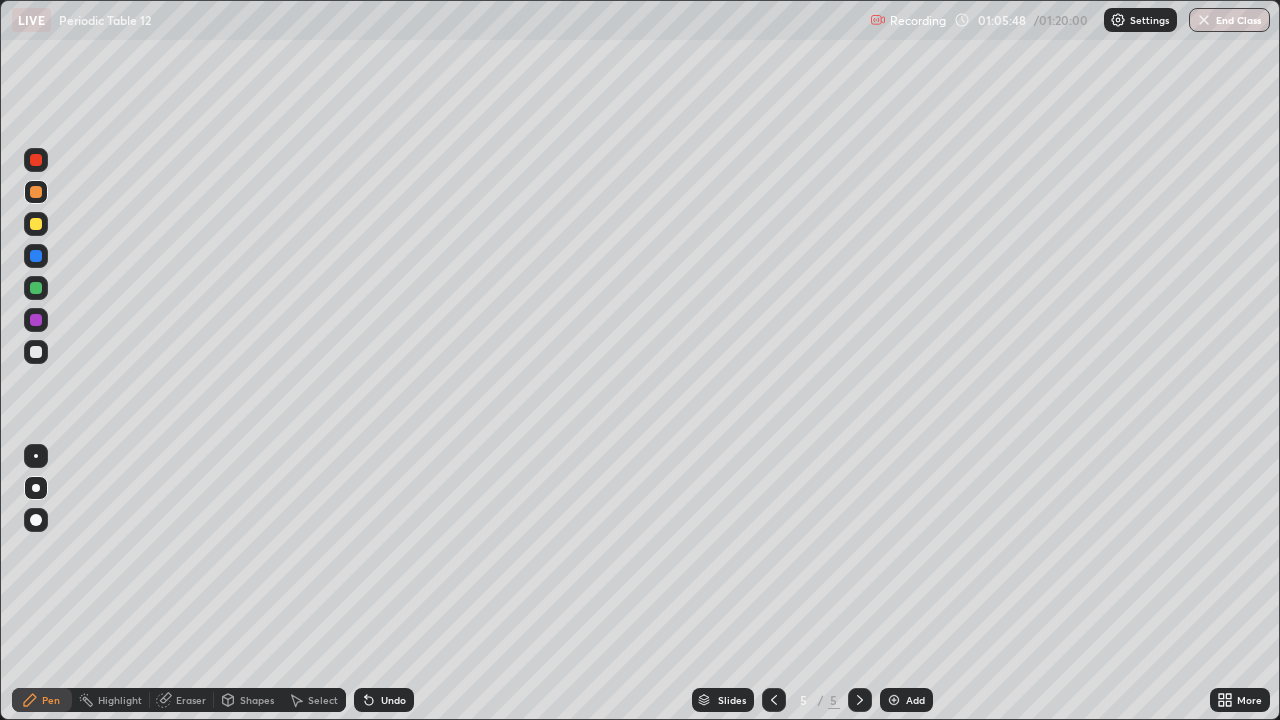 click on "Slides 5 / 5 Add" at bounding box center (812, 700) 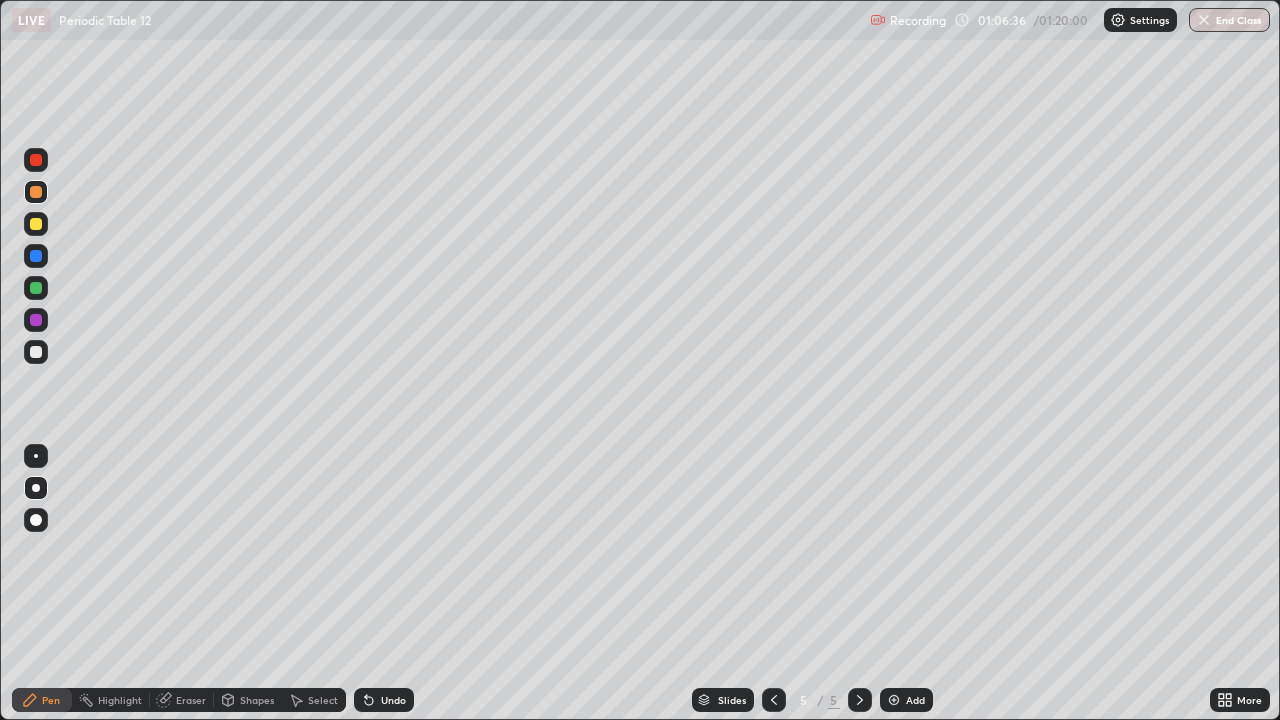 click on "Add" at bounding box center (906, 700) 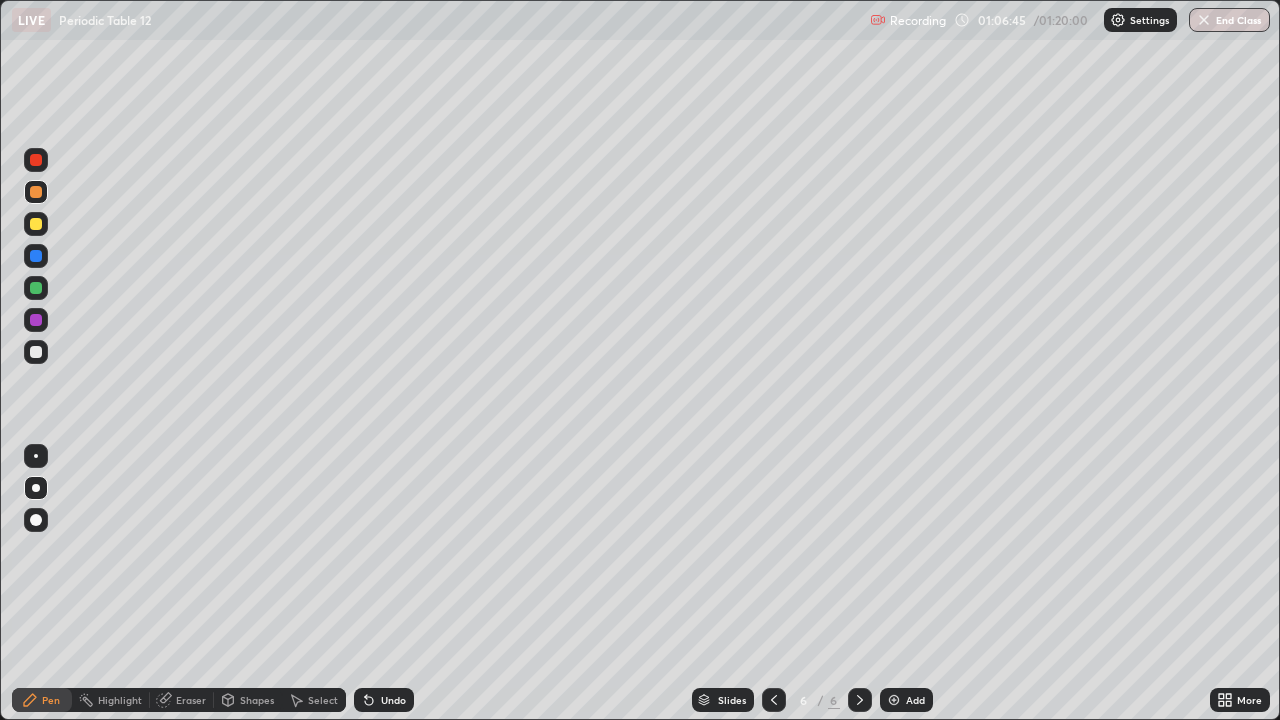 click at bounding box center (36, 352) 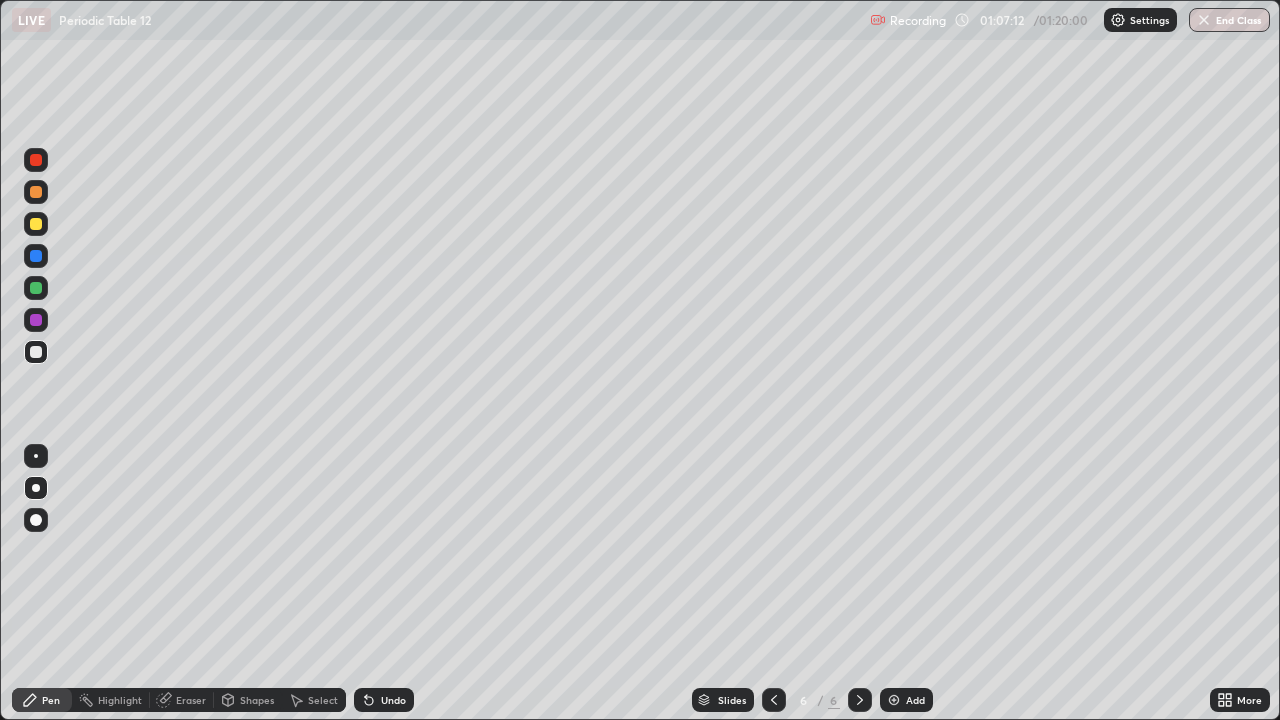 click 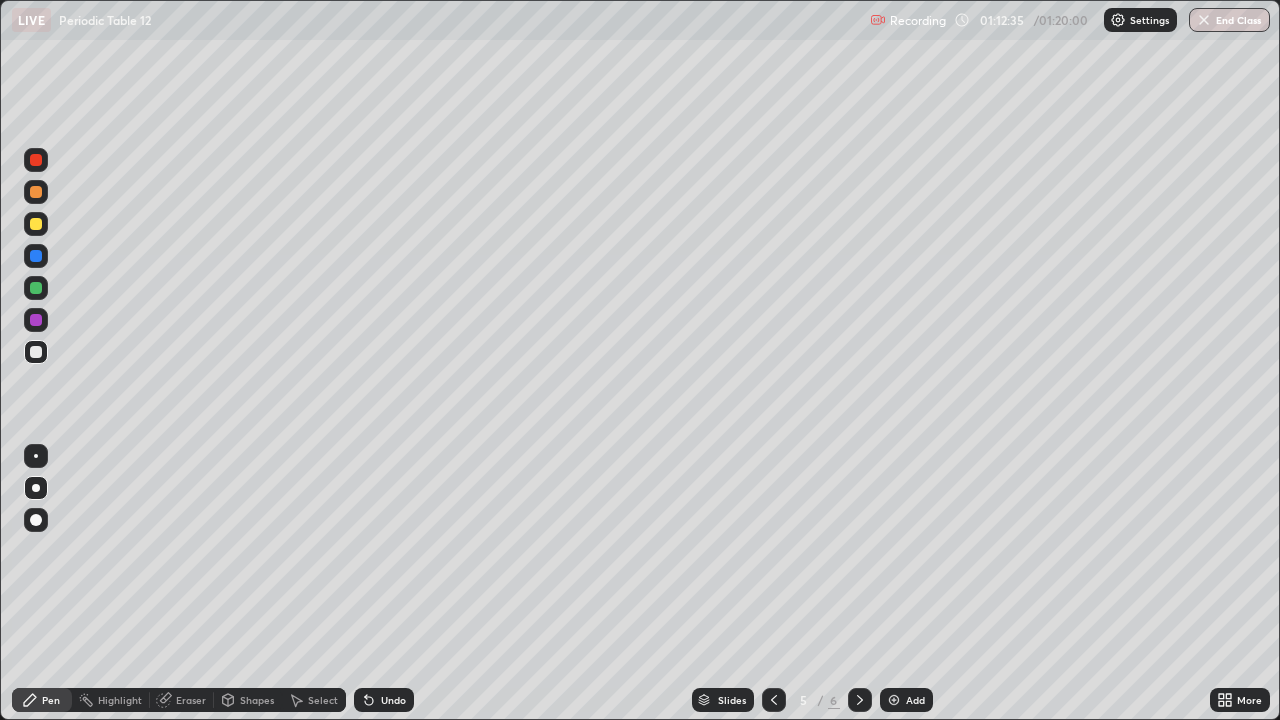 click at bounding box center (1204, 20) 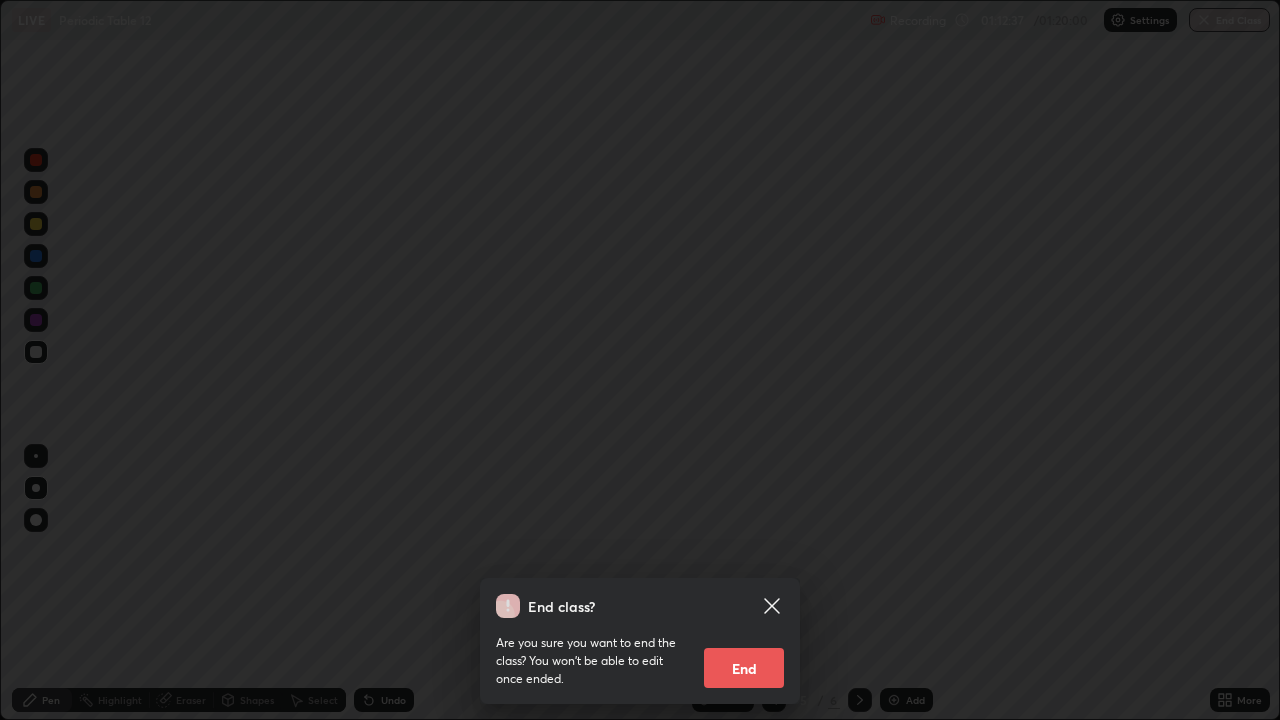 click on "End" at bounding box center [744, 668] 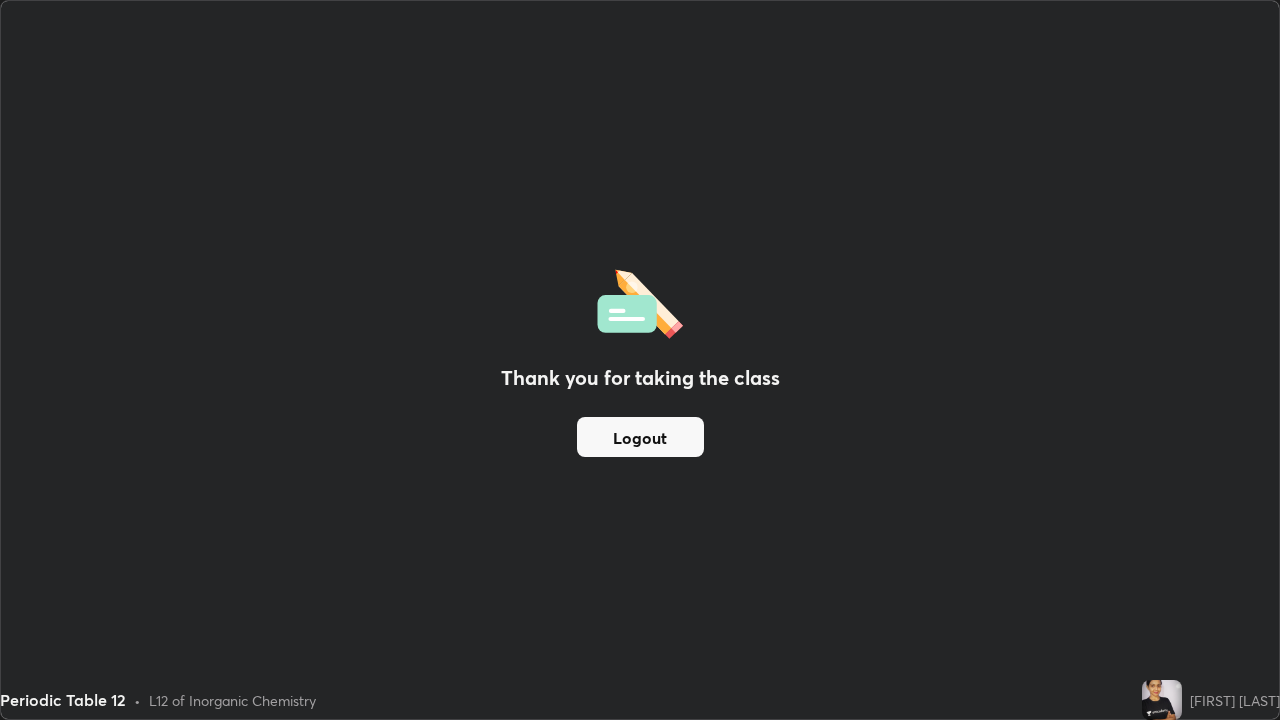 click on "Thank you for taking the class Logout" at bounding box center (640, 360) 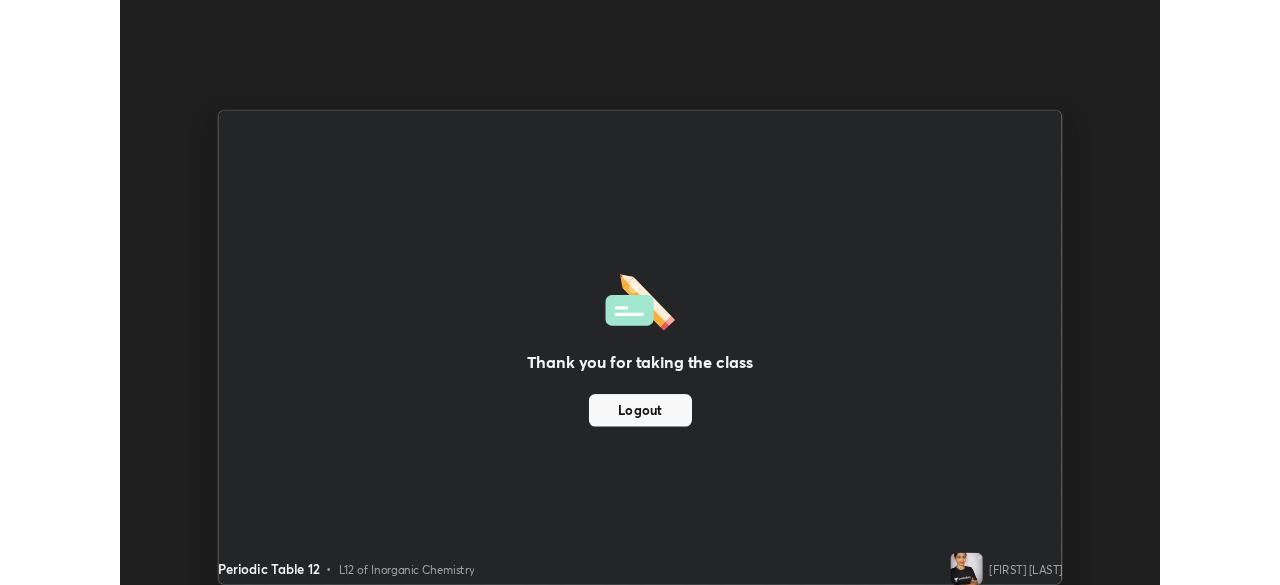 scroll, scrollTop: 585, scrollLeft: 1280, axis: both 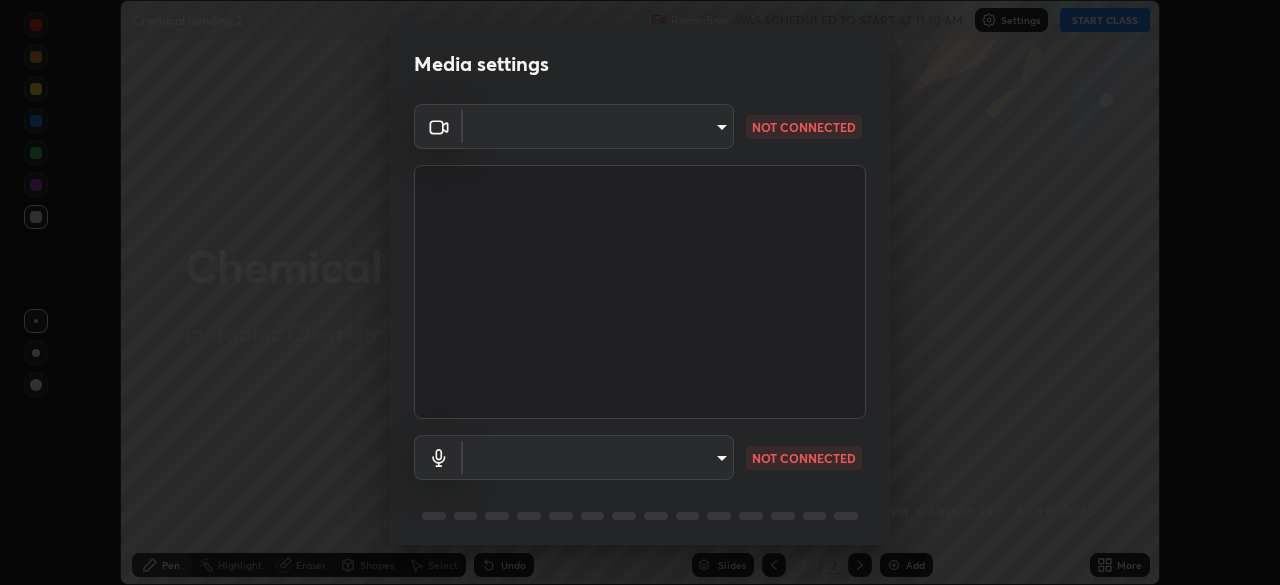 type on "0a1d79d661a64fddf9c7d5b4cd35eaf601090247fd107eb5253fa8bc11dd5ba6" 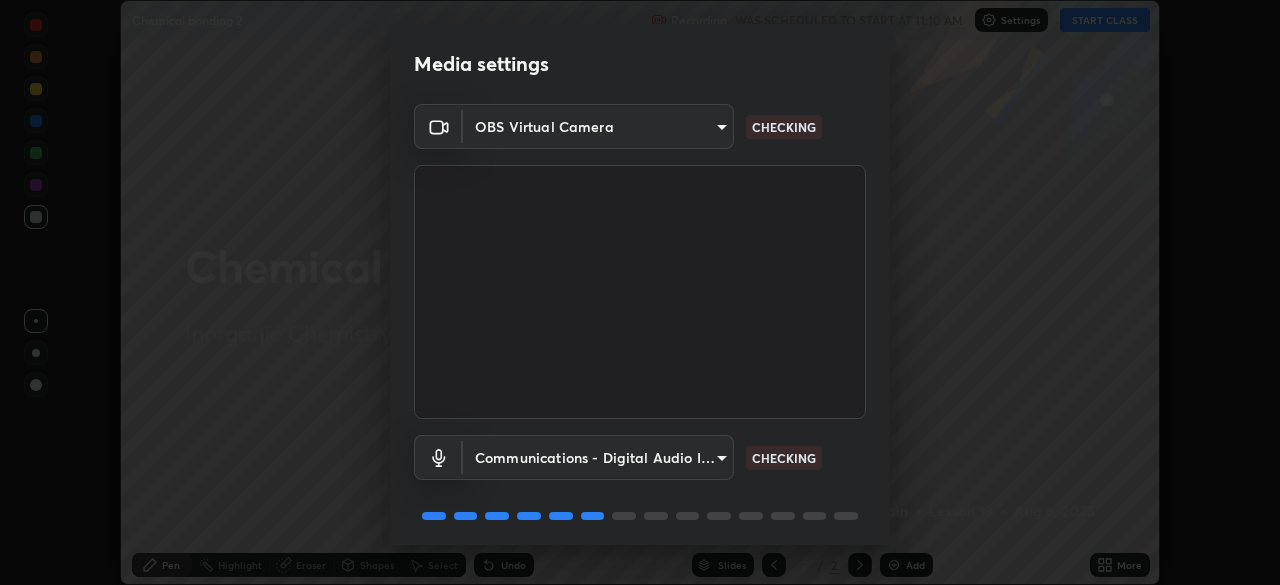 click on "Erase all Chemical bonding 2 Recording WAS SCHEDULED TO START AT  11:10 AM Settings START CLASS Setting up your live class Chemical bonding 2 • L13 of Inorganic Chemistry [FIRST] [LAST] Pen Highlight Eraser Shapes Select Undo Slides 2 / 2 Add More No doubts shared Encourage your learners to ask a doubt for better clarity Report an issue Reason for reporting Buffering Chat not working Audio - Video sync issue Educator video quality low ​ Attach an image Report Media settings OBS Virtual Camera 0a1d79d661a64fddf9c7d5b4cd35eaf601090247fd107eb5253fa8bc11dd5ba6 CHECKING Communications - Digital Audio Interface (3- Cam Link 4K) communications CHECKING 1 / 5 Next" at bounding box center (640, 292) 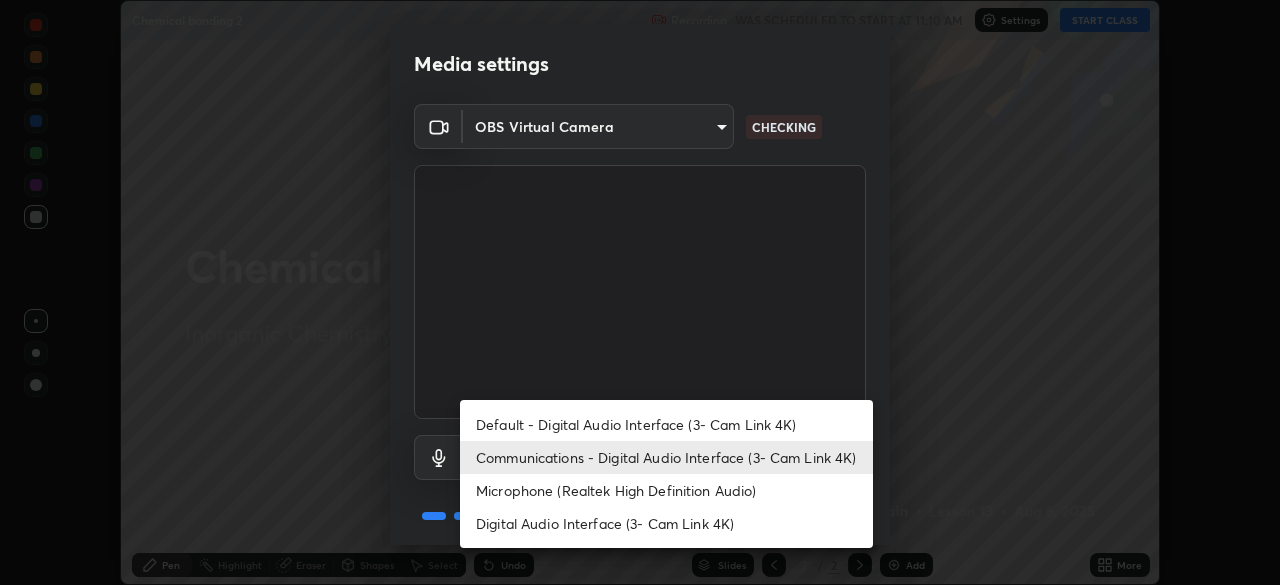 click on "Communications - Digital Audio Interface (3- Cam Link 4K)" at bounding box center [666, 457] 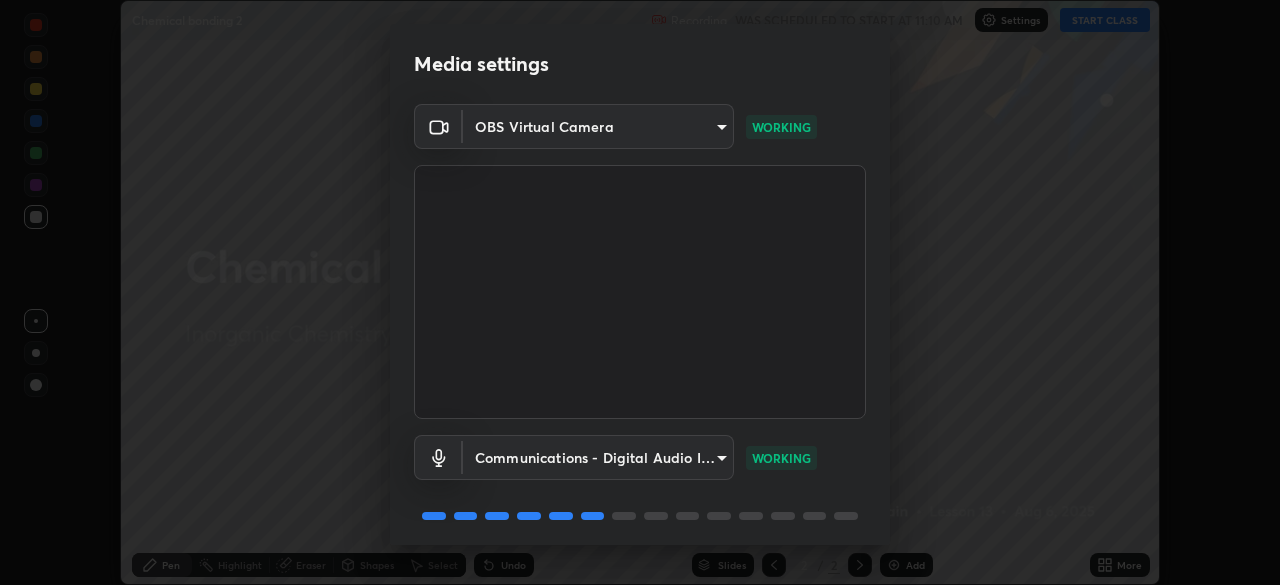 scroll, scrollTop: 71, scrollLeft: 0, axis: vertical 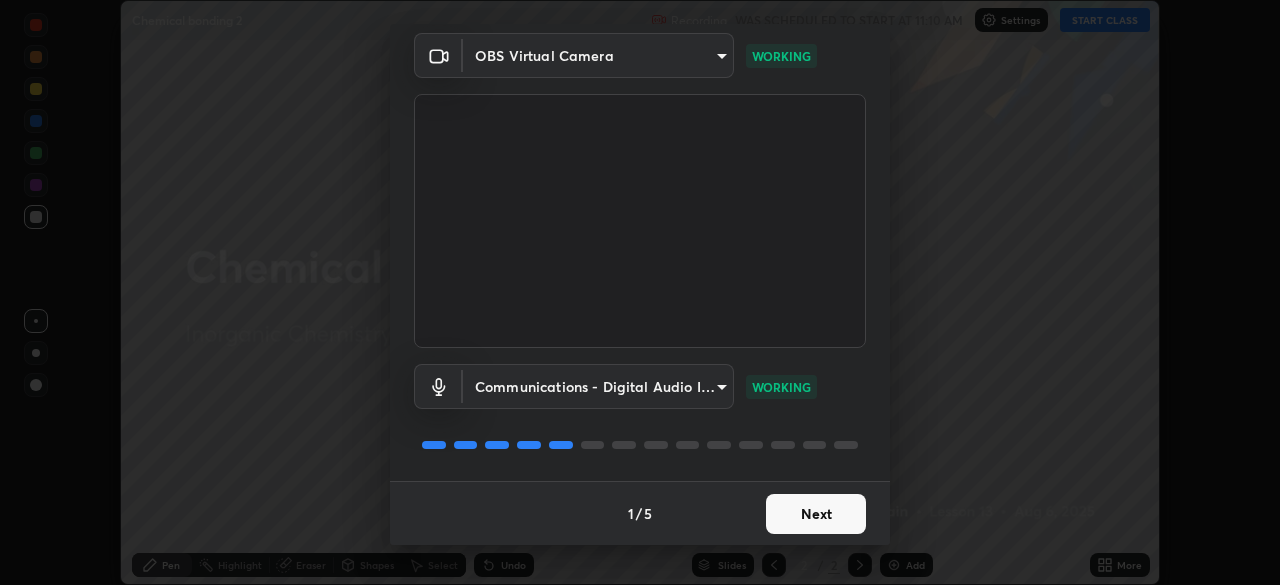 click on "Next" at bounding box center (816, 514) 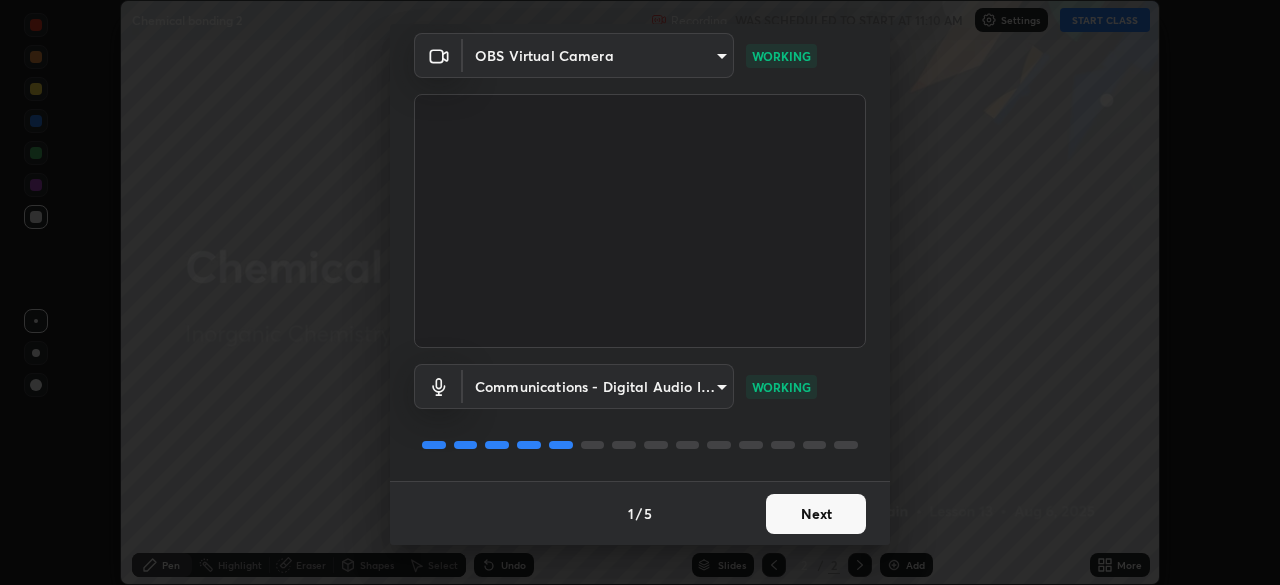 scroll, scrollTop: 0, scrollLeft: 0, axis: both 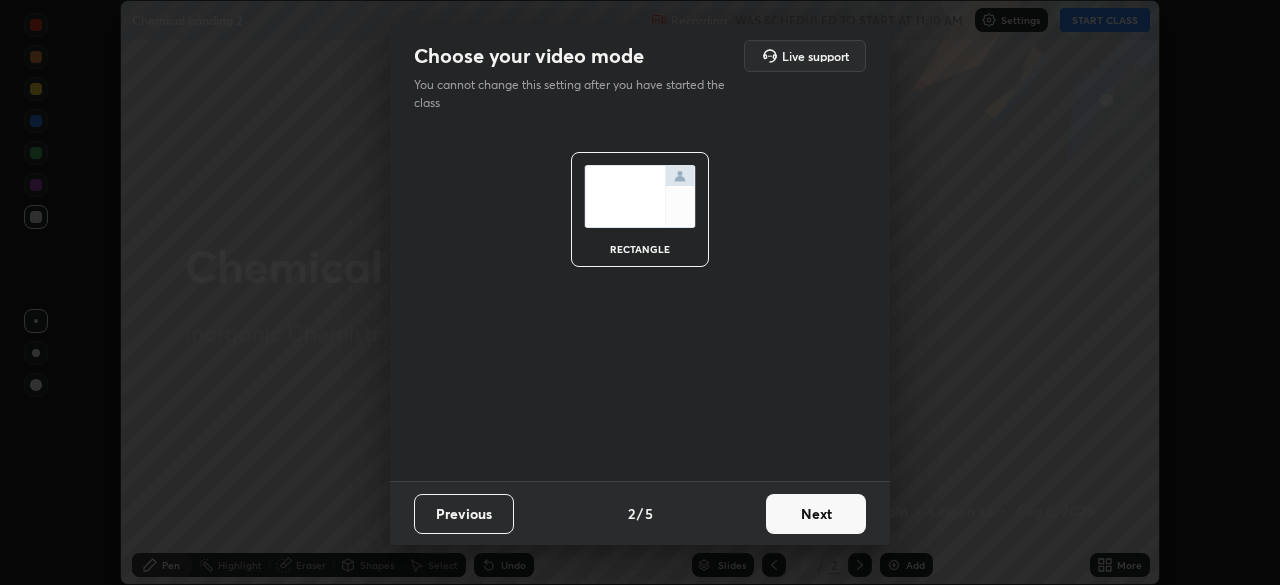 click on "Next" at bounding box center [816, 514] 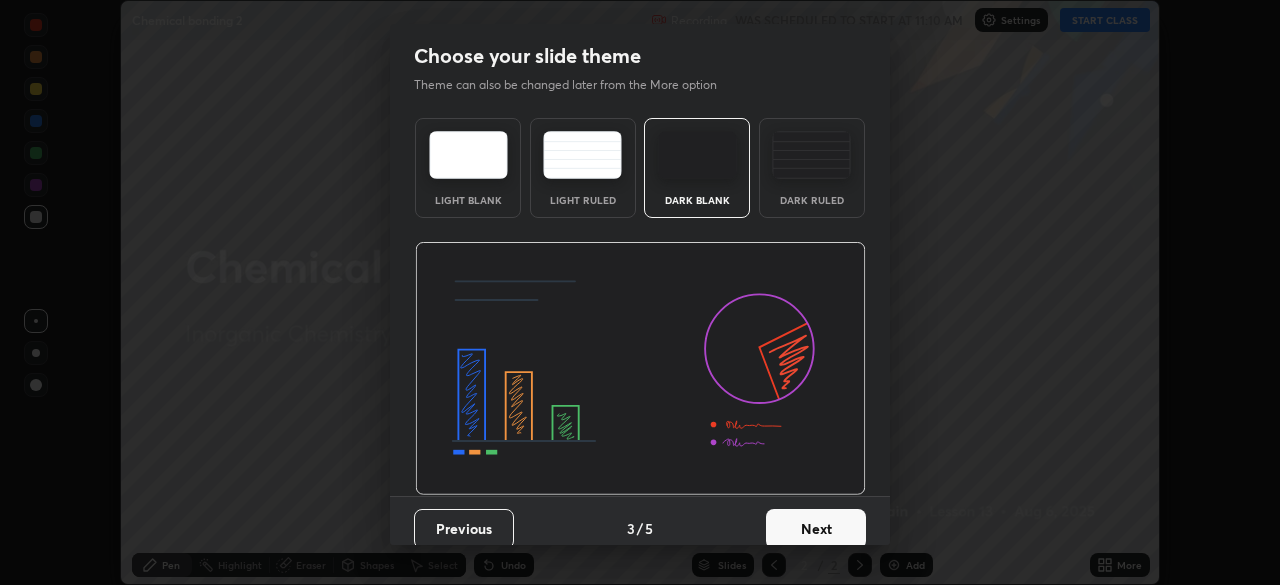 click on "Next" at bounding box center (816, 529) 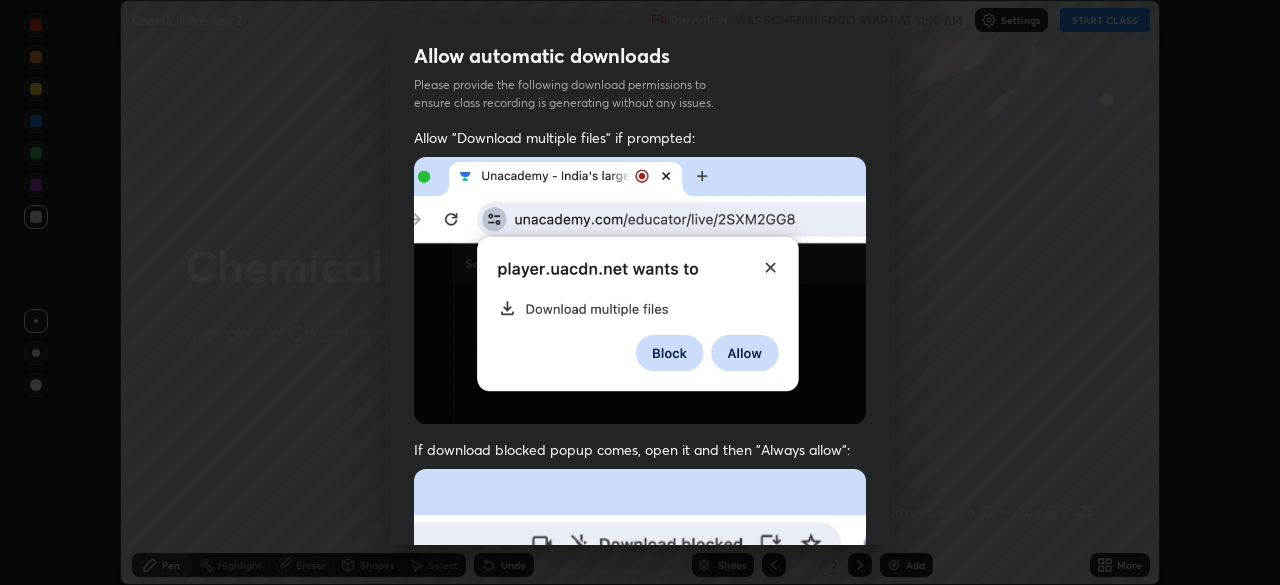 click at bounding box center [640, 687] 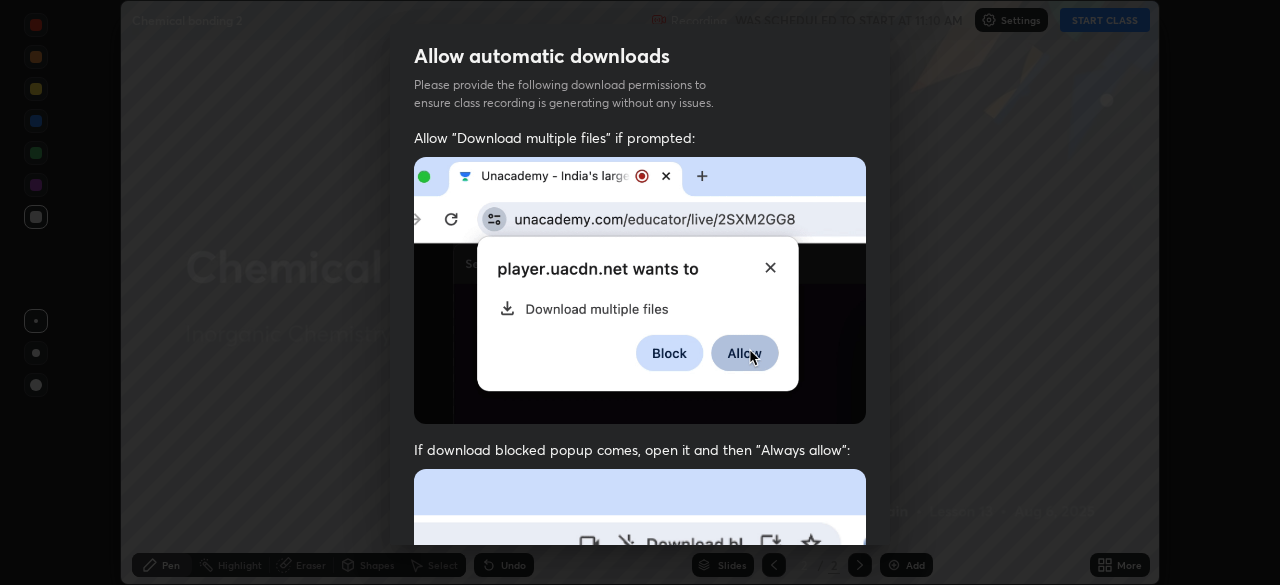 click at bounding box center (640, 687) 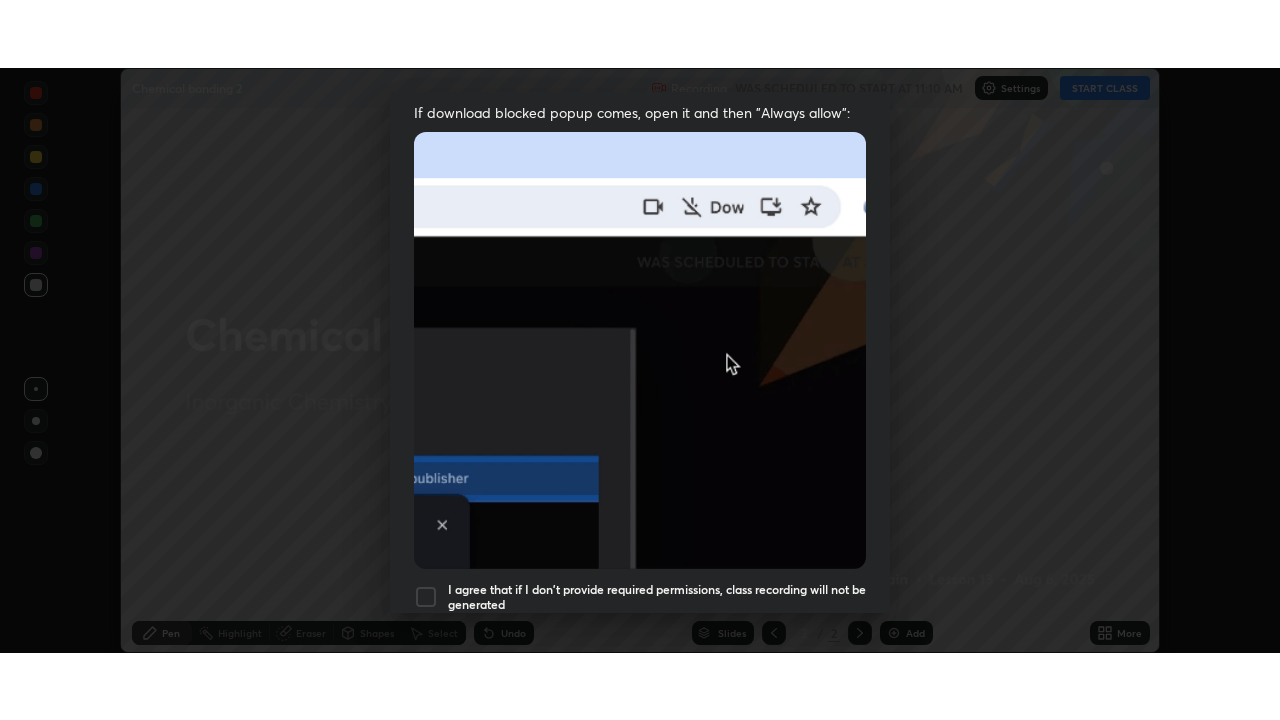 scroll, scrollTop: 479, scrollLeft: 0, axis: vertical 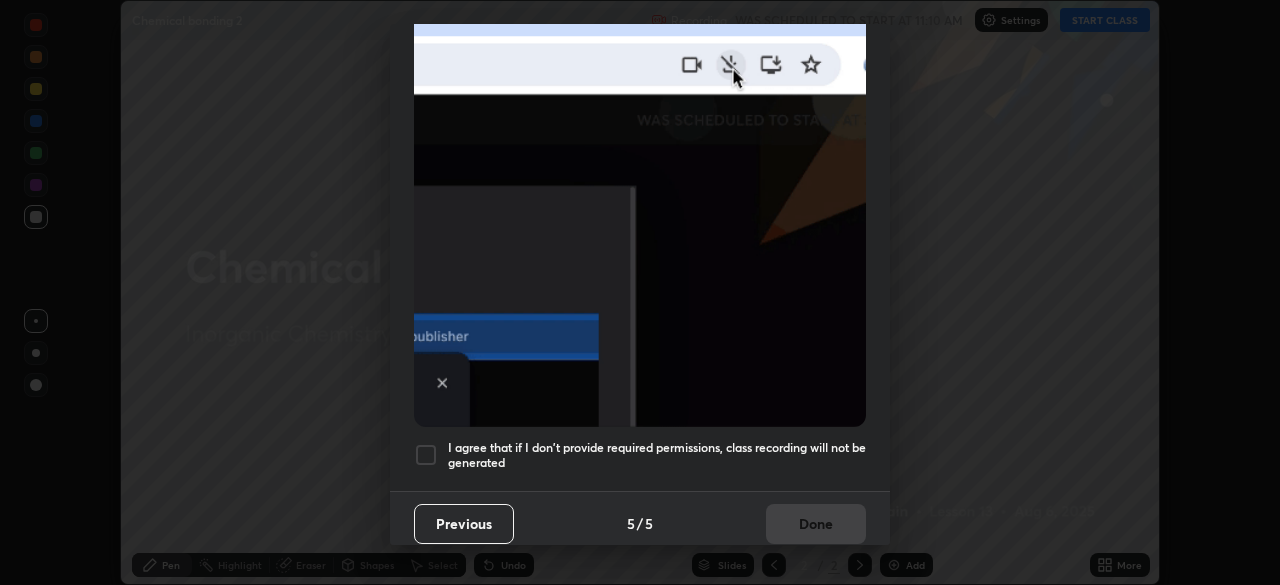 click at bounding box center [426, 455] 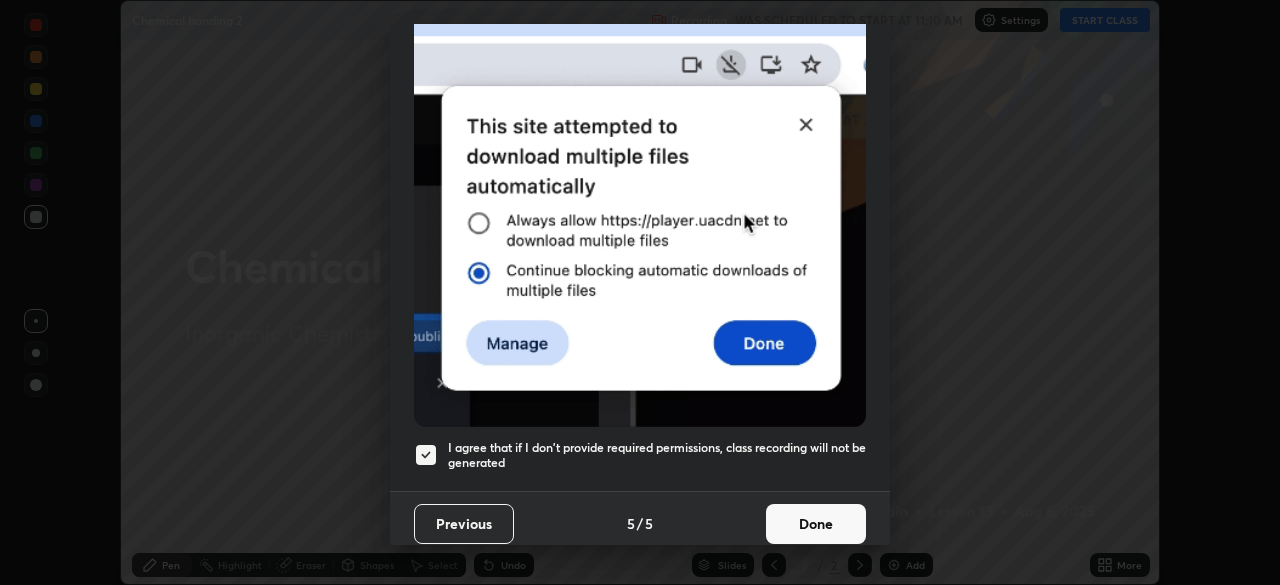click on "Done" at bounding box center [816, 524] 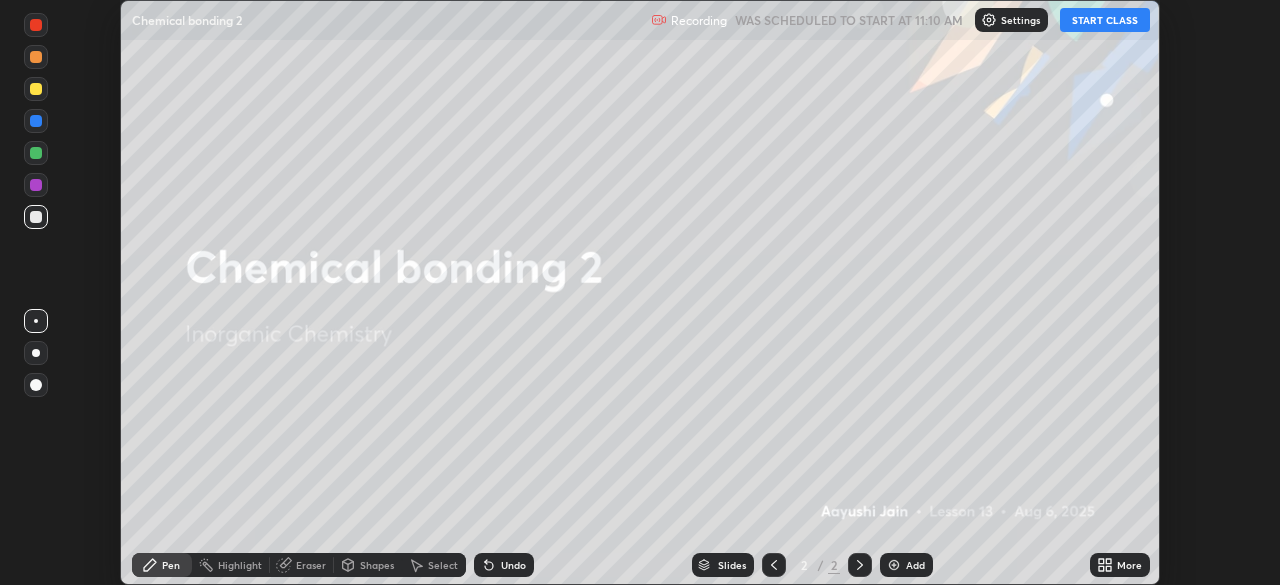 click on "More" at bounding box center (1129, 565) 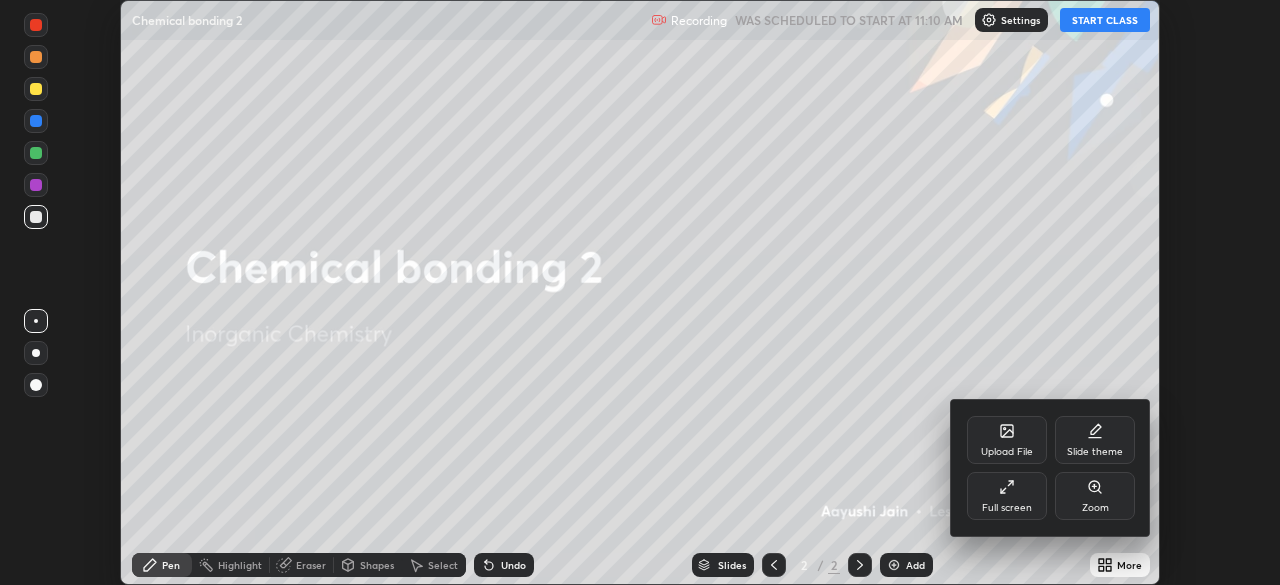 click on "Full screen" at bounding box center (1007, 508) 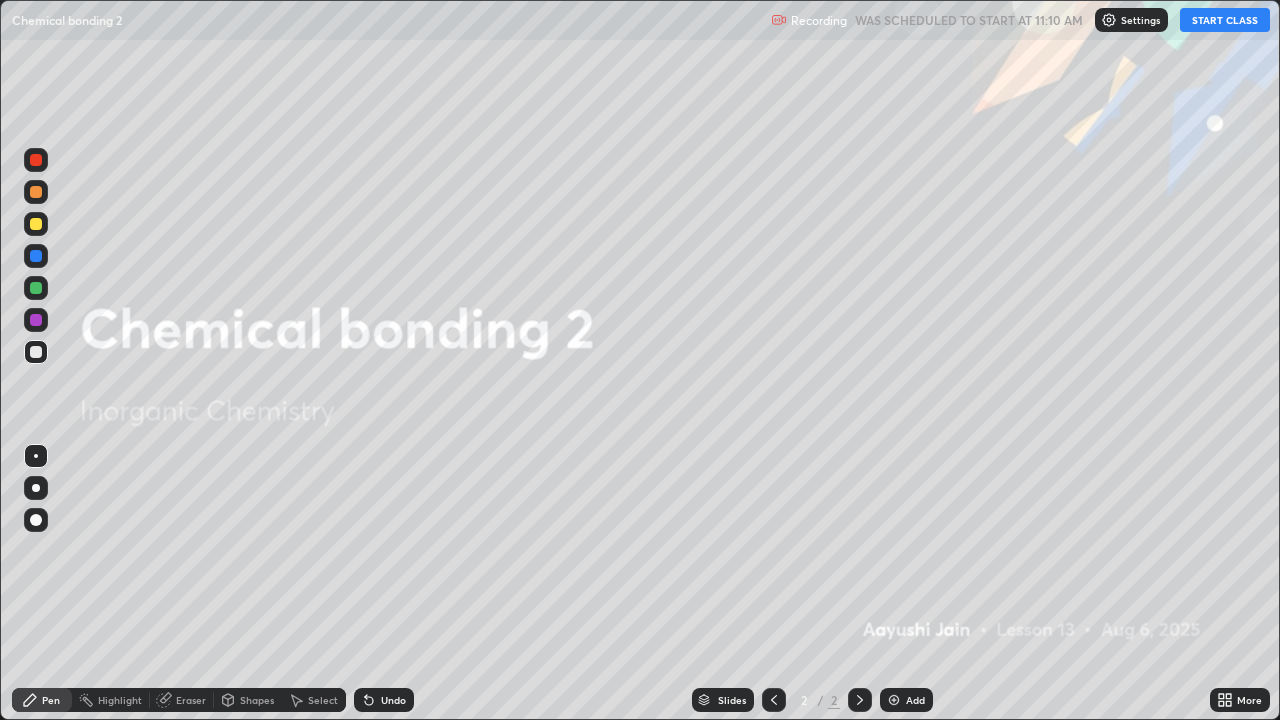 scroll, scrollTop: 99280, scrollLeft: 98720, axis: both 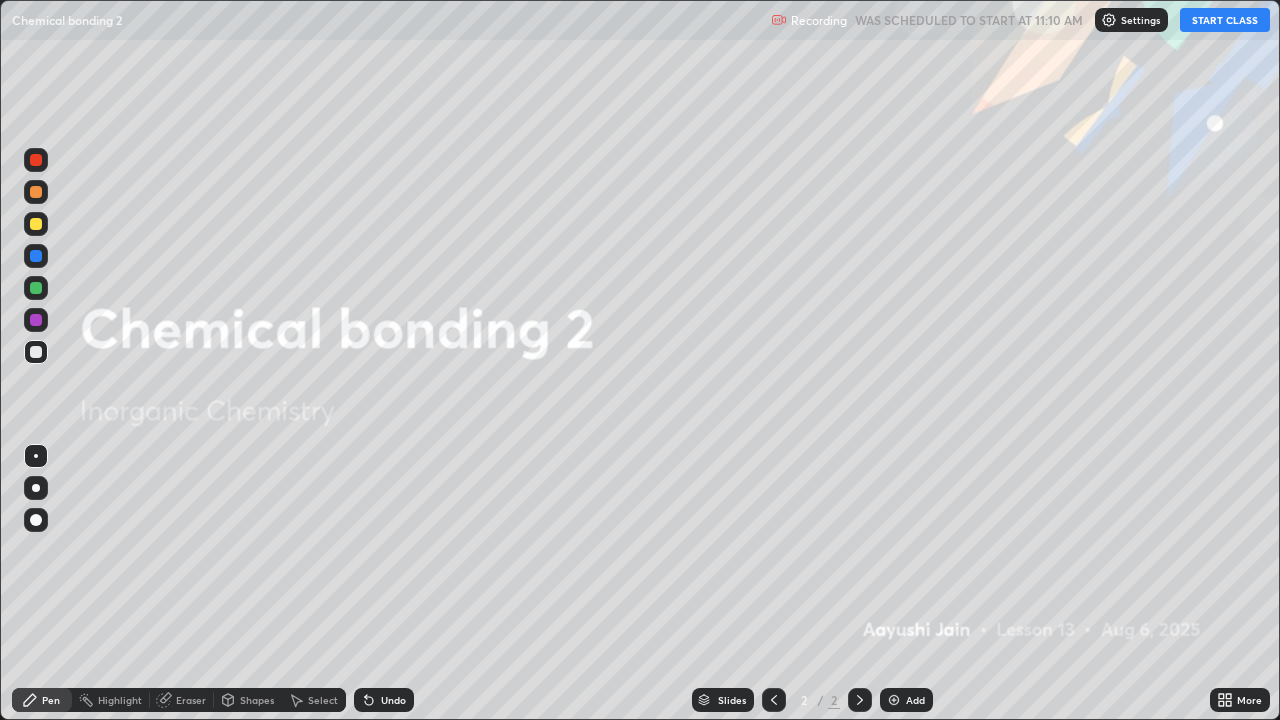 click on "START CLASS" at bounding box center (1225, 20) 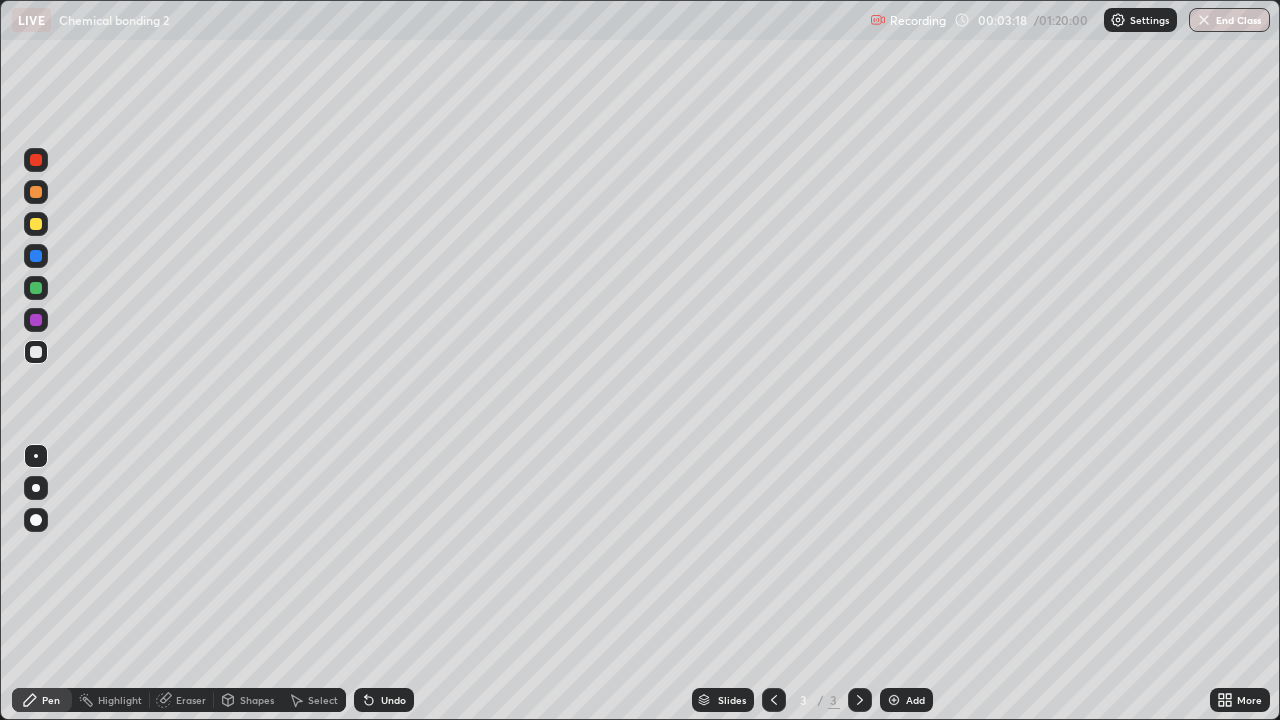 click at bounding box center (36, 224) 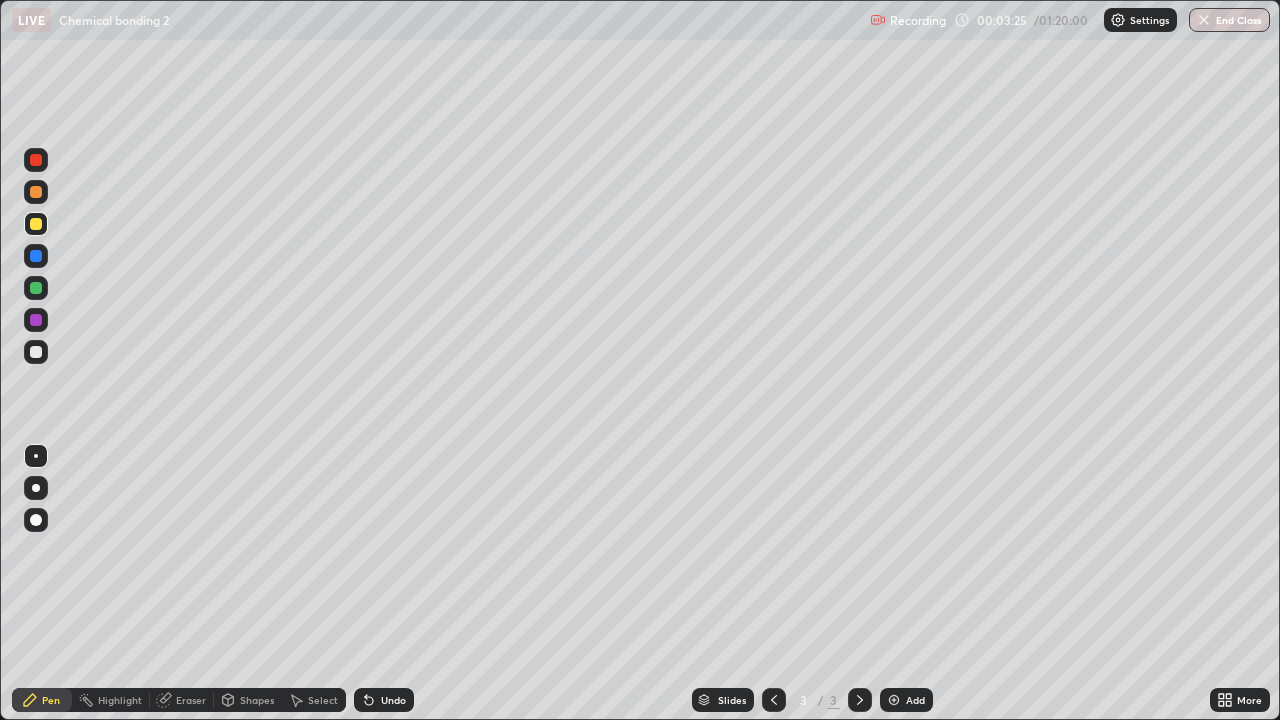 click at bounding box center [36, 488] 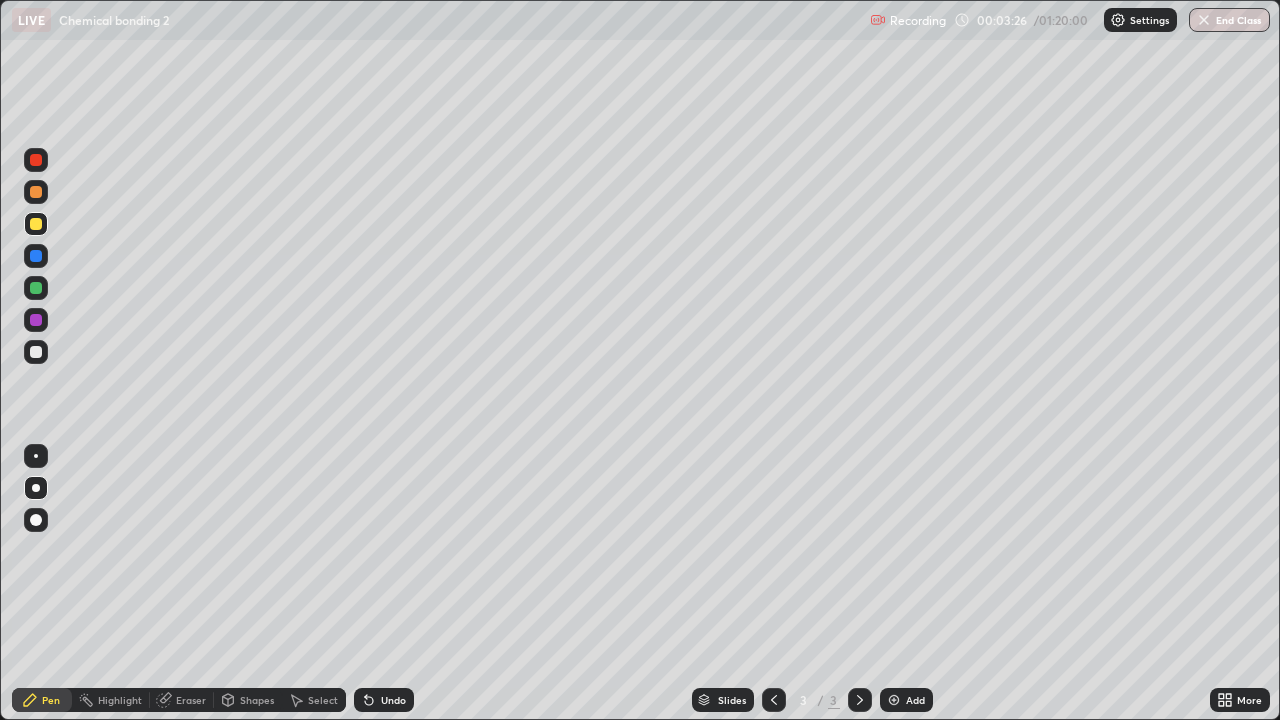 click at bounding box center (36, 192) 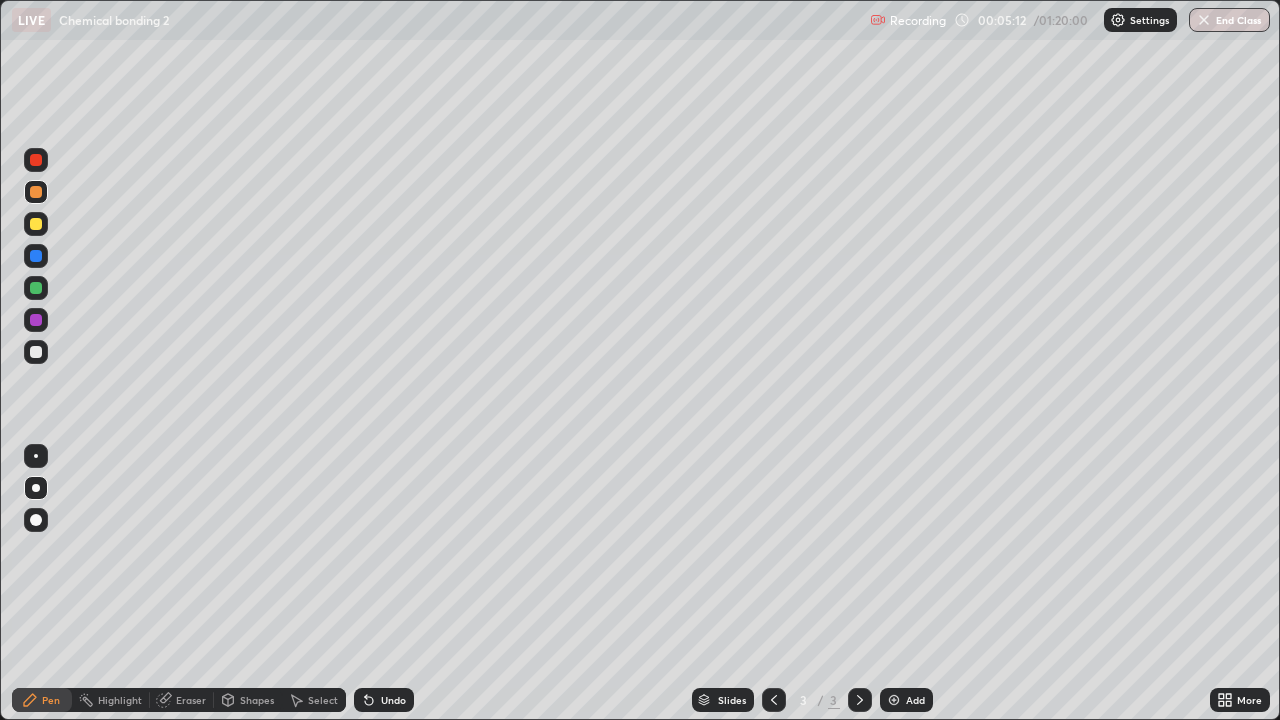 click at bounding box center [36, 352] 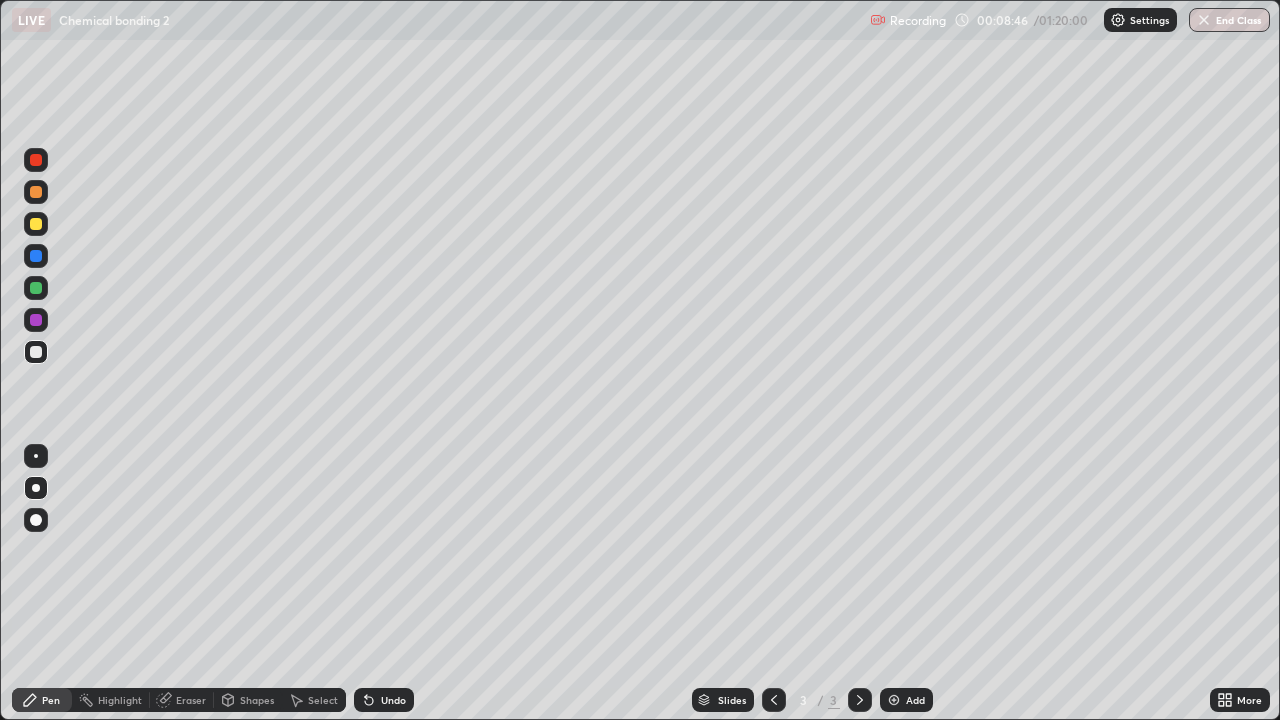 click on "Eraser" at bounding box center (191, 700) 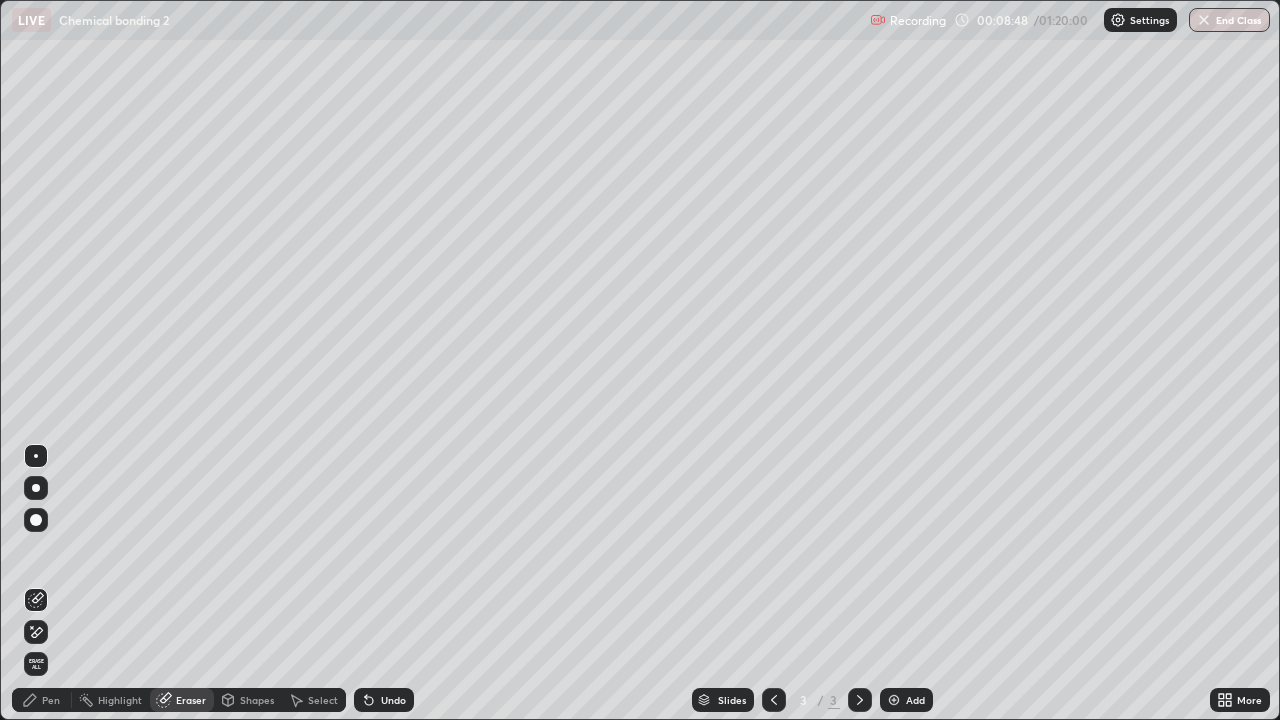 click on "Pen" at bounding box center (51, 700) 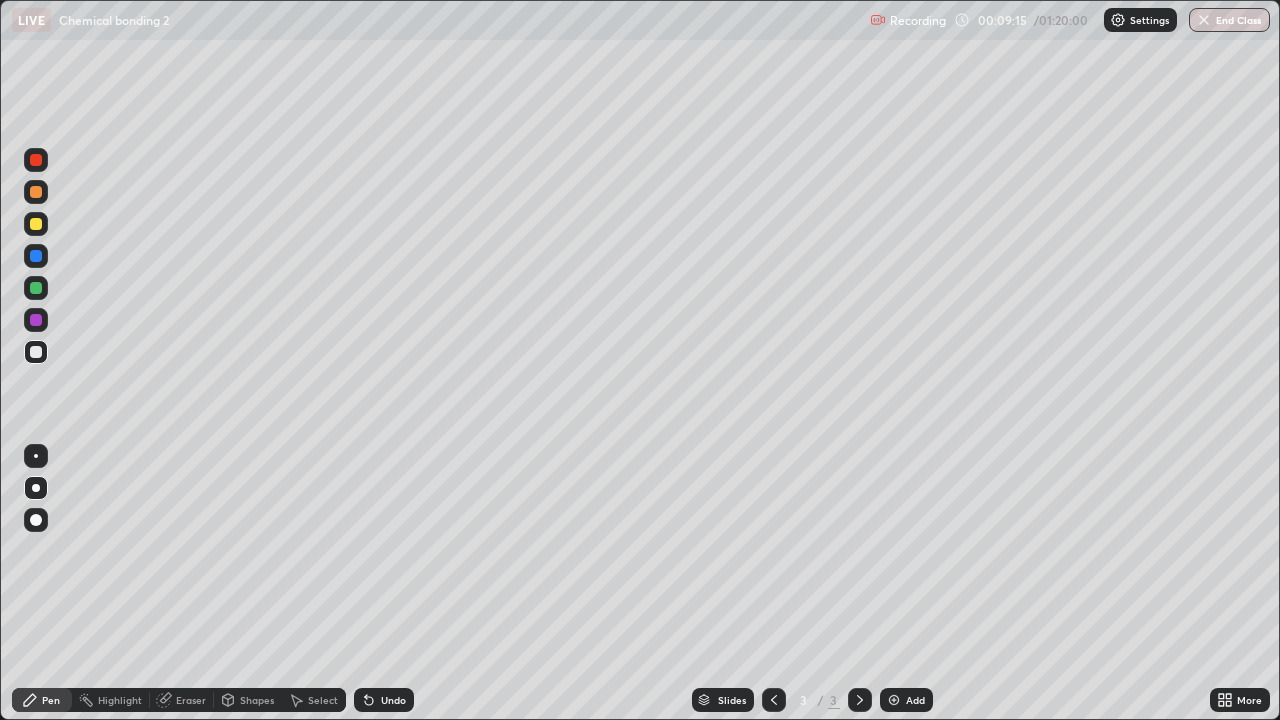 click at bounding box center (36, 224) 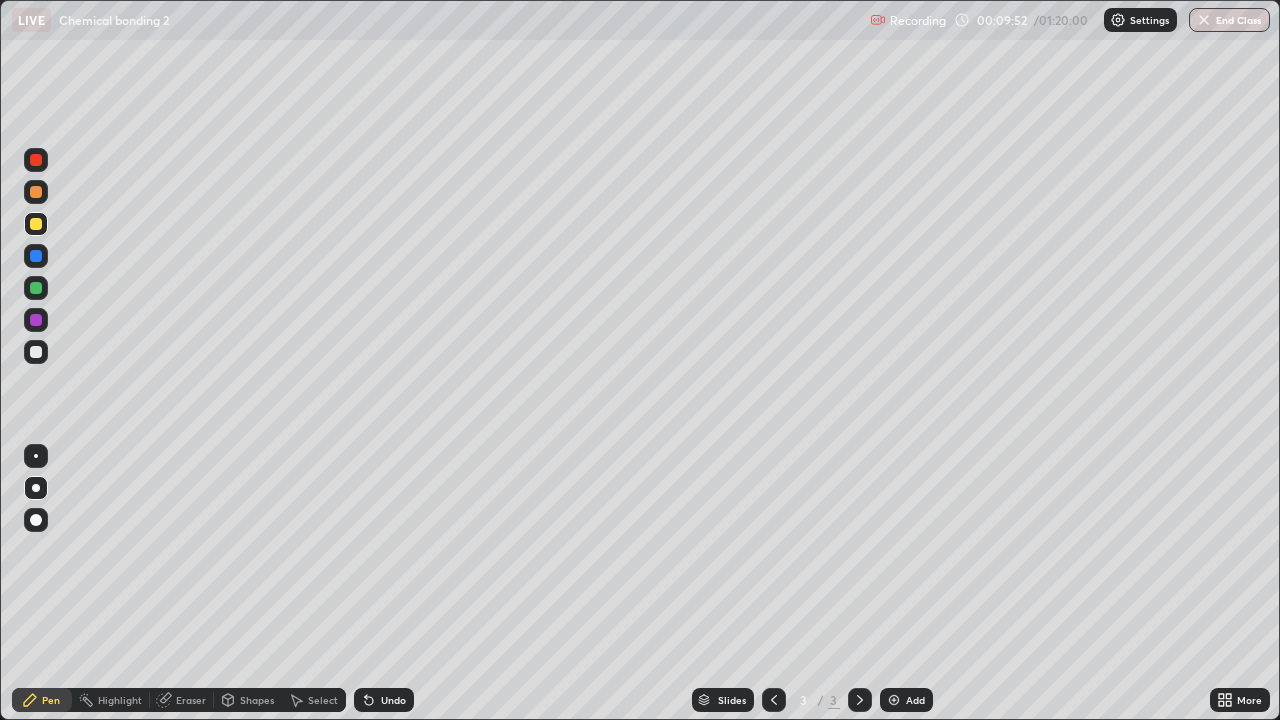 click on "Slides 3 / 3 Add" at bounding box center (812, 700) 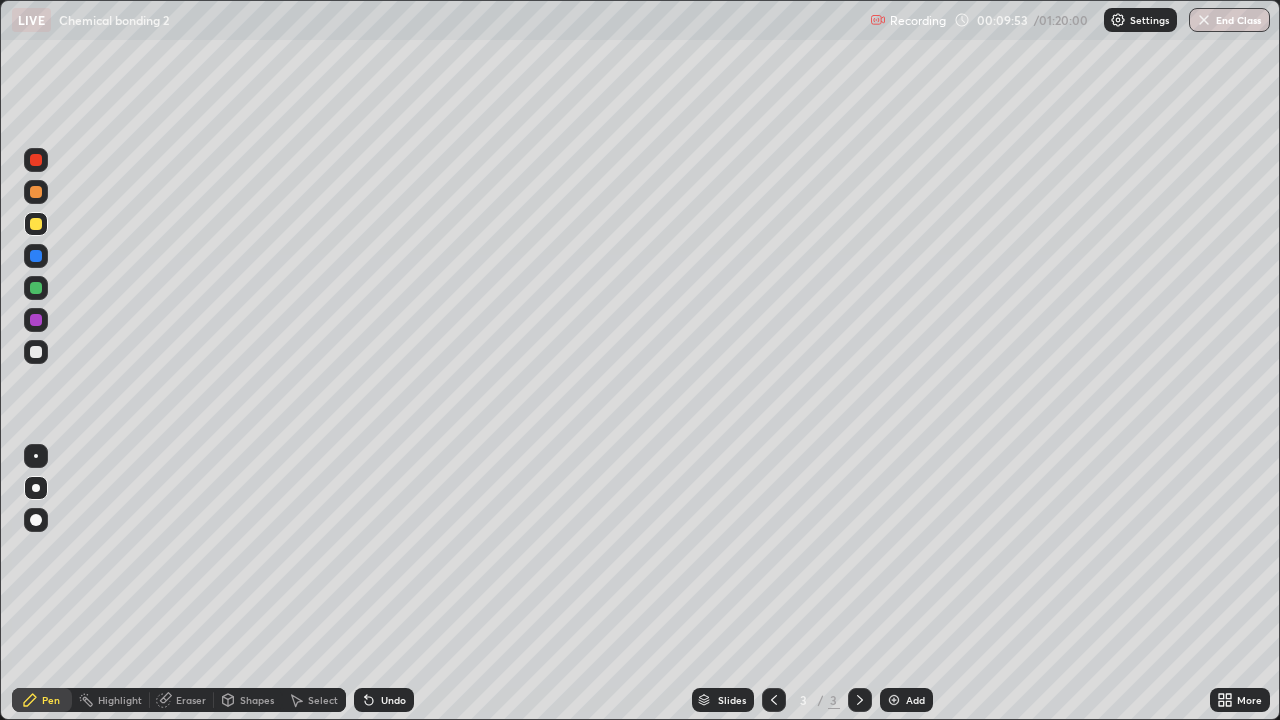 click at bounding box center (774, 700) 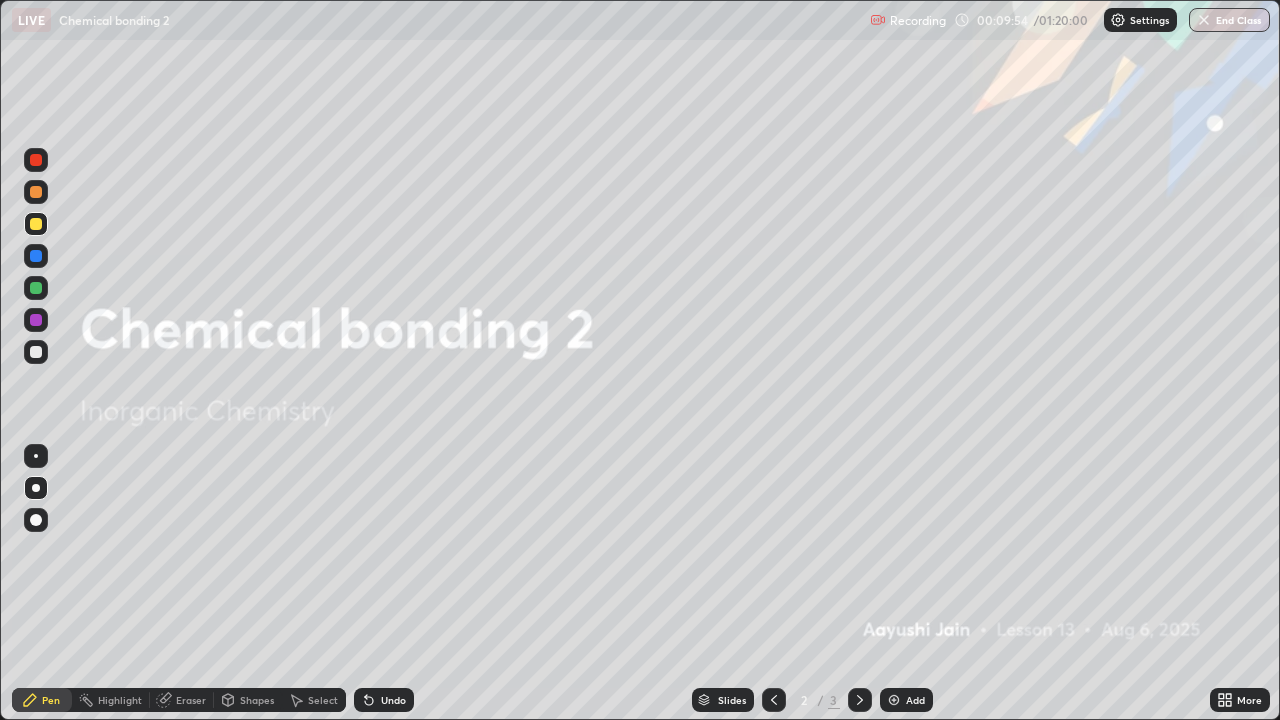click at bounding box center (774, 700) 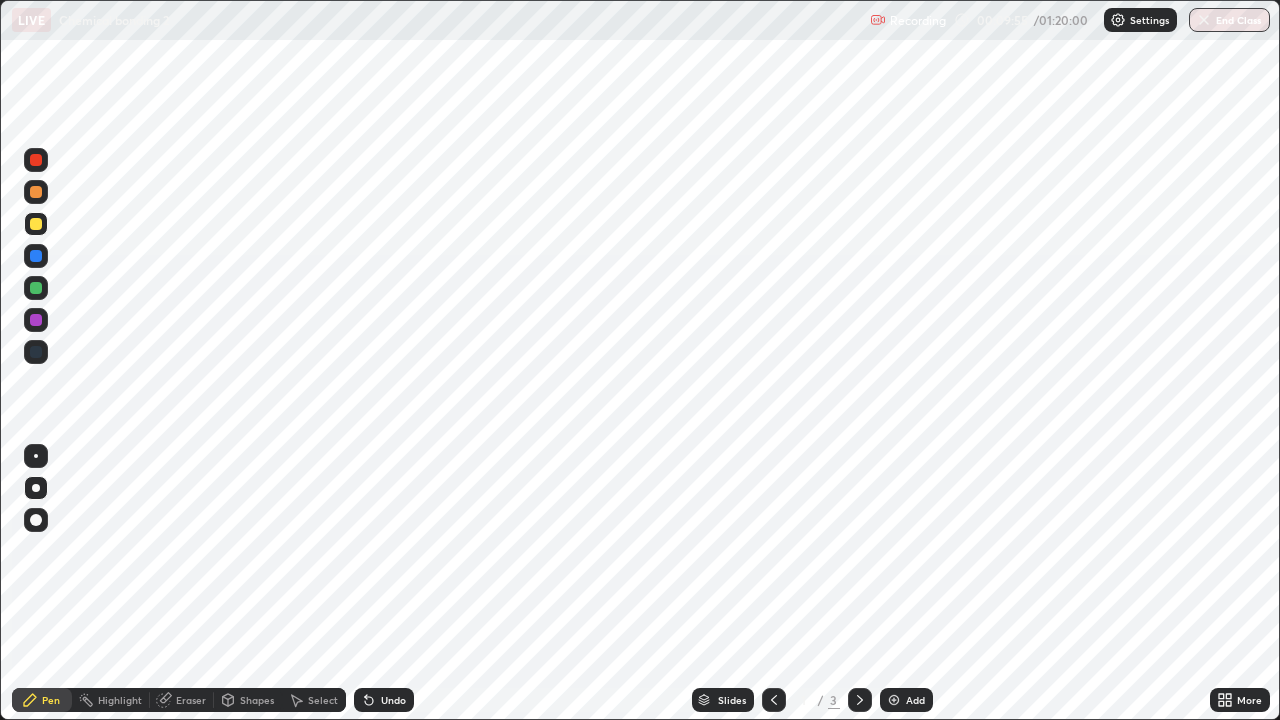 click at bounding box center [860, 700] 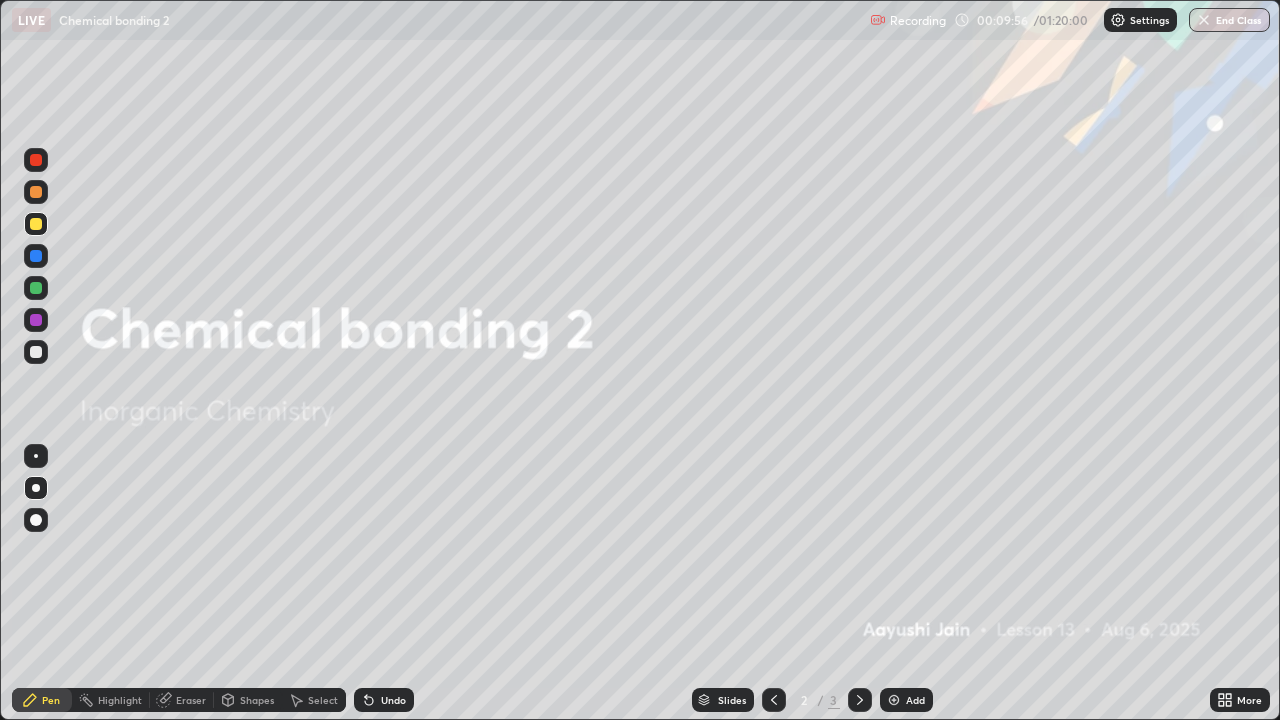 click 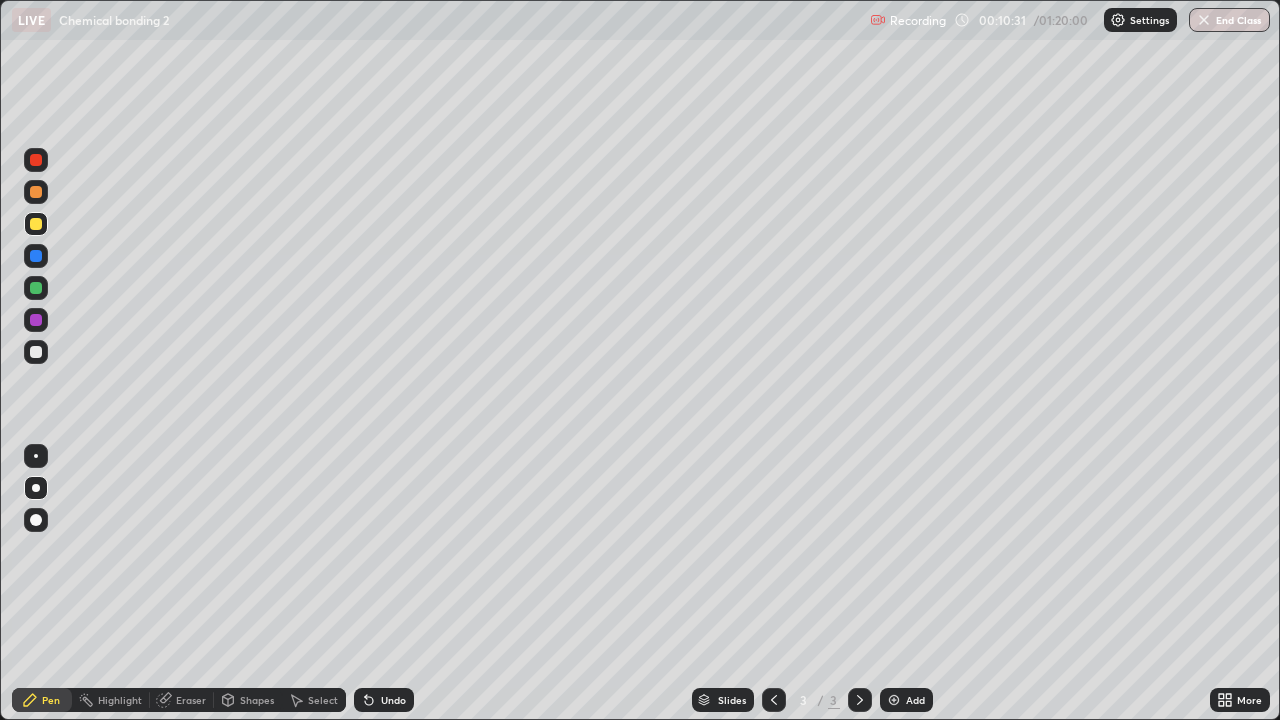 click on "Eraser" at bounding box center (191, 700) 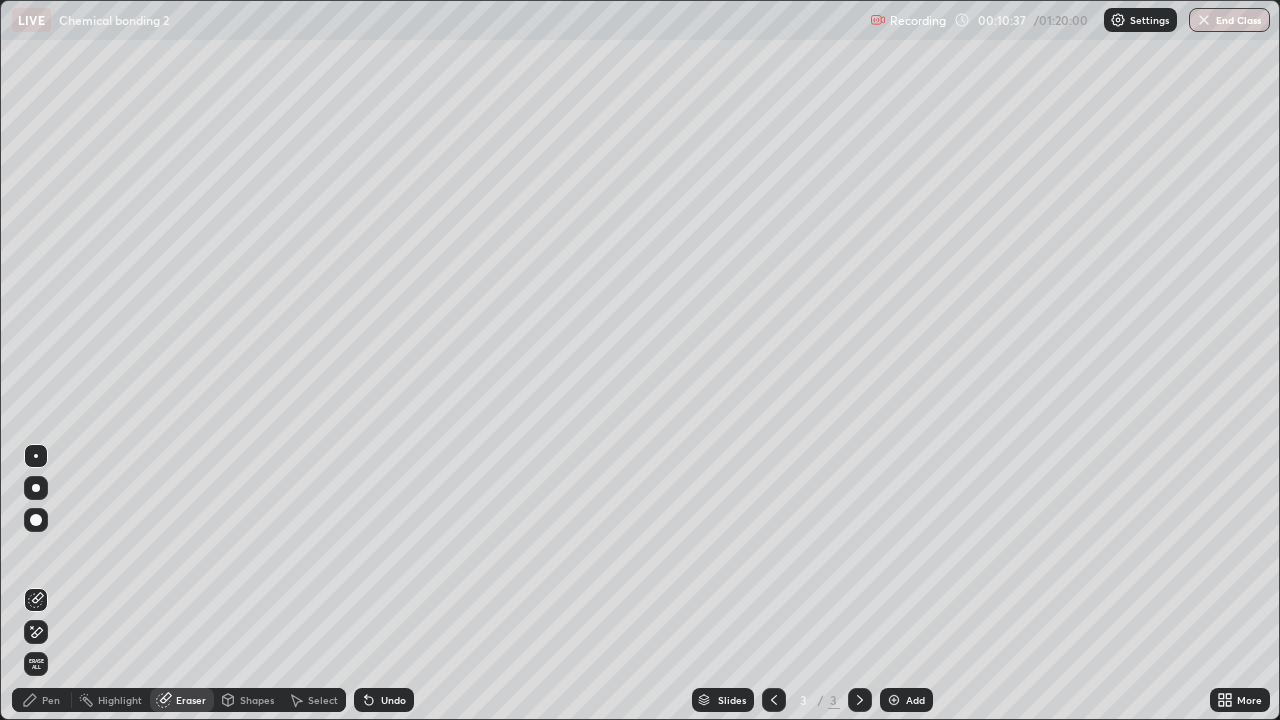 click on "Pen" at bounding box center (51, 700) 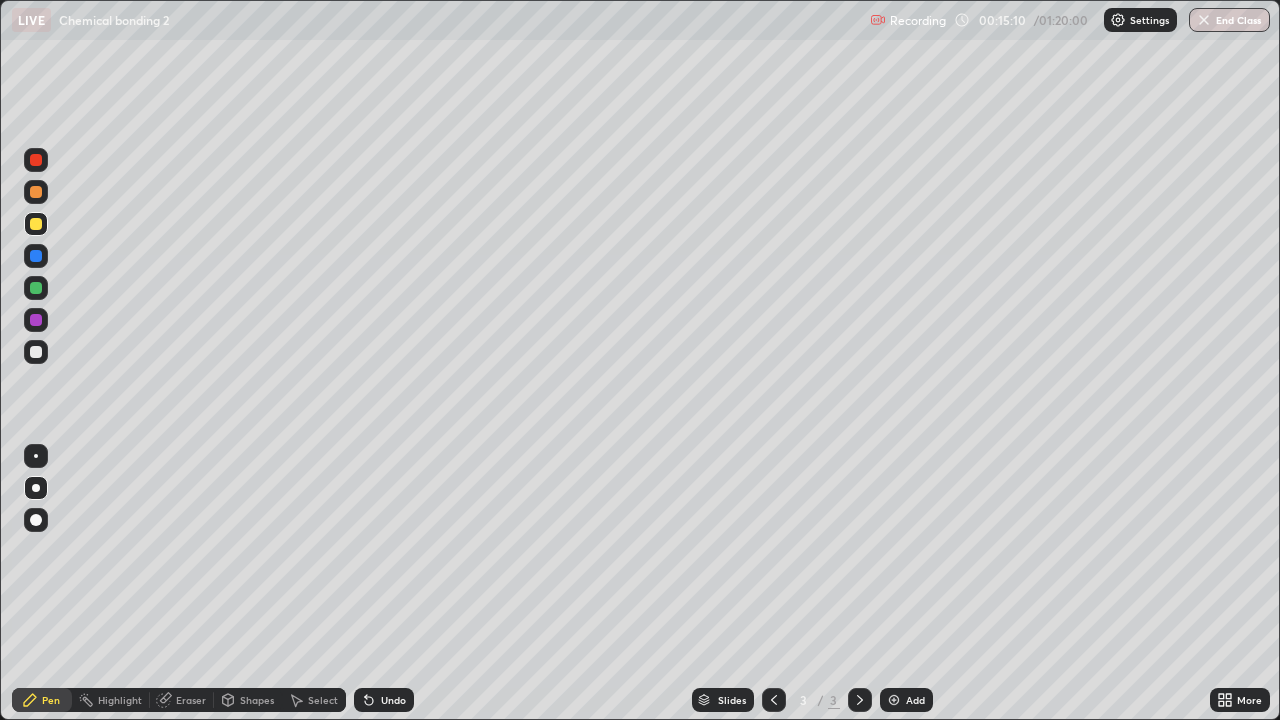 click at bounding box center (894, 700) 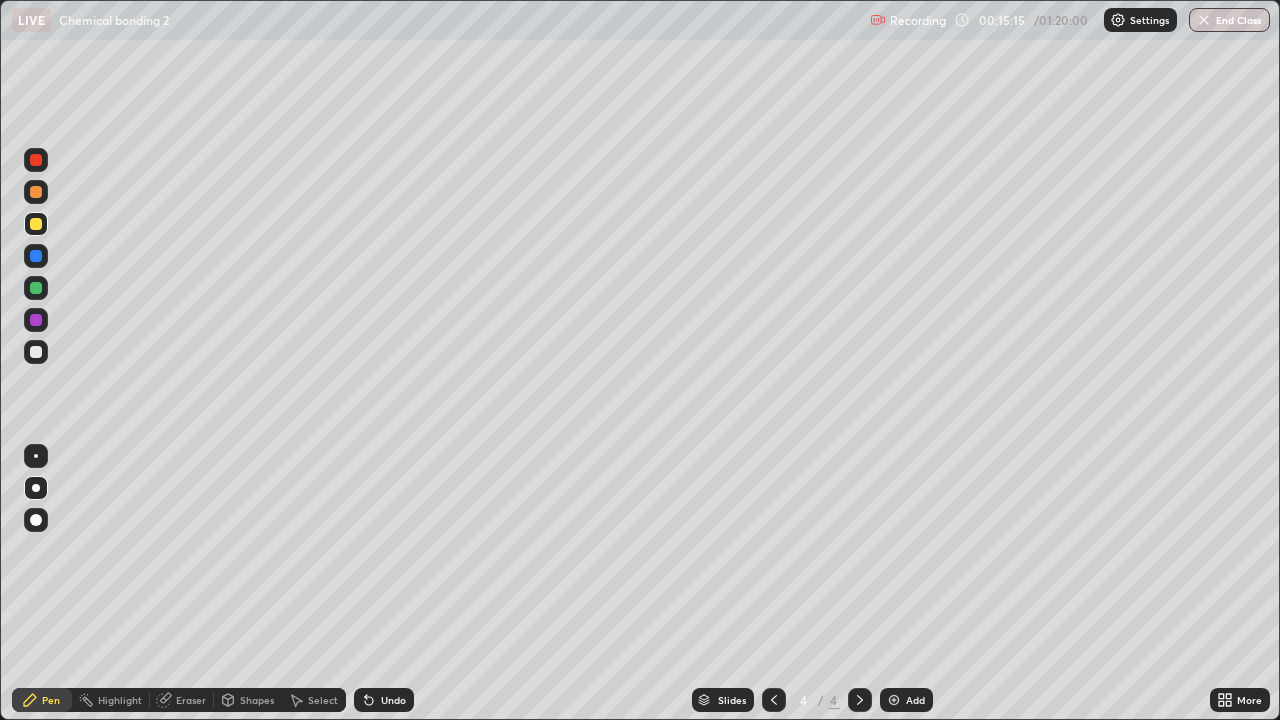 click 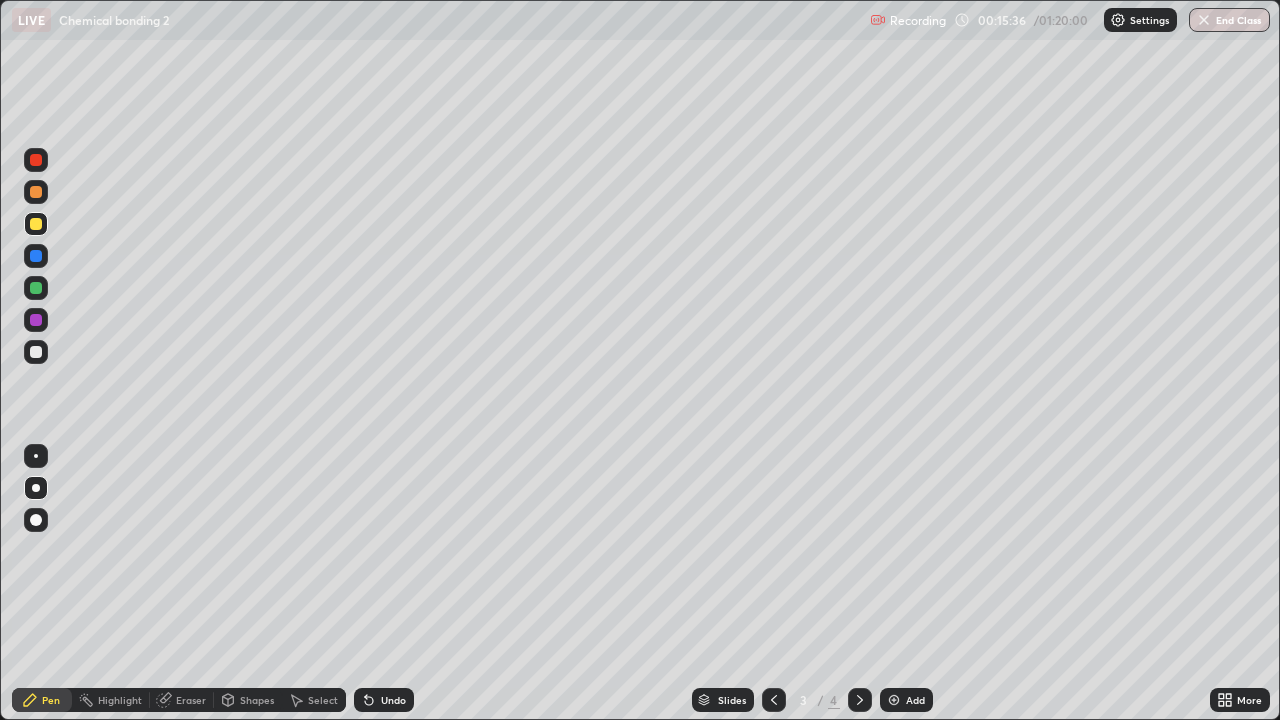 click 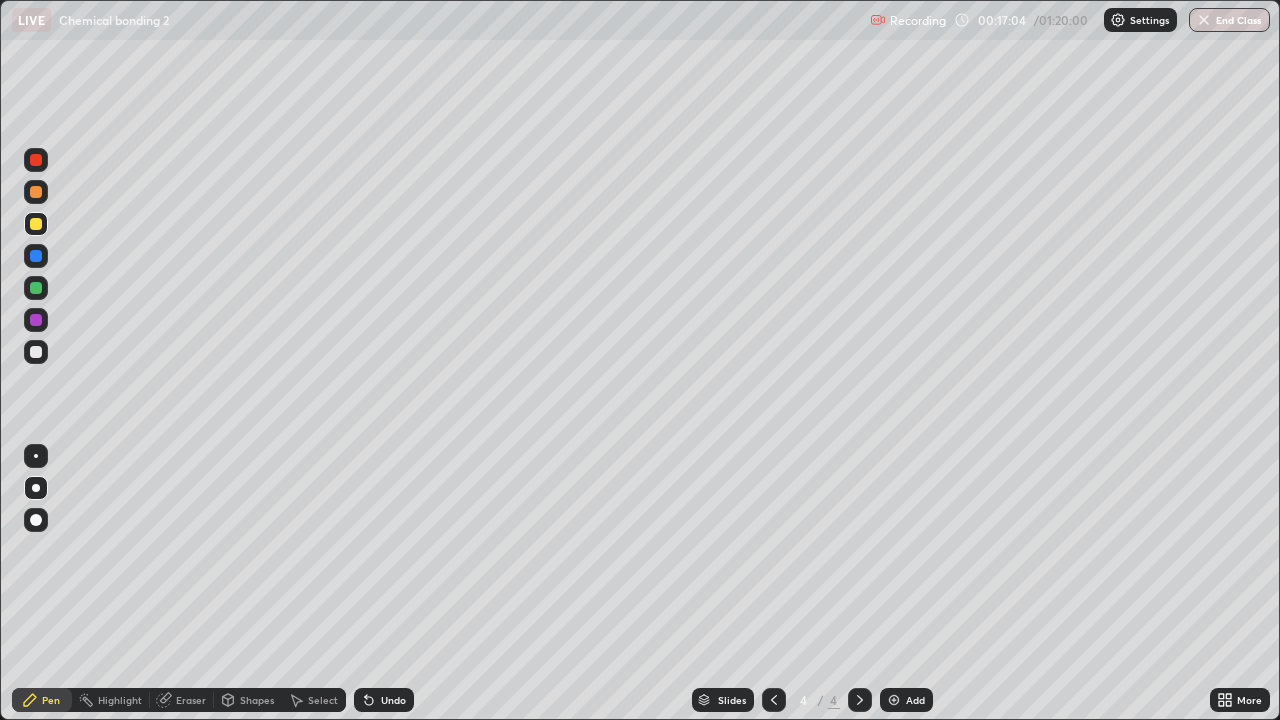 click on "Eraser" at bounding box center [182, 700] 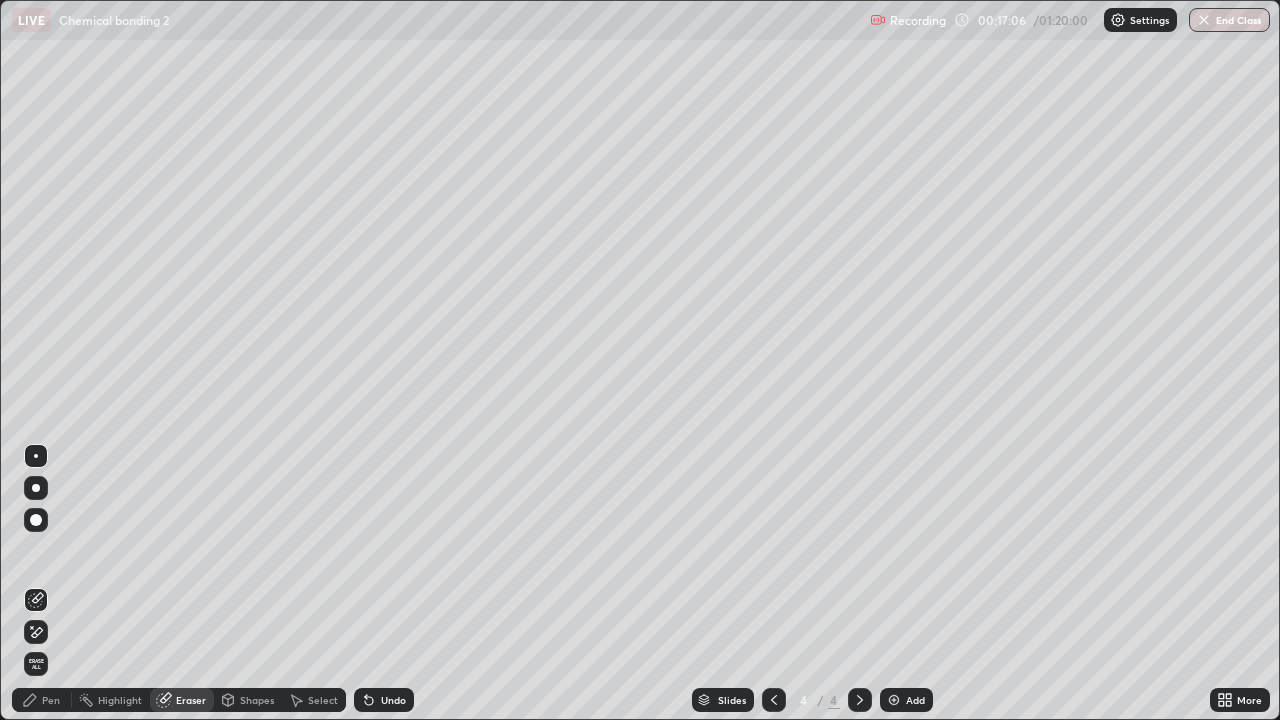 click on "Pen" at bounding box center [42, 700] 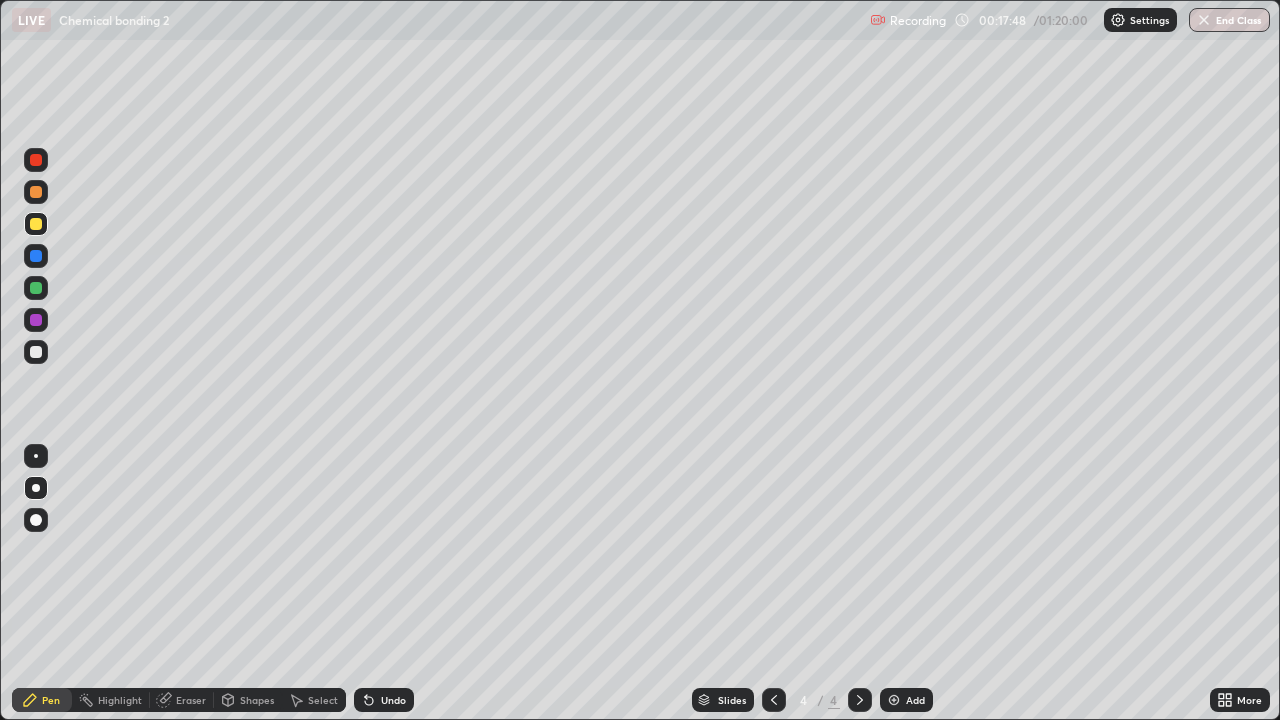 click on "Eraser" at bounding box center [182, 700] 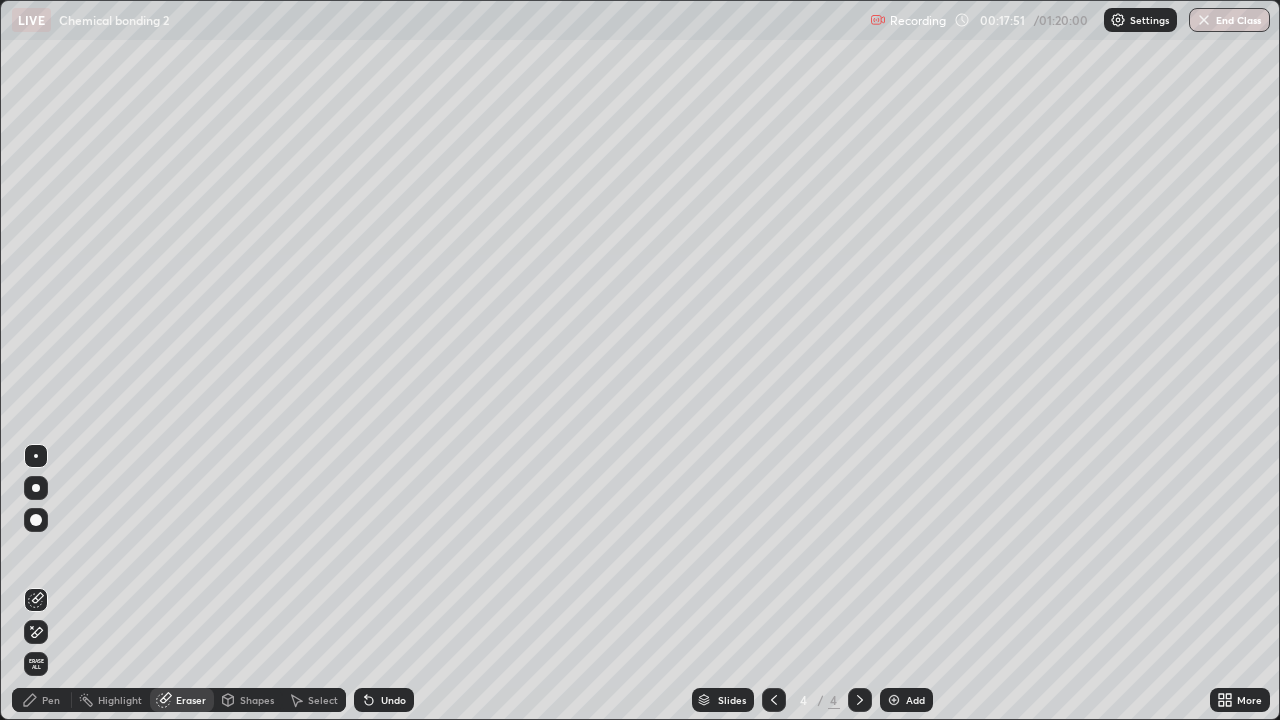 click on "Pen" at bounding box center (51, 700) 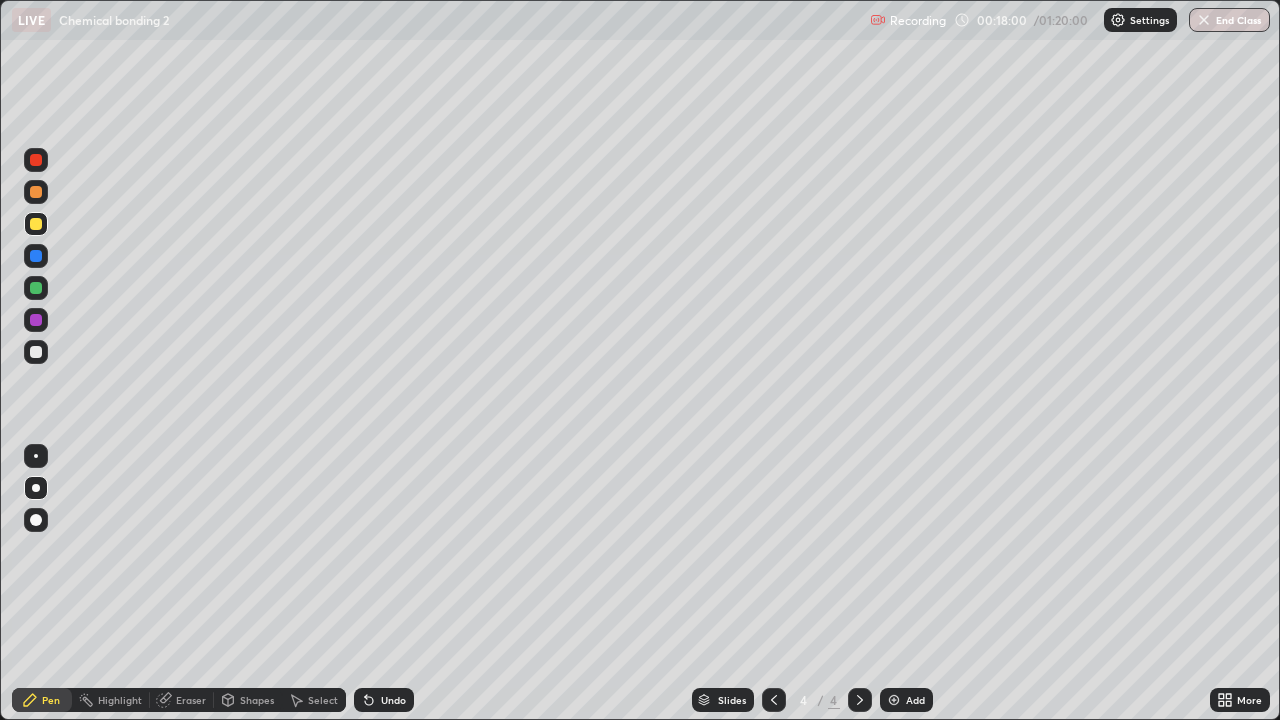 click at bounding box center (36, 352) 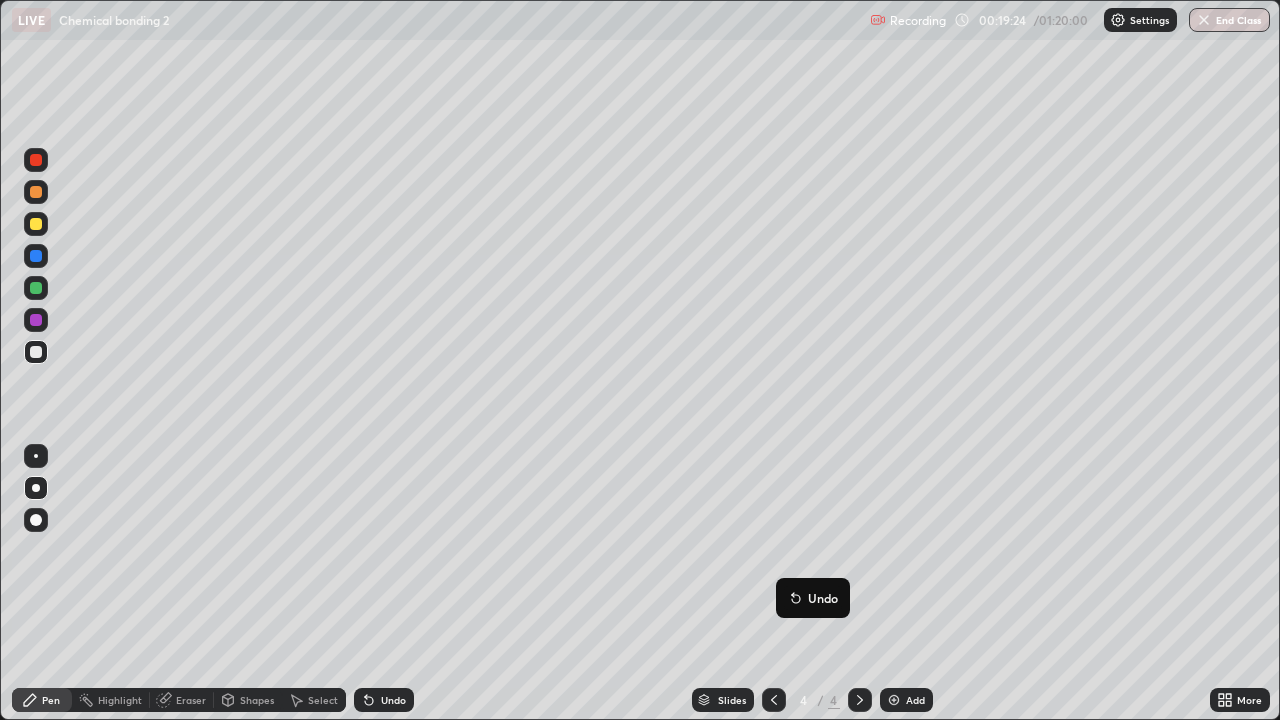 click 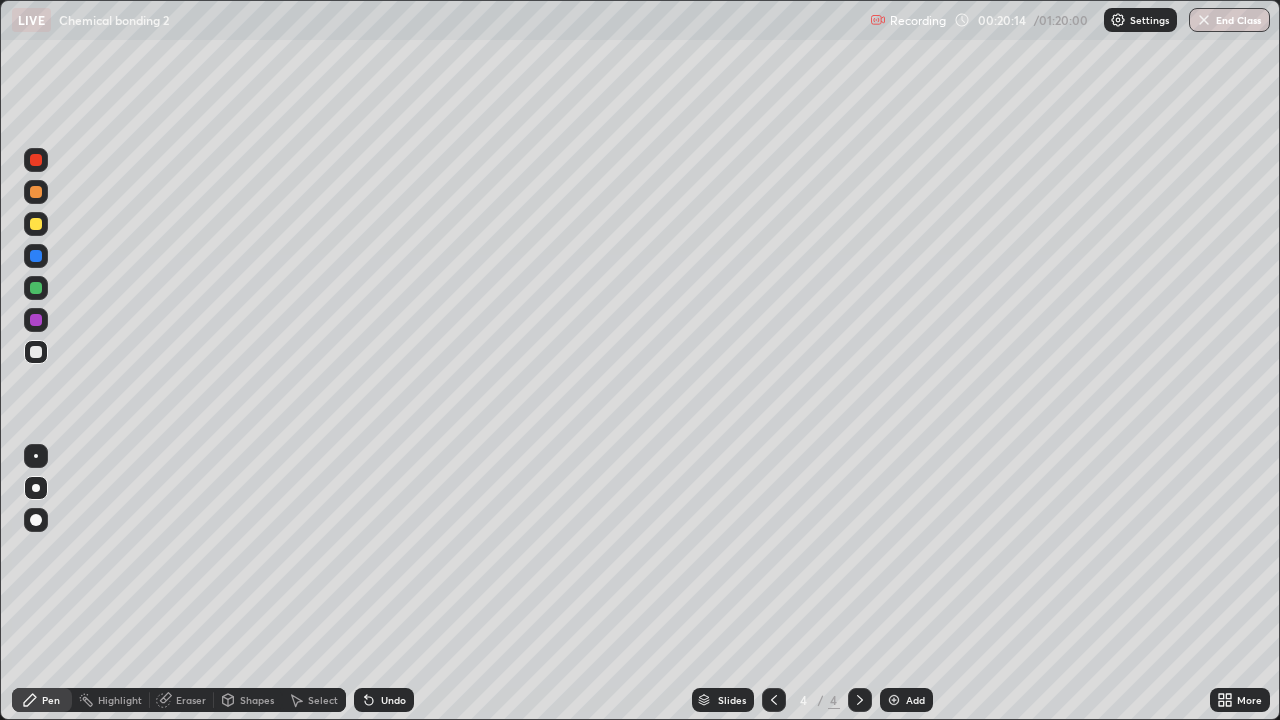 click on "Add" at bounding box center (915, 700) 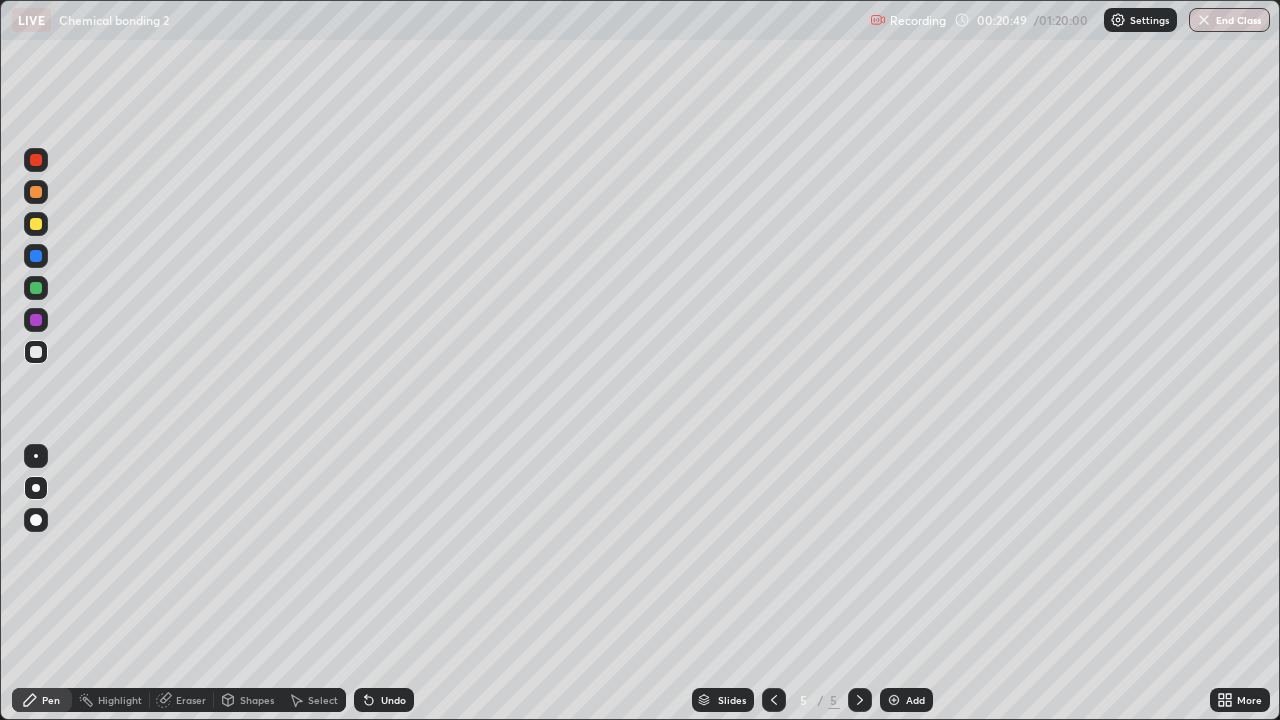 click at bounding box center [36, 320] 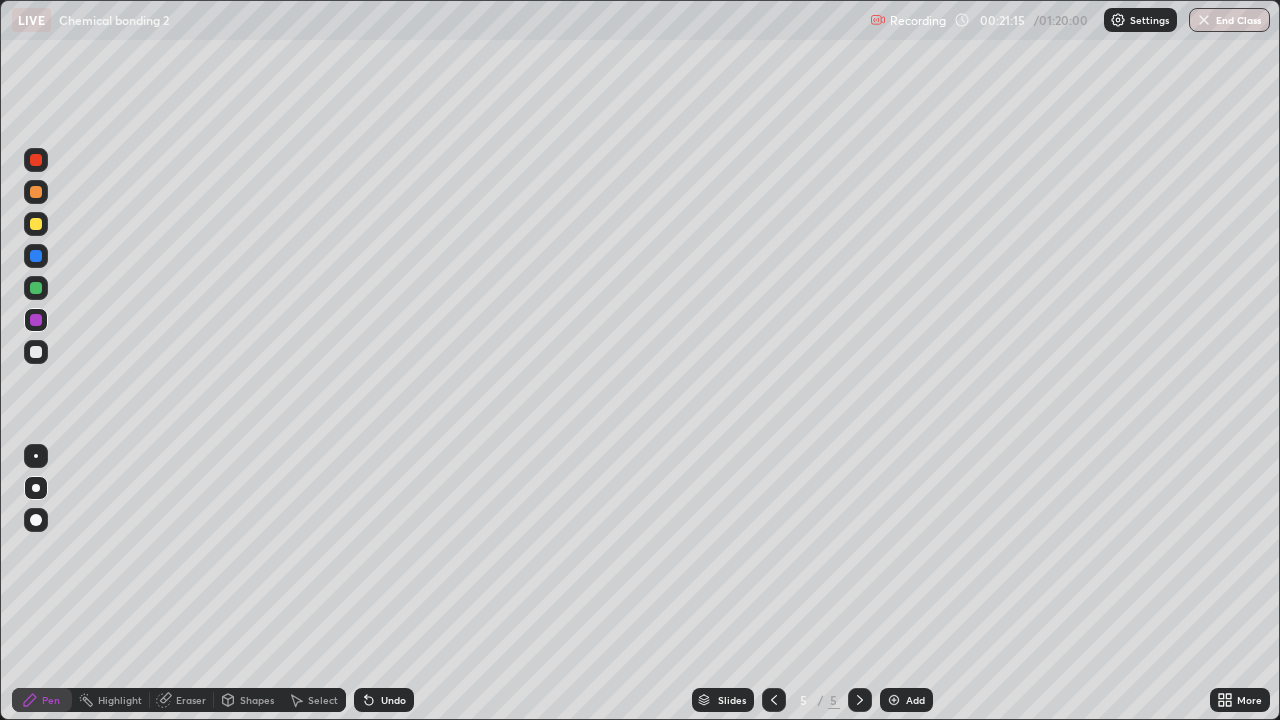 click at bounding box center [36, 352] 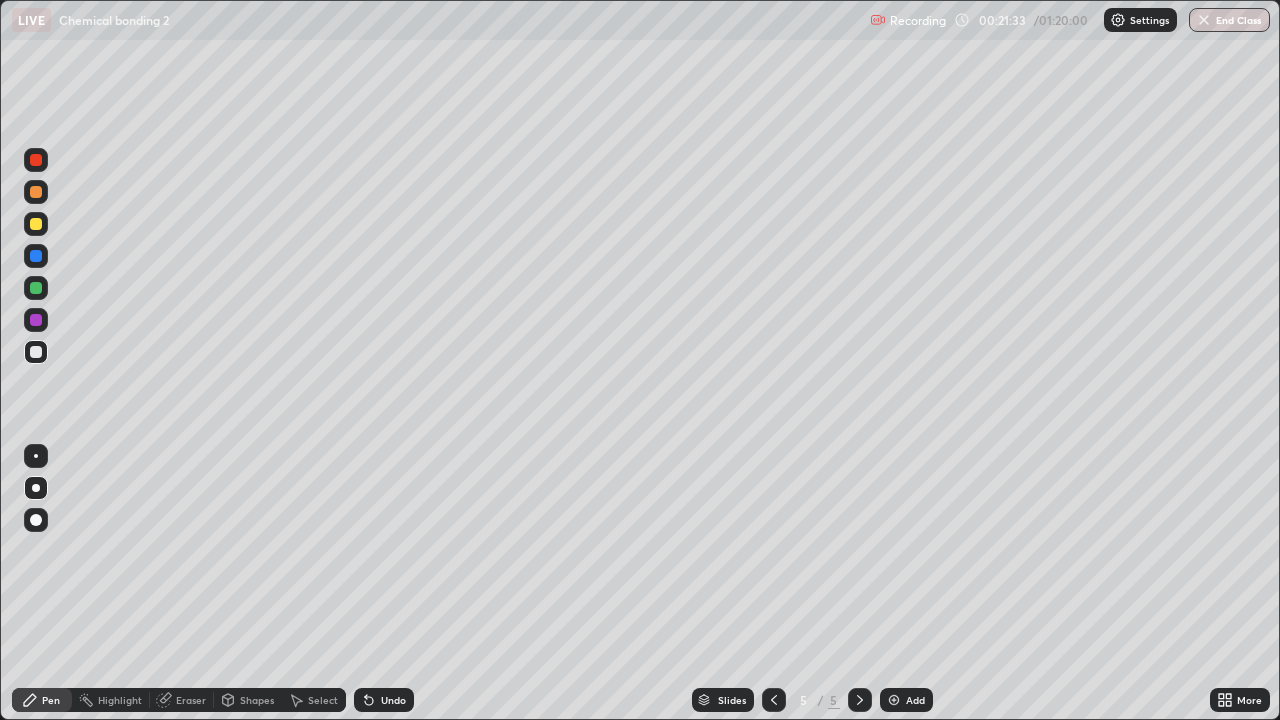 click at bounding box center [36, 224] 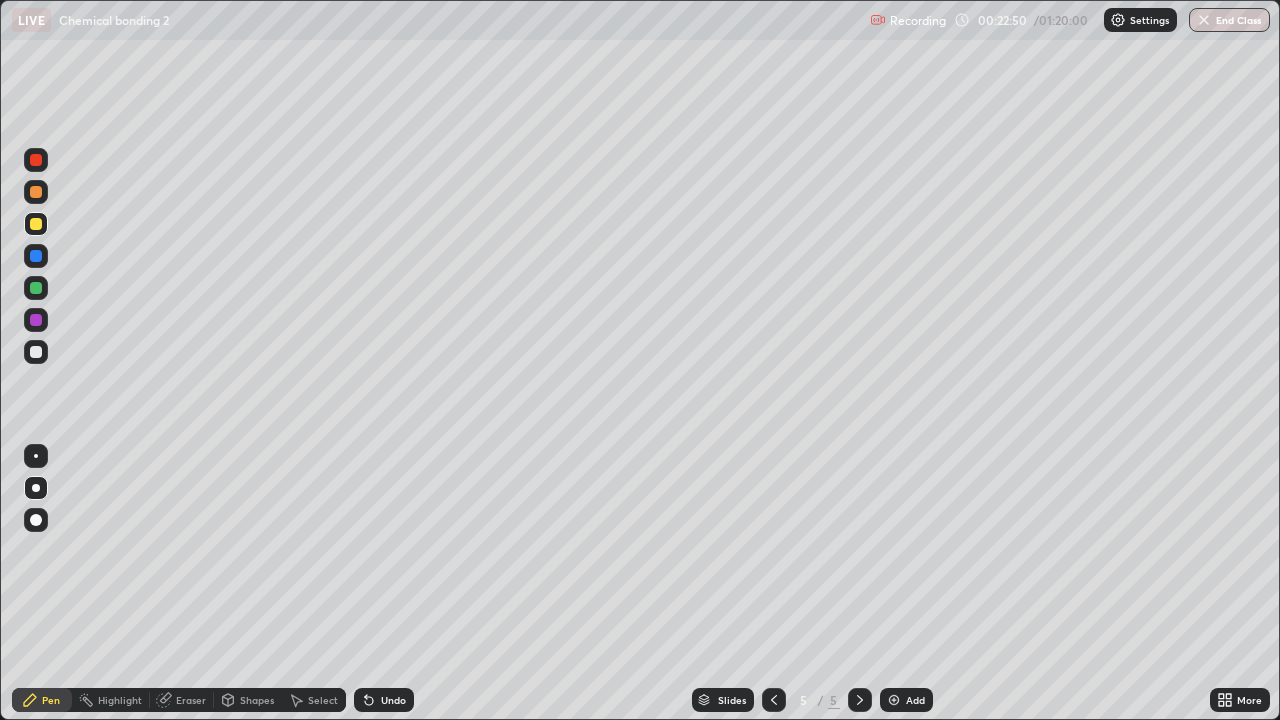 click at bounding box center [36, 192] 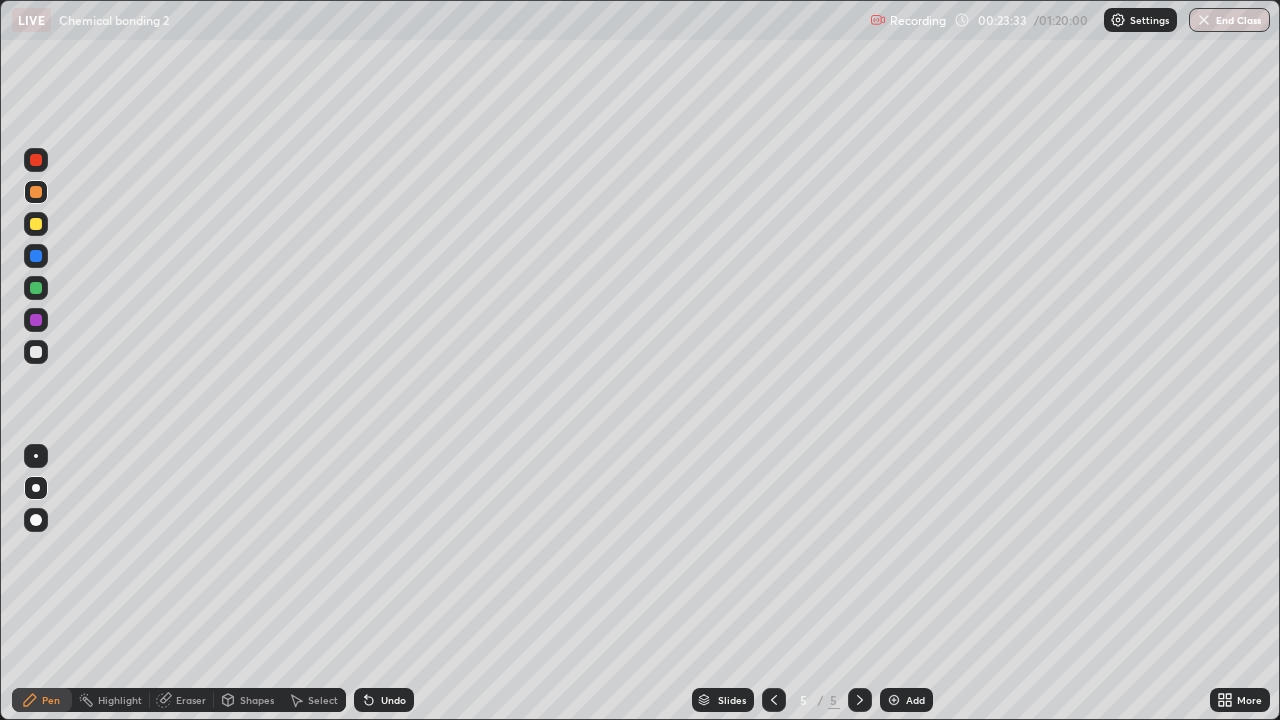 click on "Eraser" at bounding box center [191, 700] 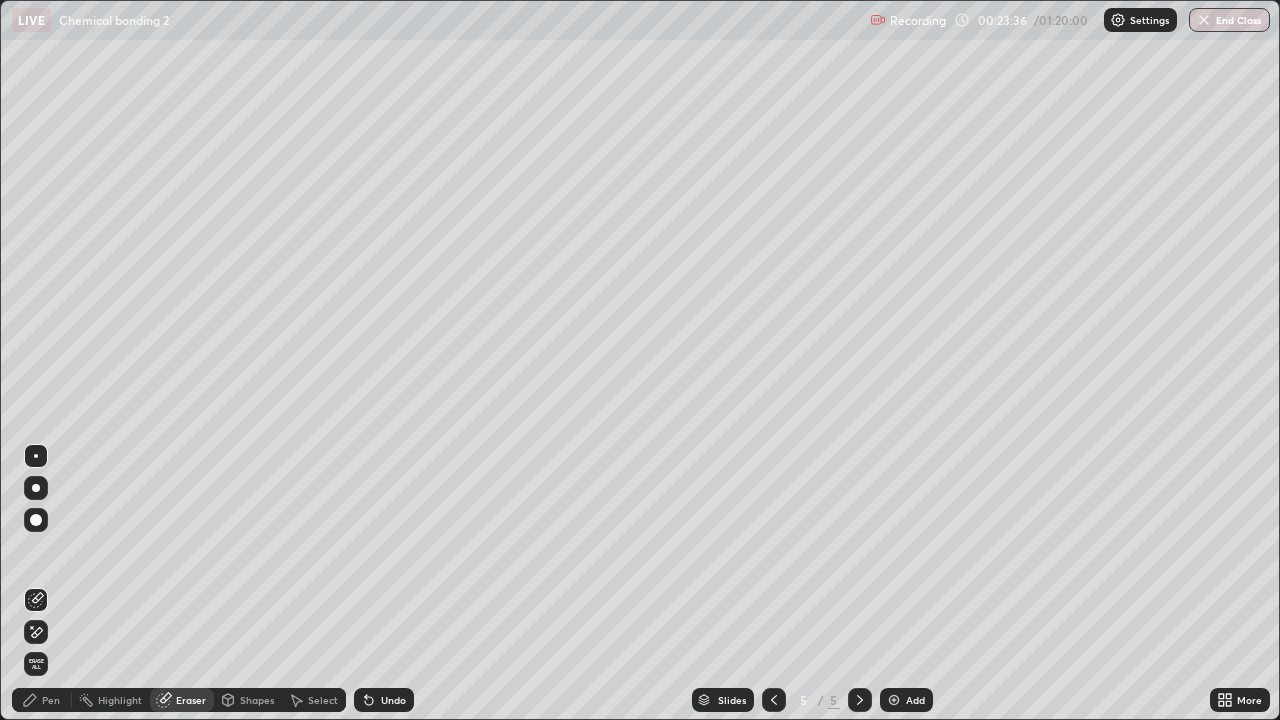 click on "Pen" at bounding box center [51, 700] 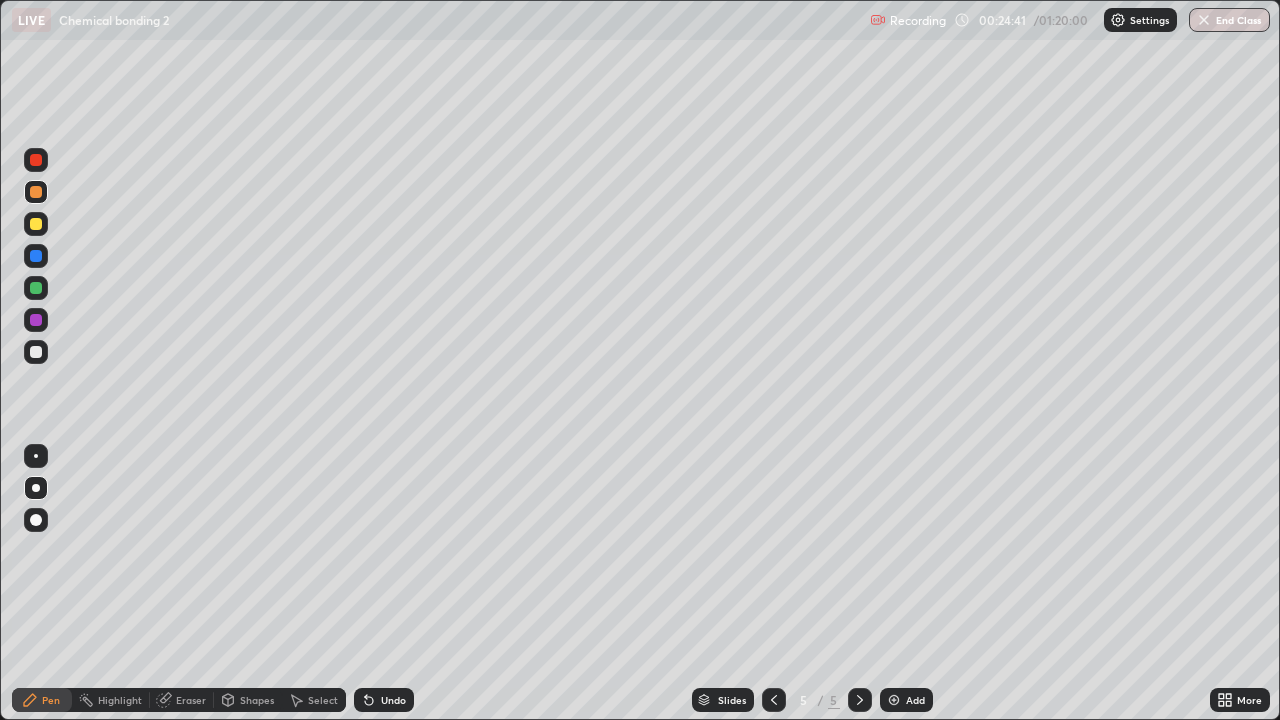 click at bounding box center (36, 320) 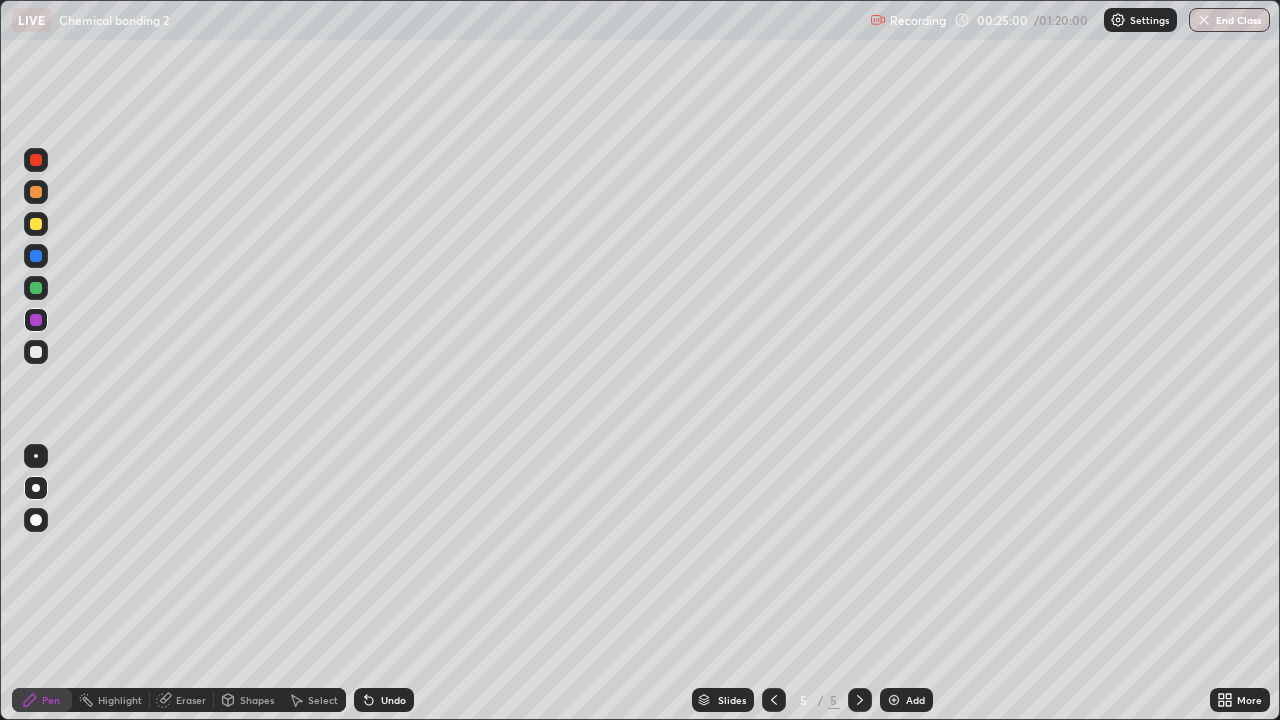 click at bounding box center [894, 700] 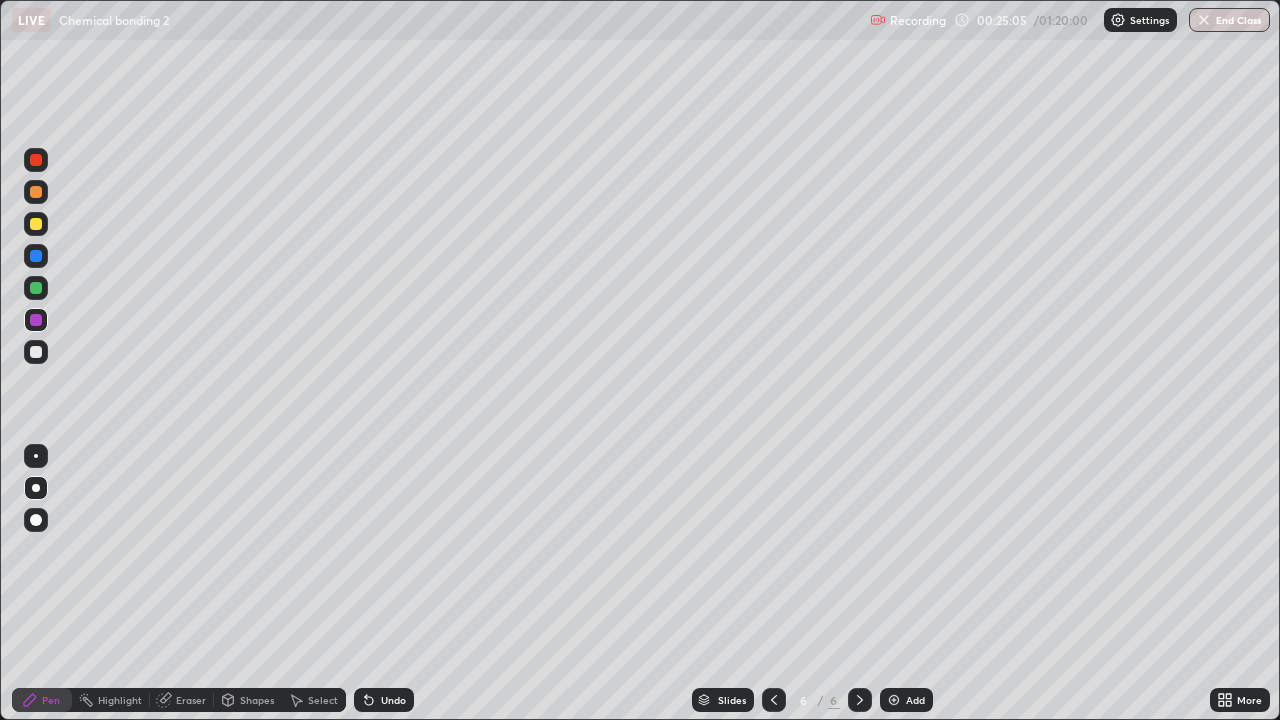 click at bounding box center [36, 224] 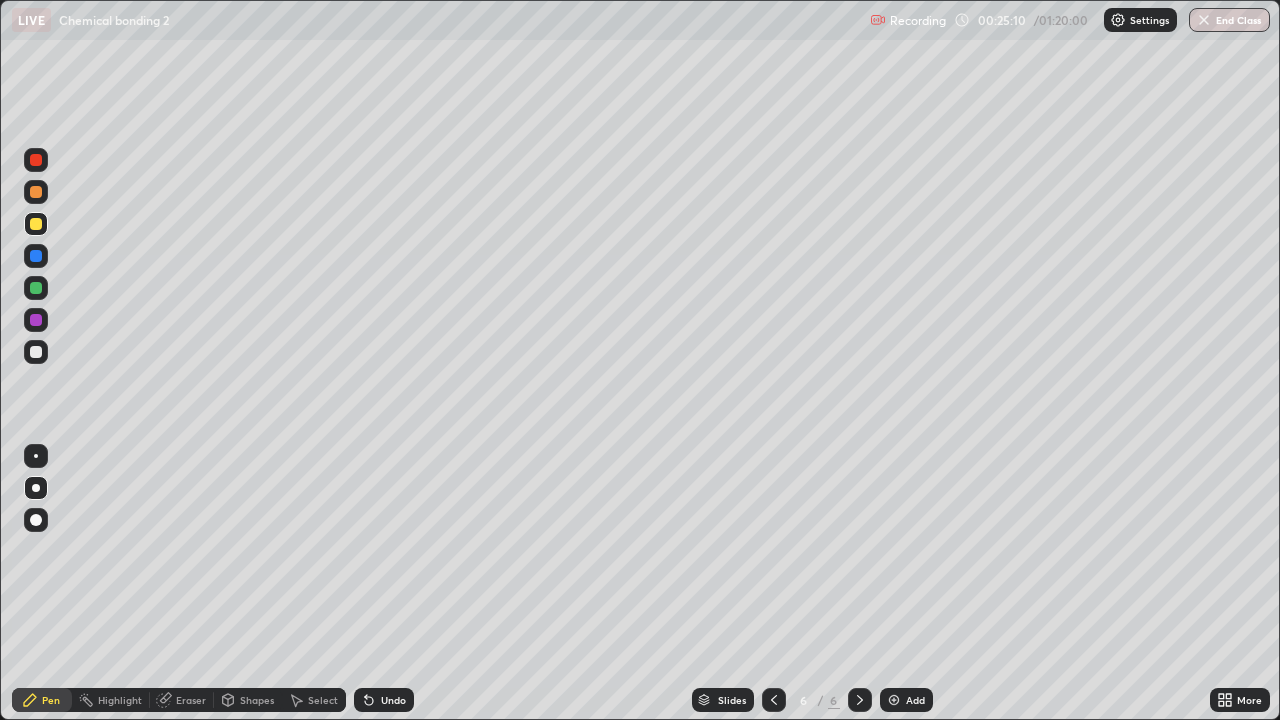 click at bounding box center (36, 320) 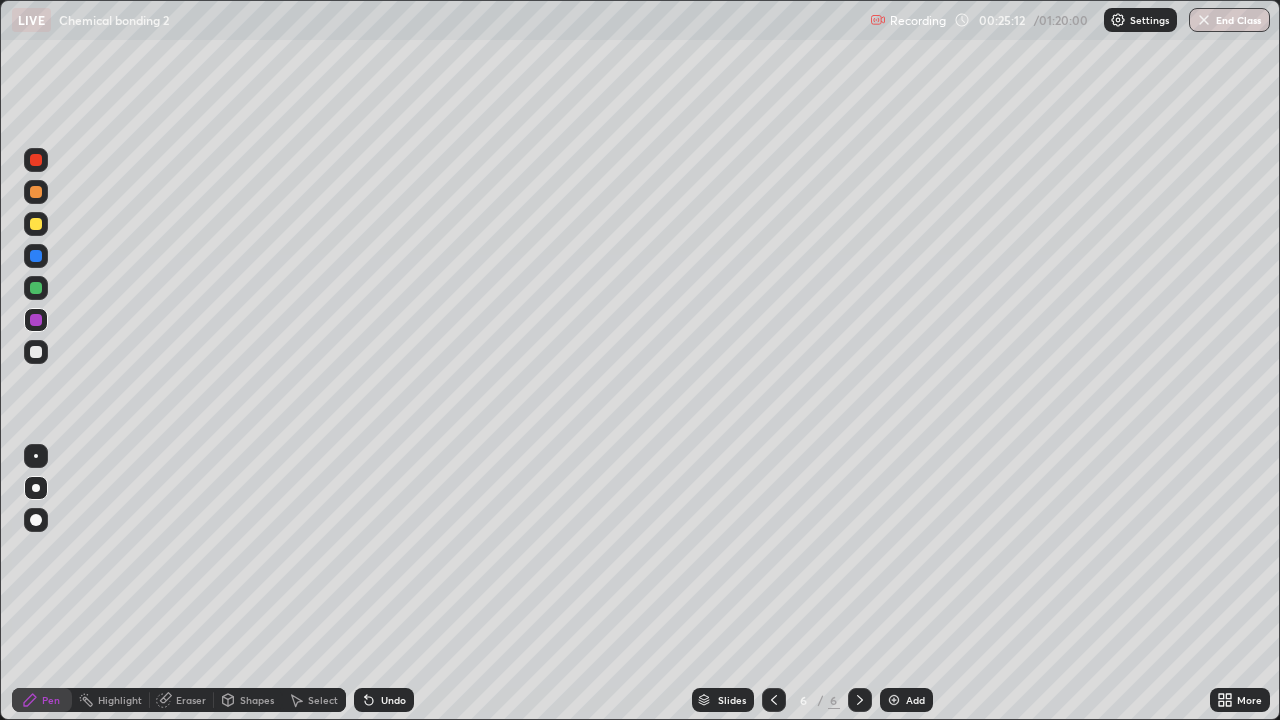 click at bounding box center (36, 224) 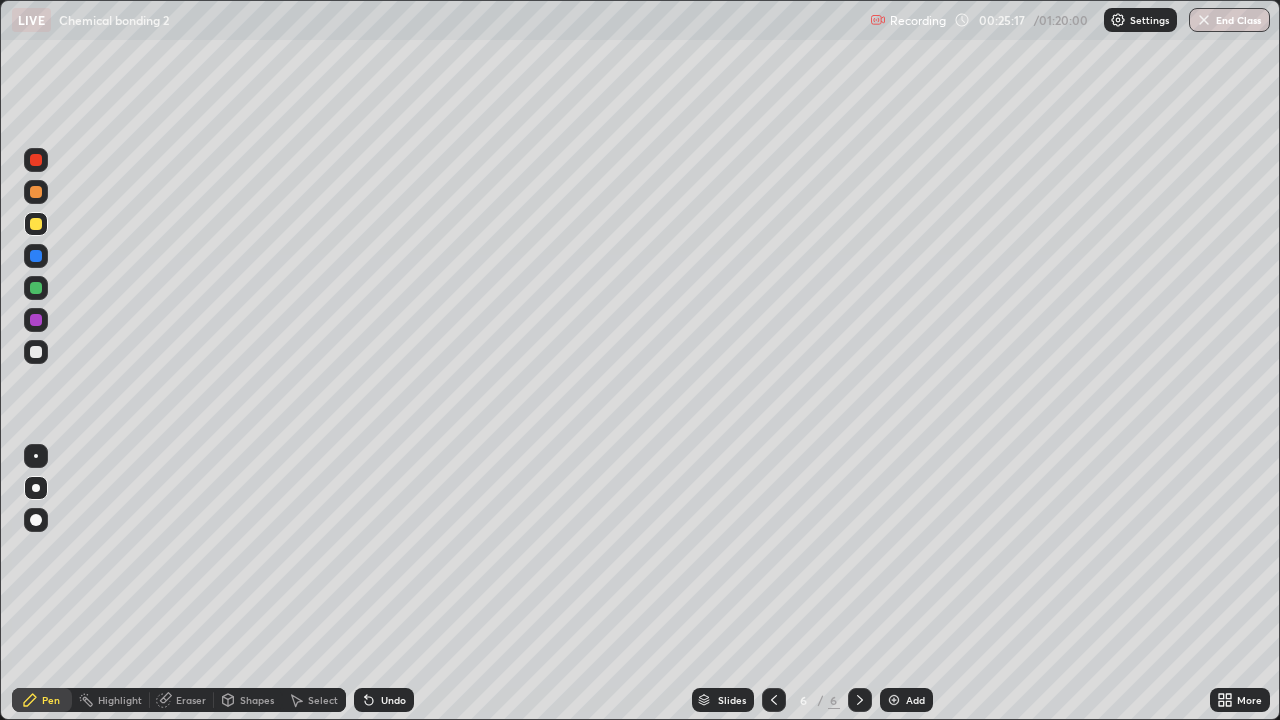 click at bounding box center [36, 320] 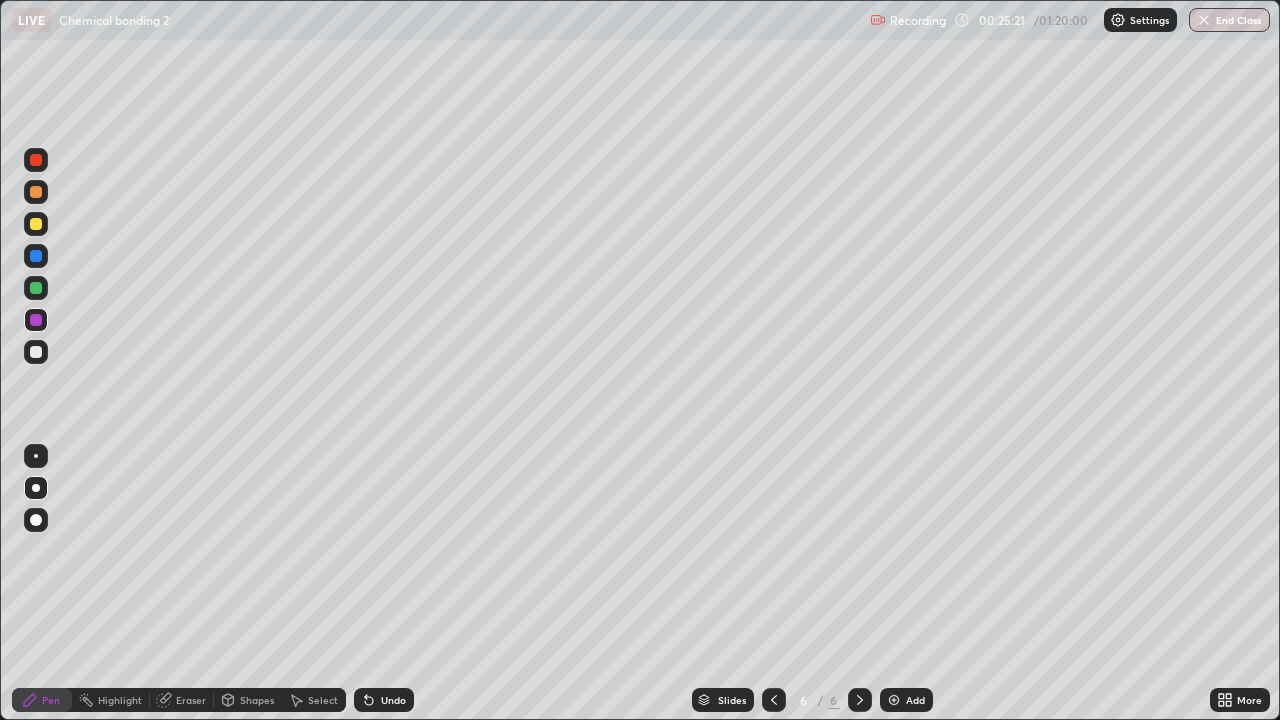 click at bounding box center [36, 224] 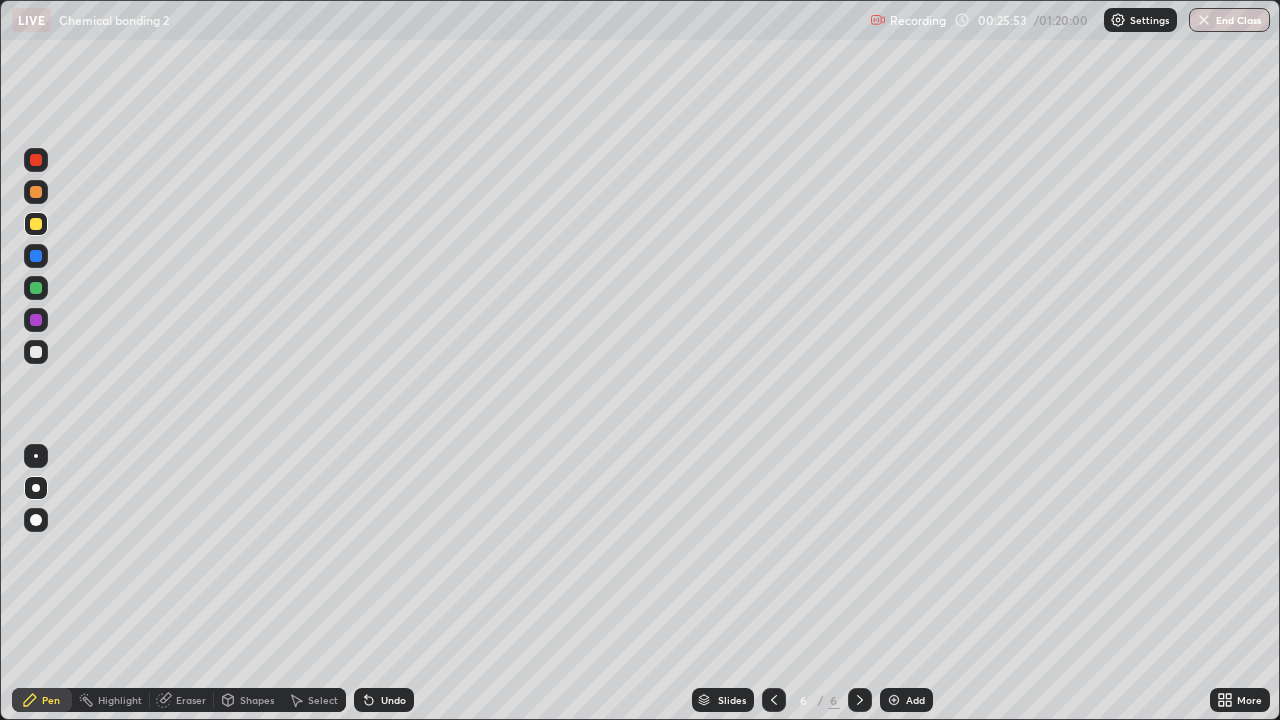 click at bounding box center [774, 700] 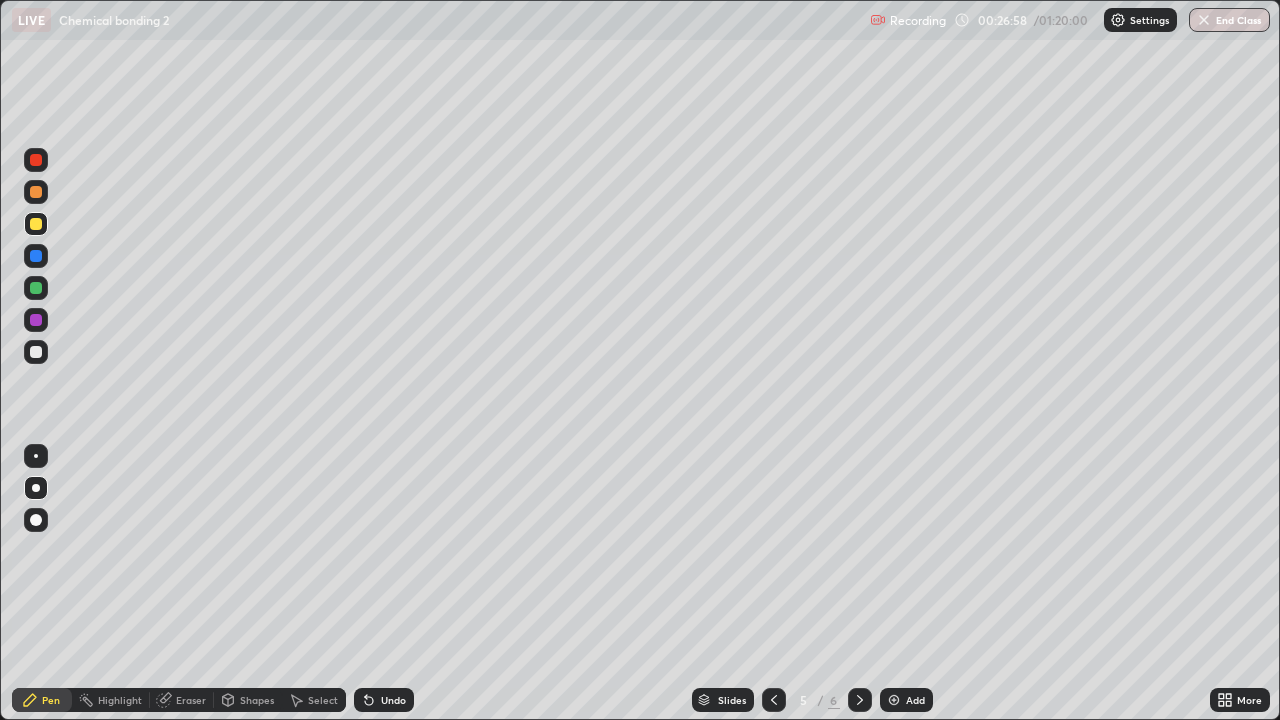 click at bounding box center [860, 700] 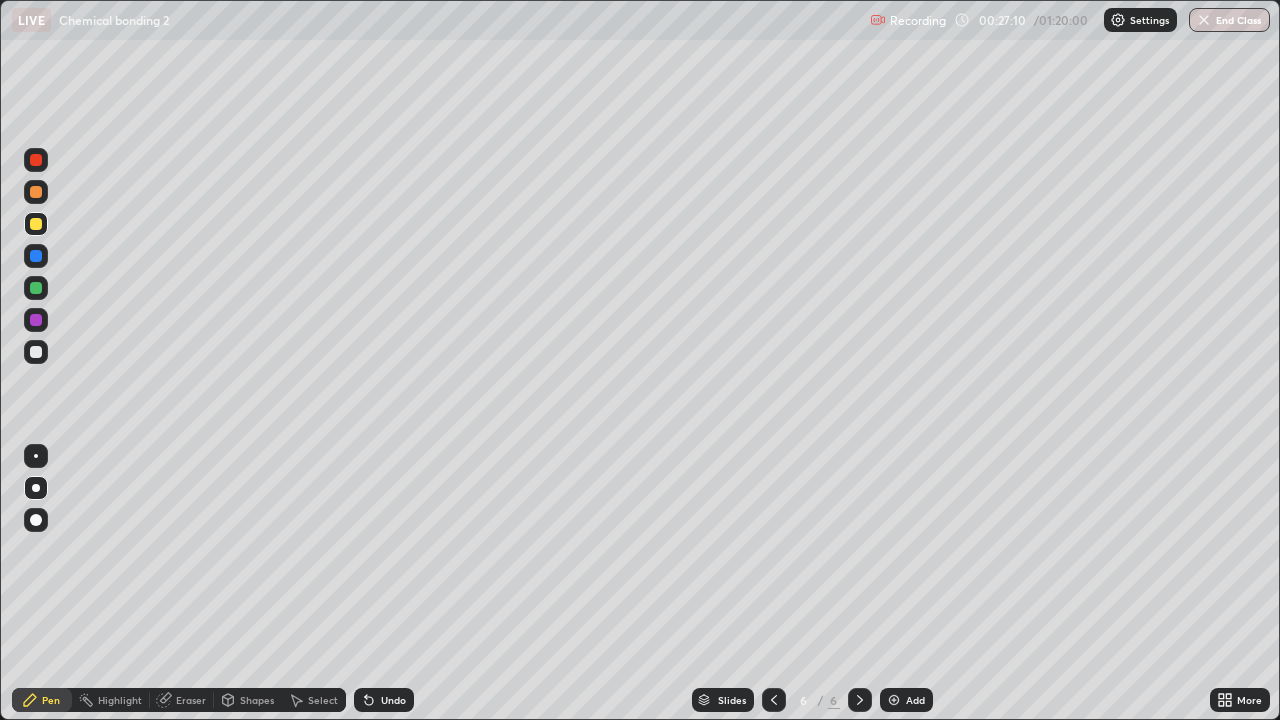 click 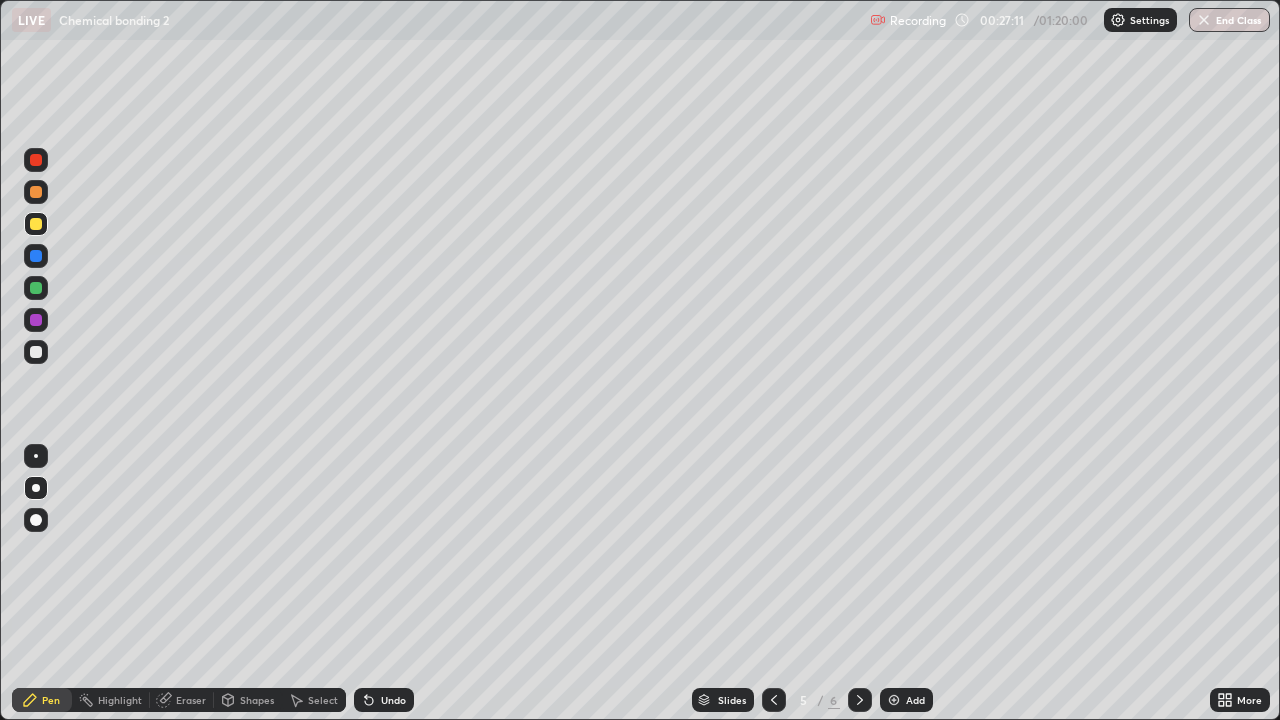 click 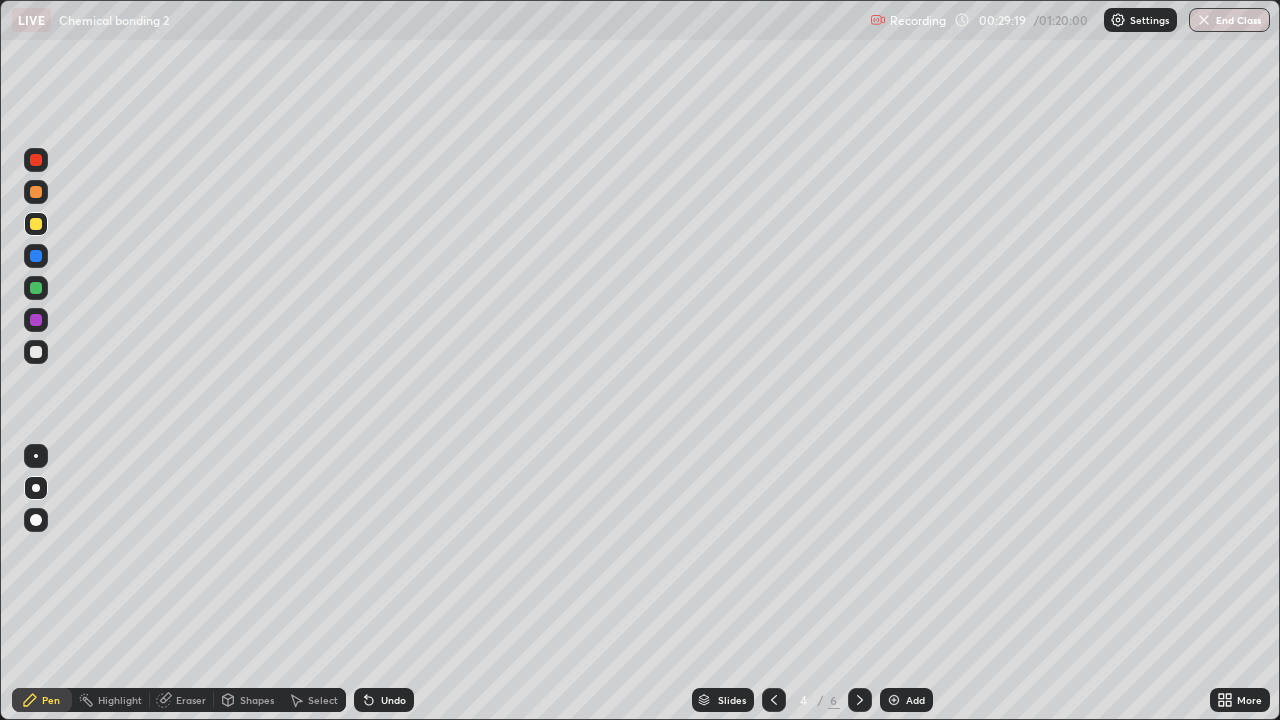 click 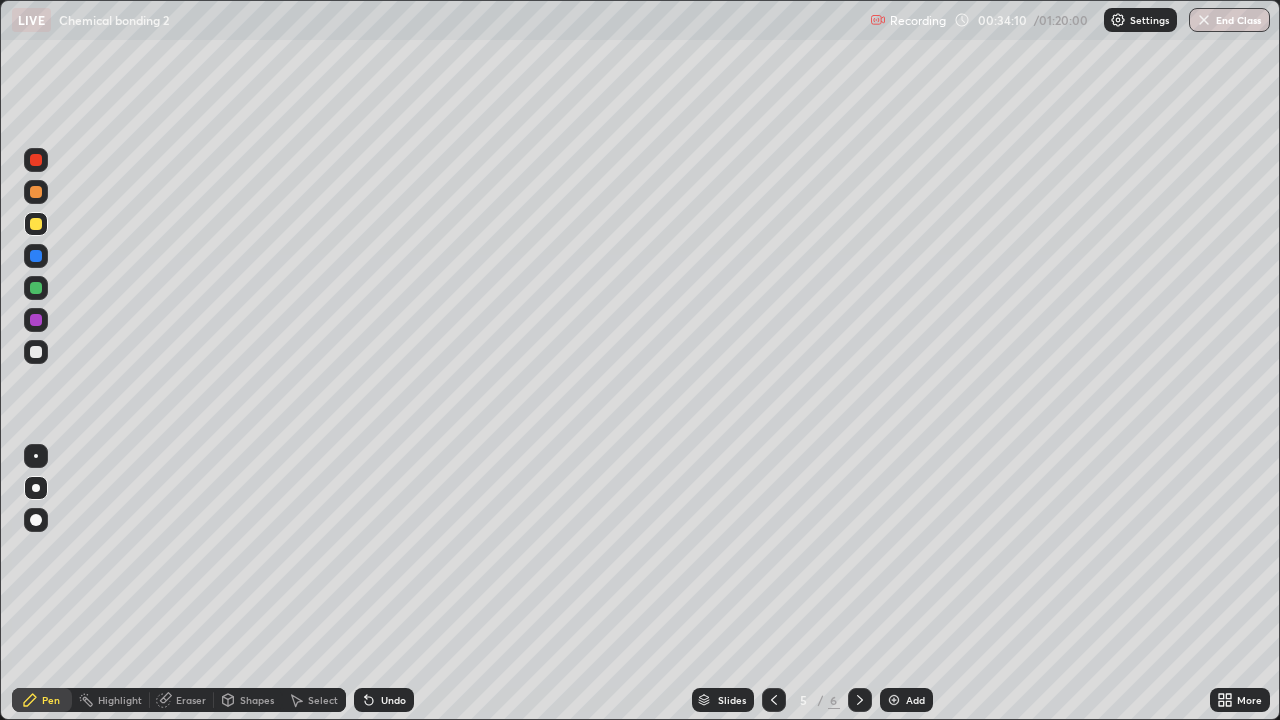 click 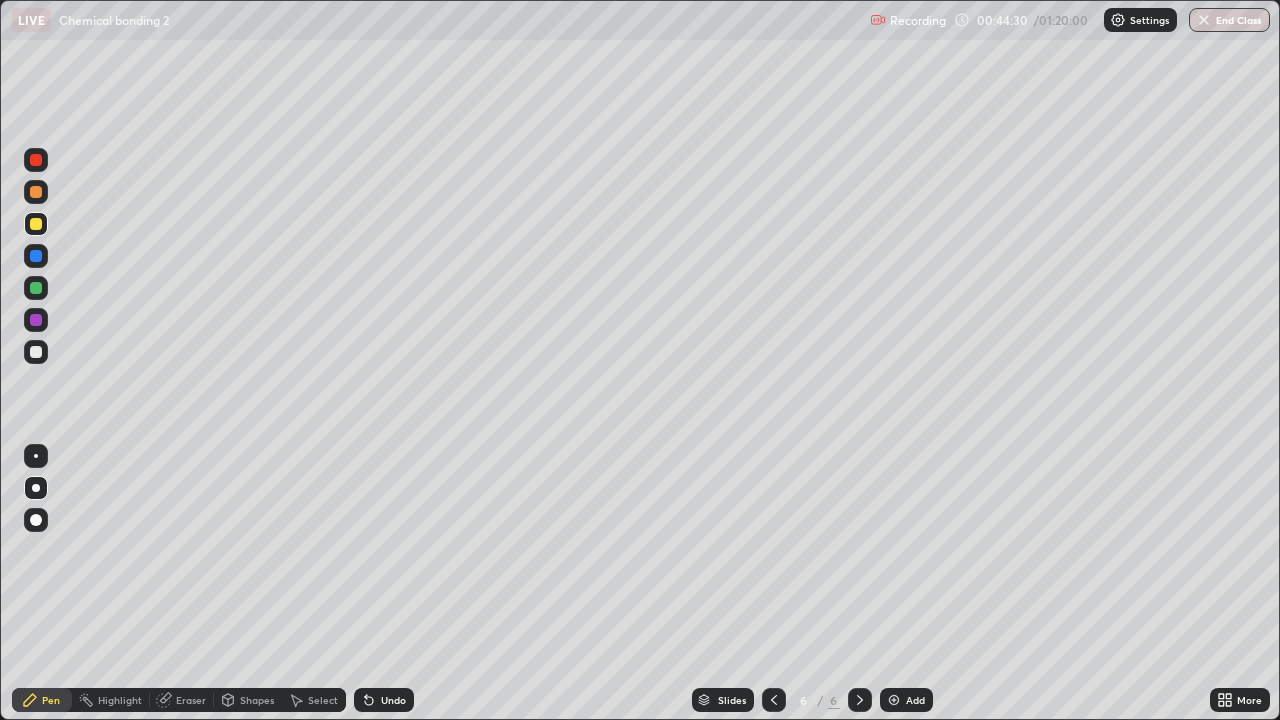 click at bounding box center (36, 320) 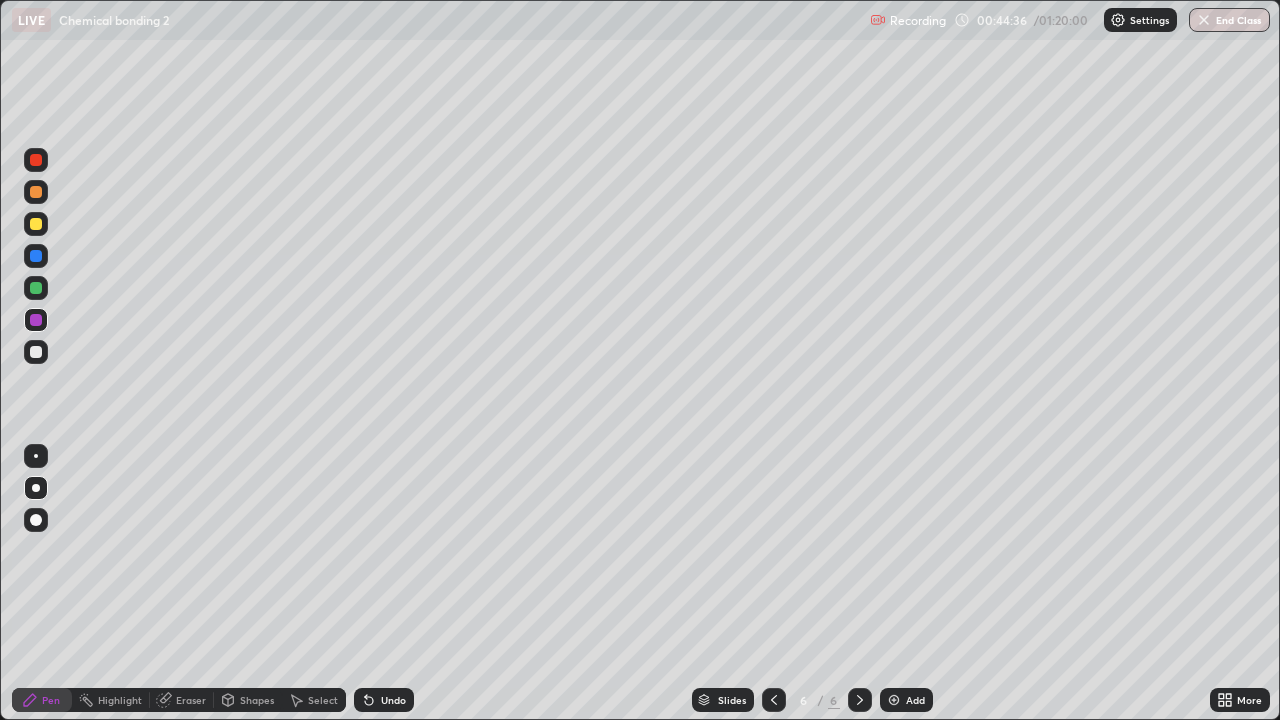 click on "Add" at bounding box center (915, 700) 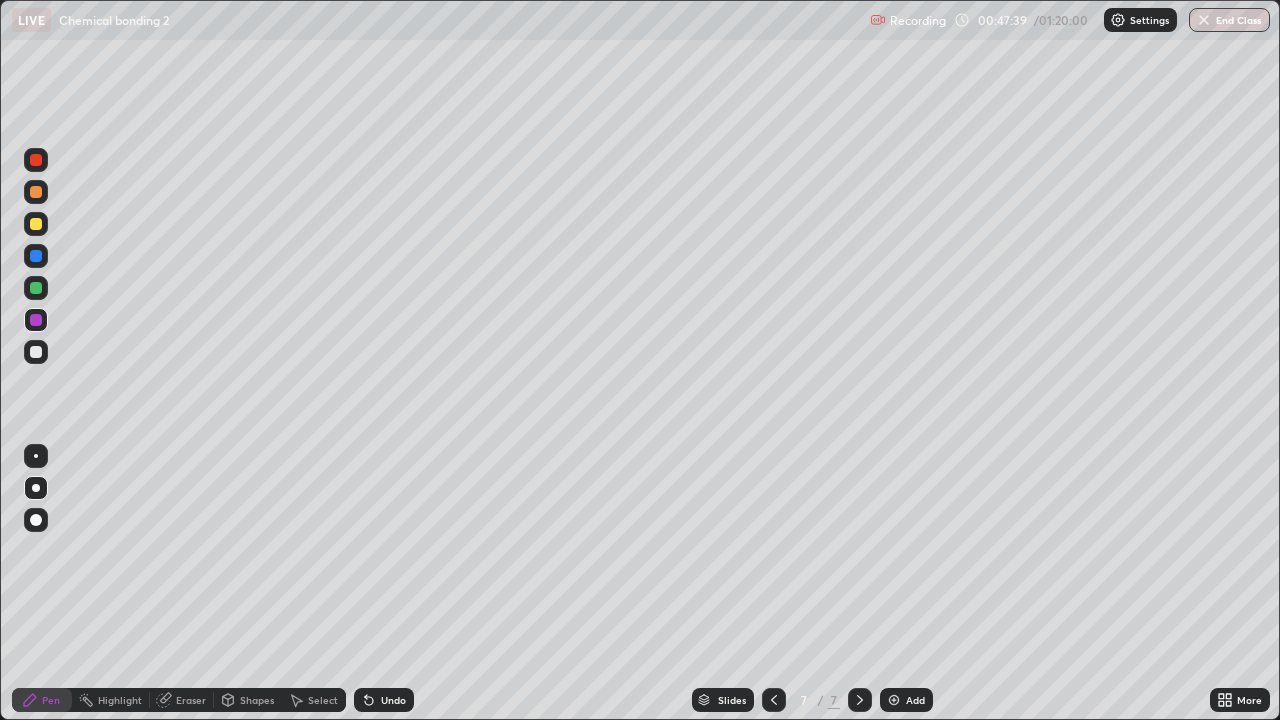 click at bounding box center (36, 256) 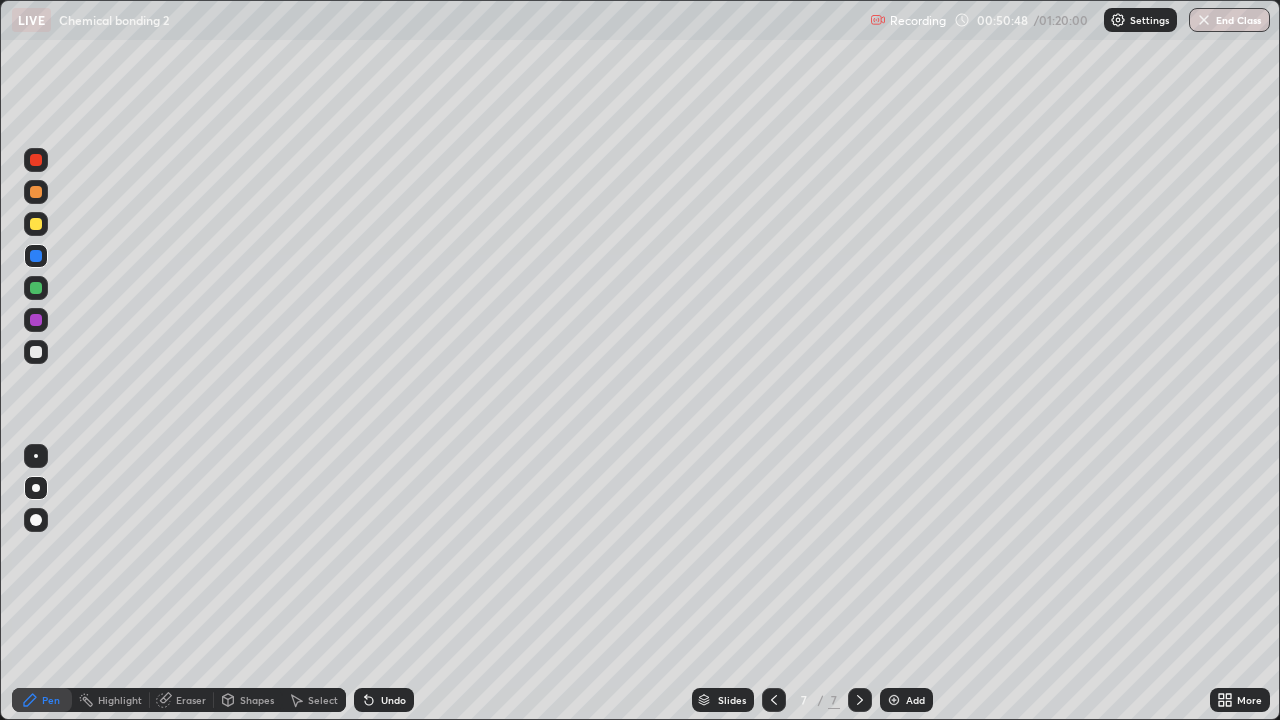 click on "Add" at bounding box center [915, 700] 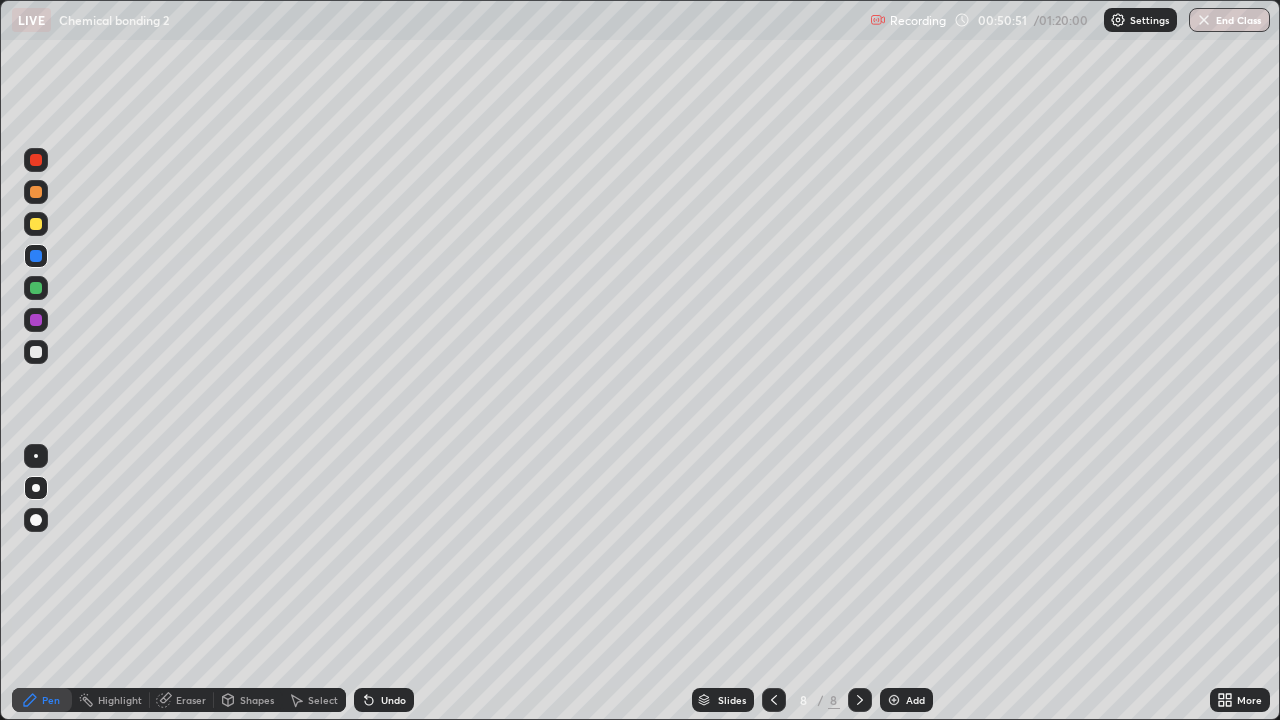click at bounding box center [36, 192] 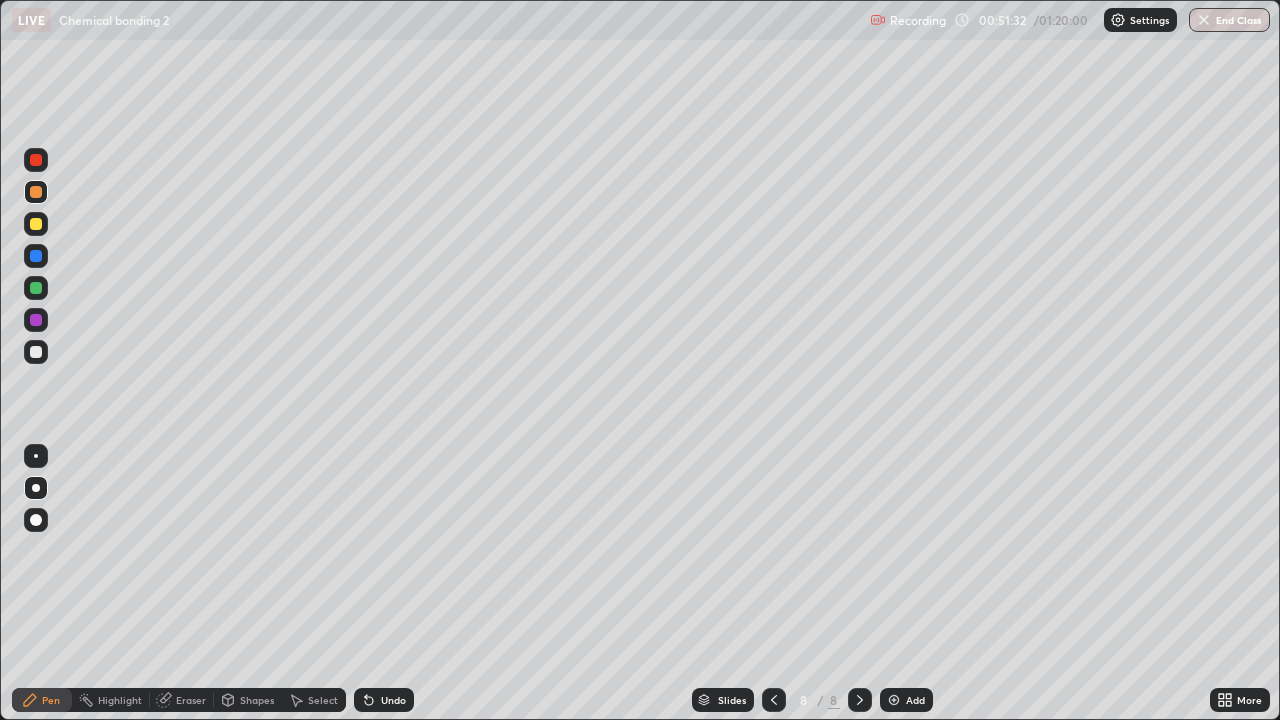 click on "Shapes" at bounding box center (257, 700) 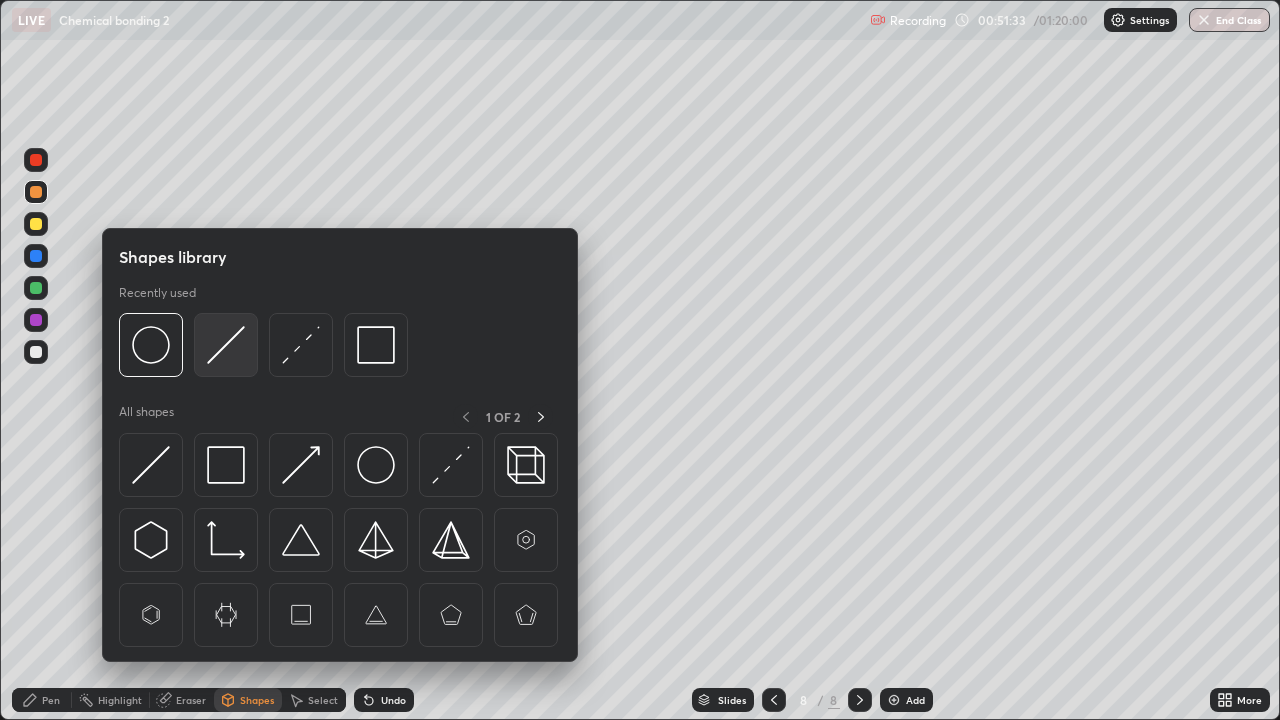click at bounding box center (226, 345) 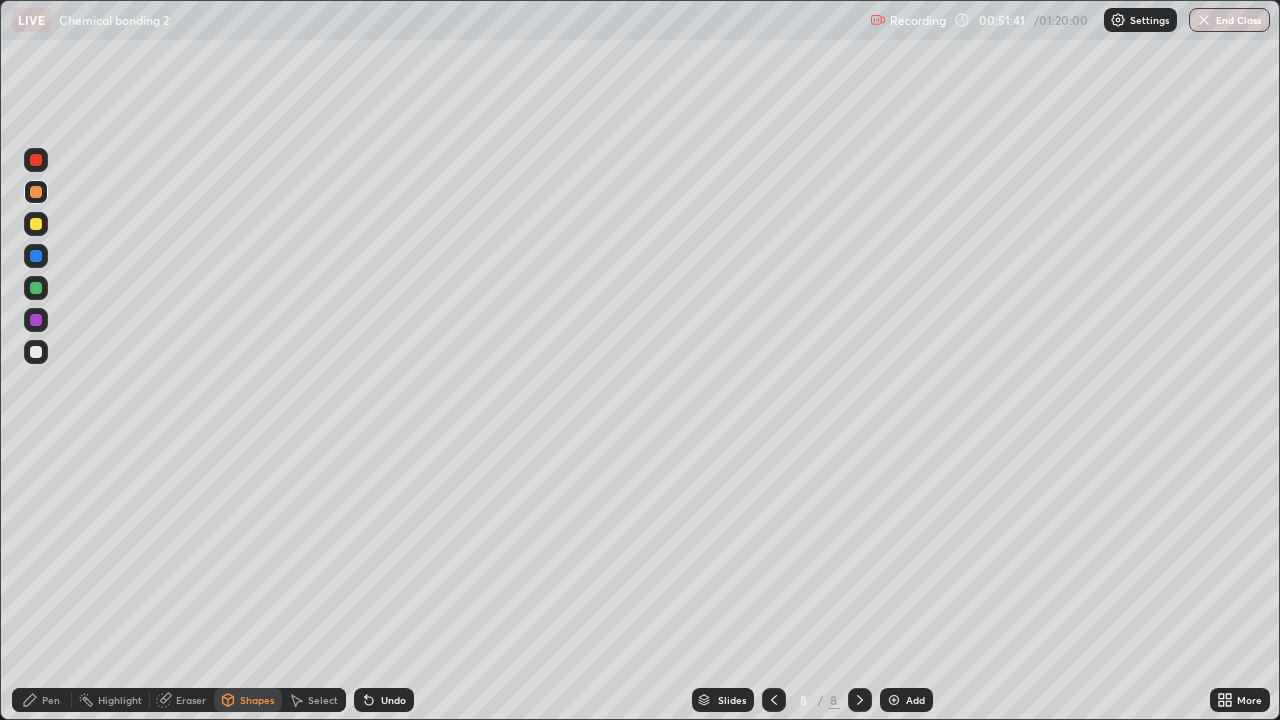 click on "Pen" at bounding box center (42, 700) 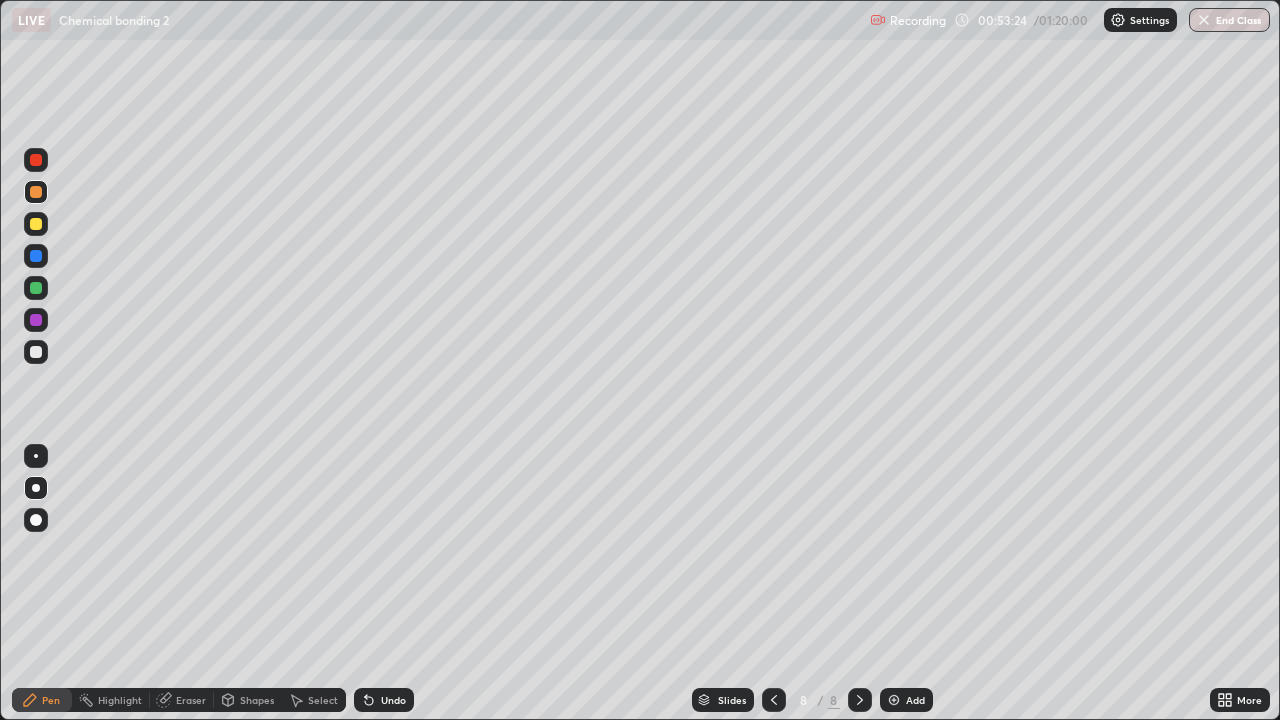 click on "Slides 8 / 8 Add" at bounding box center [812, 700] 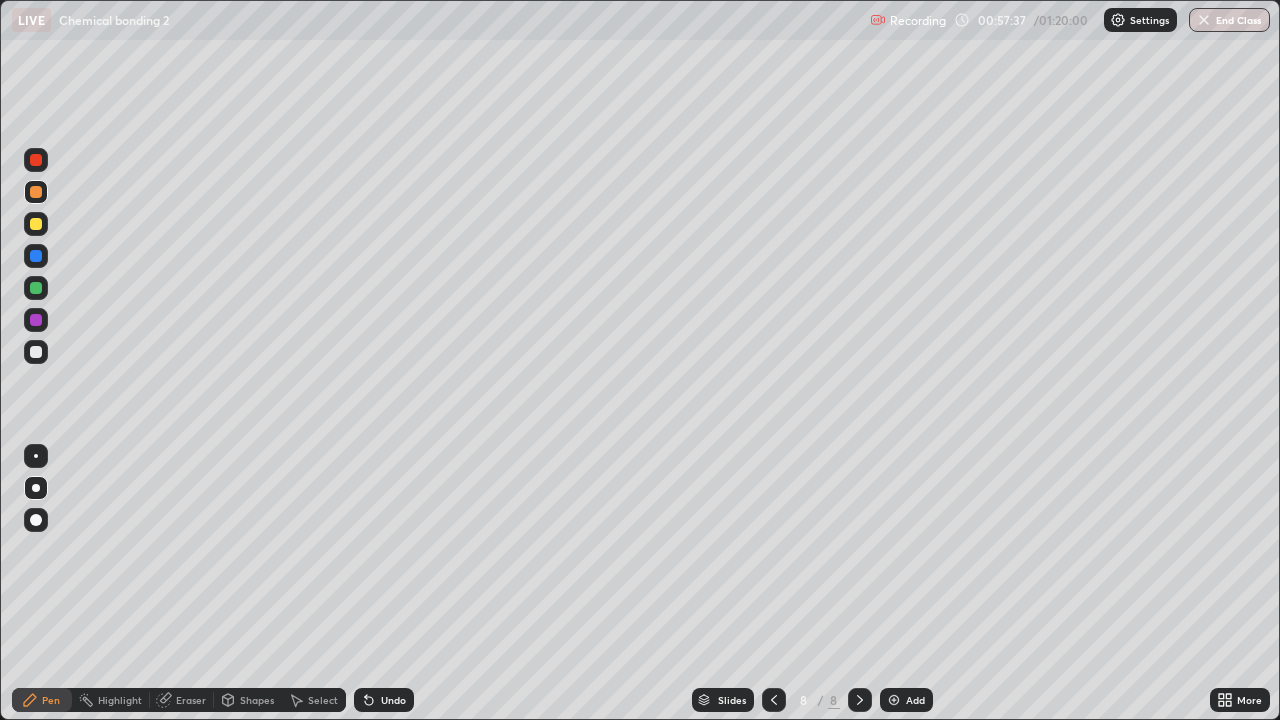 click at bounding box center (894, 700) 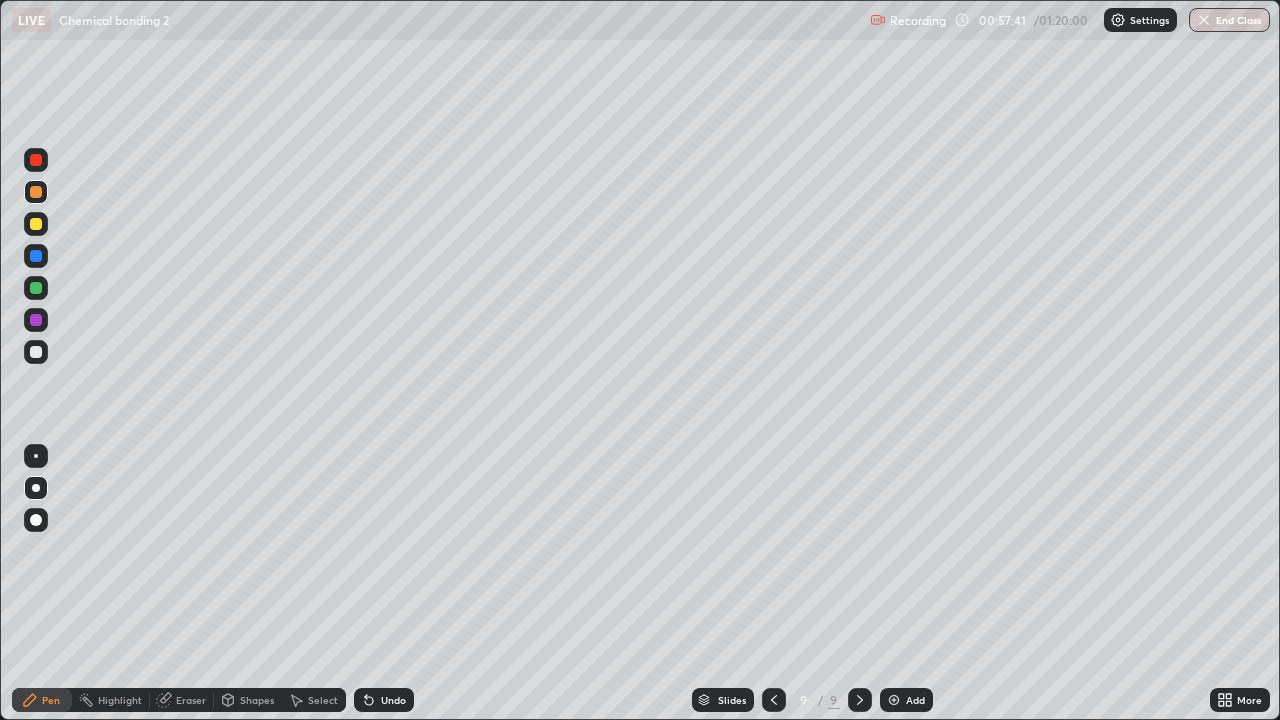 click 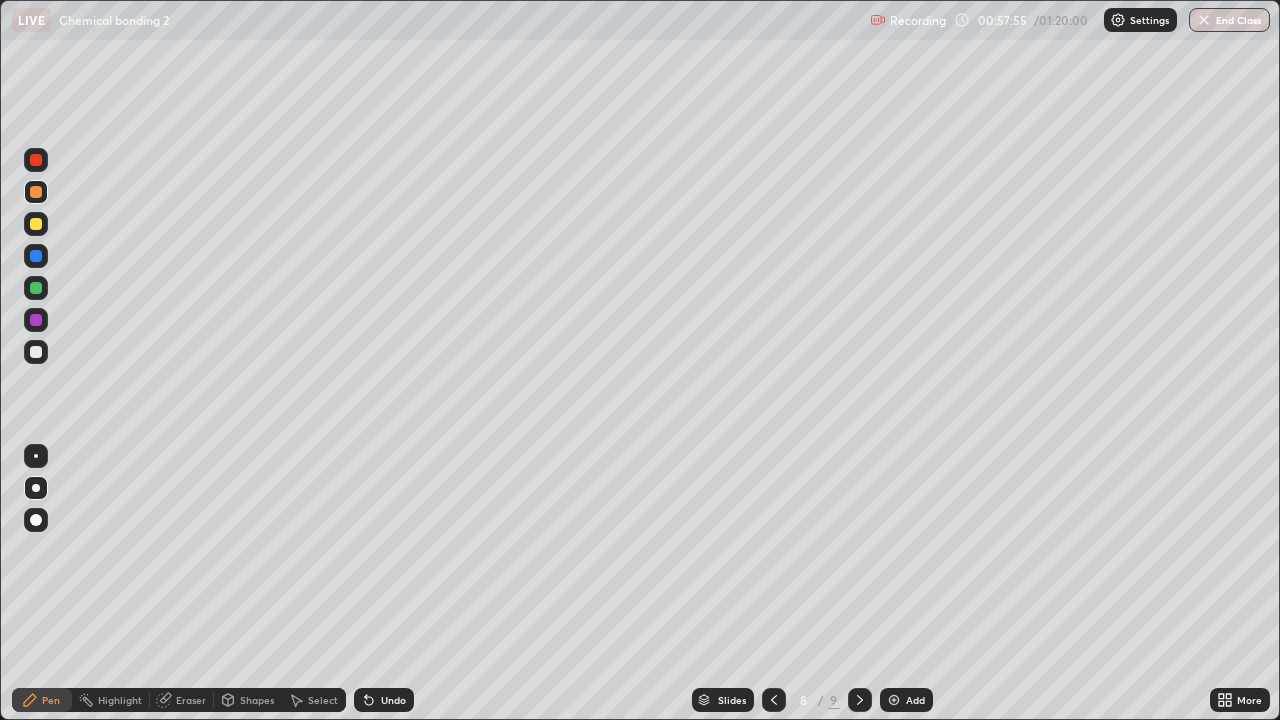 click 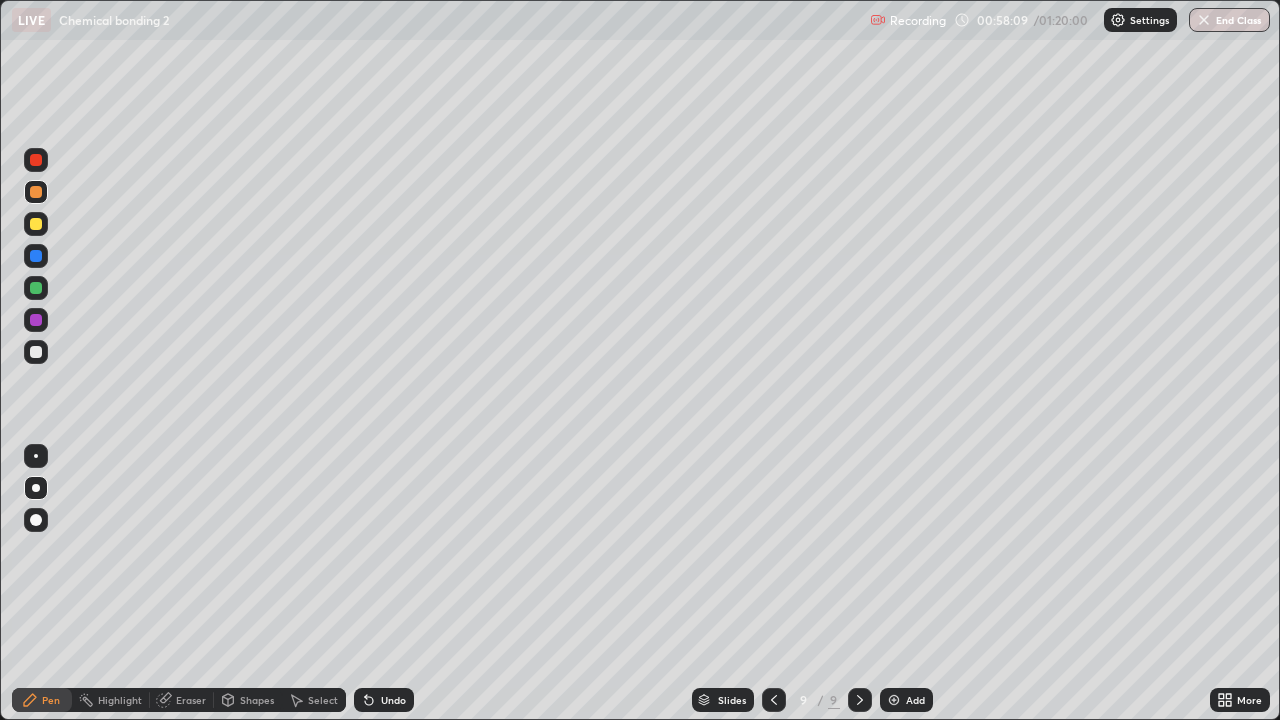 click at bounding box center (36, 352) 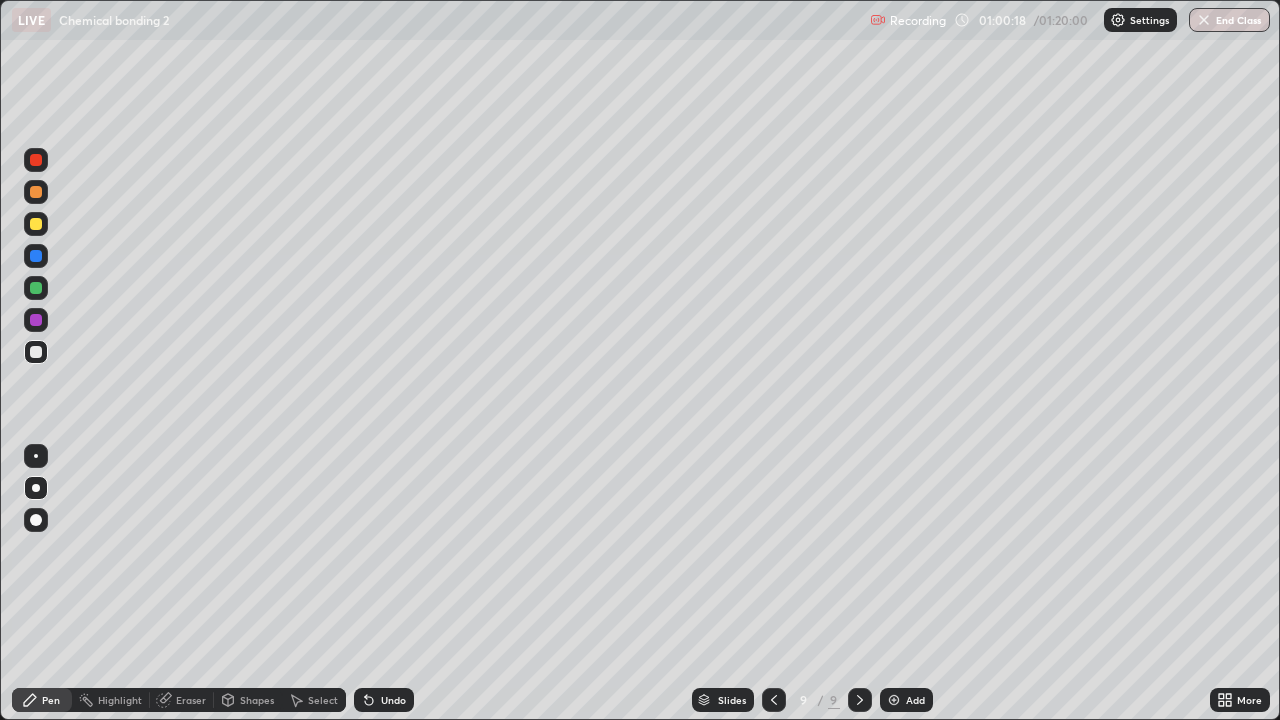click at bounding box center [36, 288] 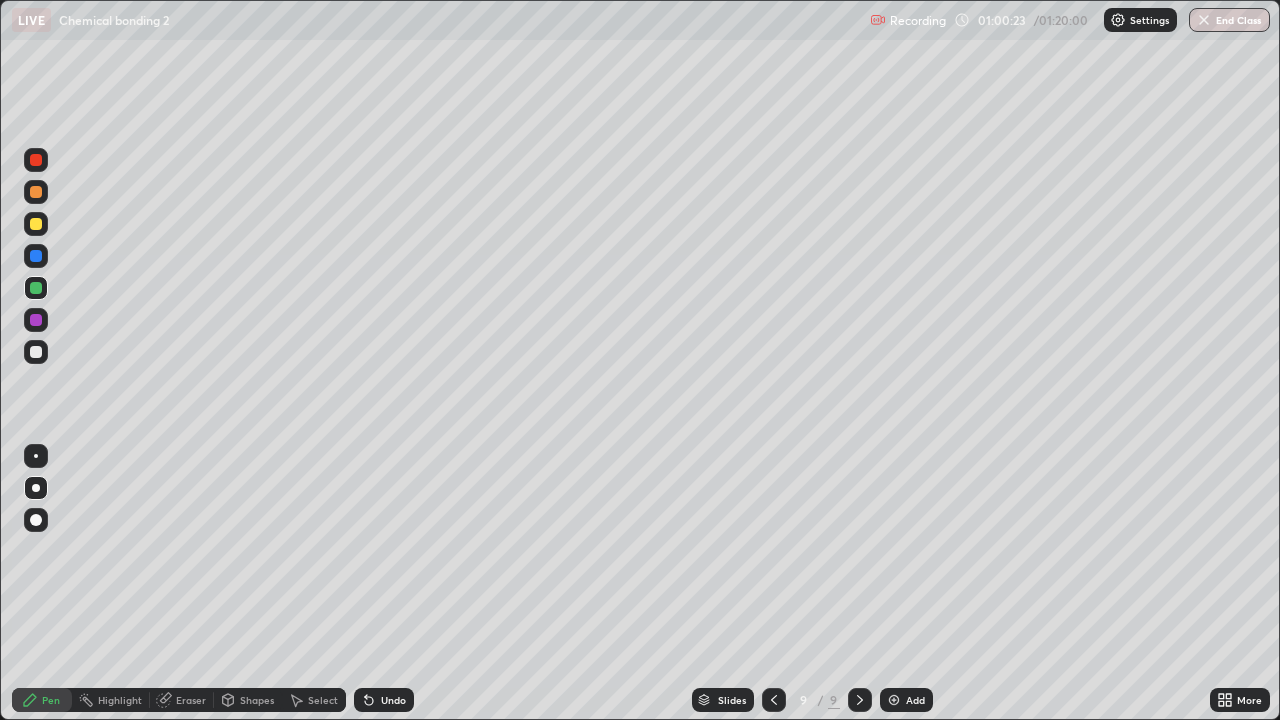 click on "Eraser" at bounding box center [182, 700] 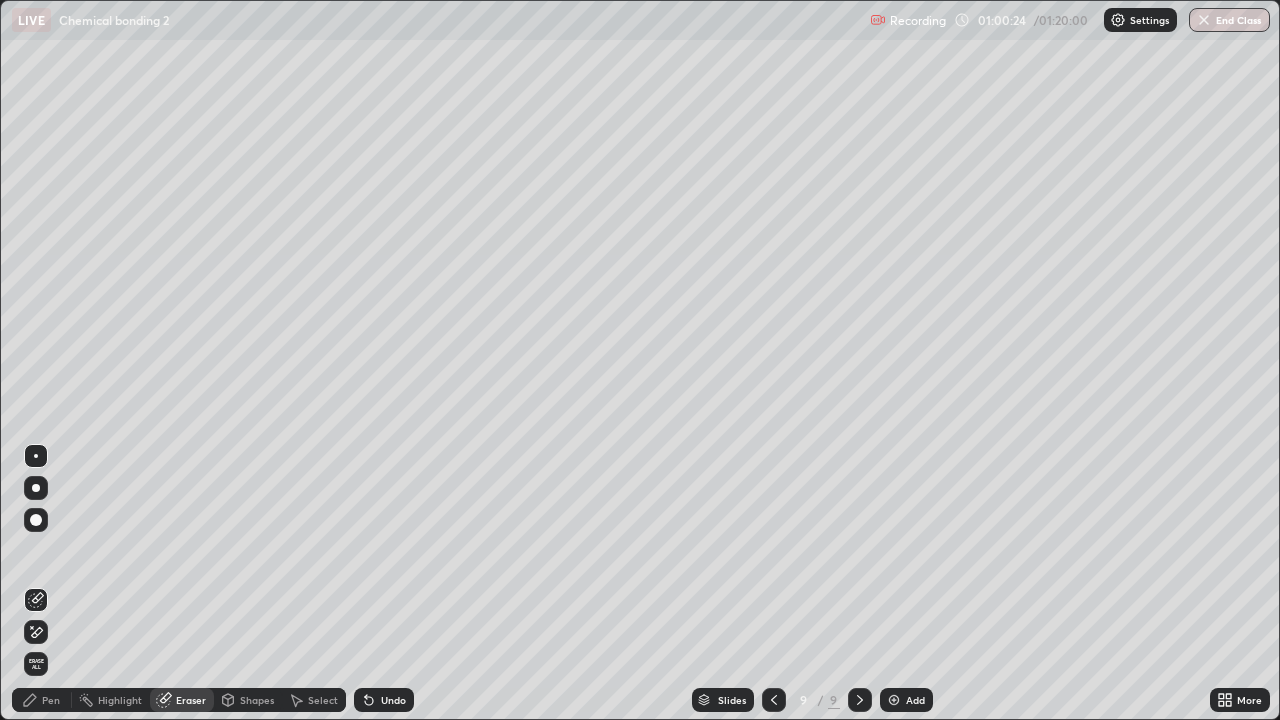 click on "Pen" at bounding box center [42, 700] 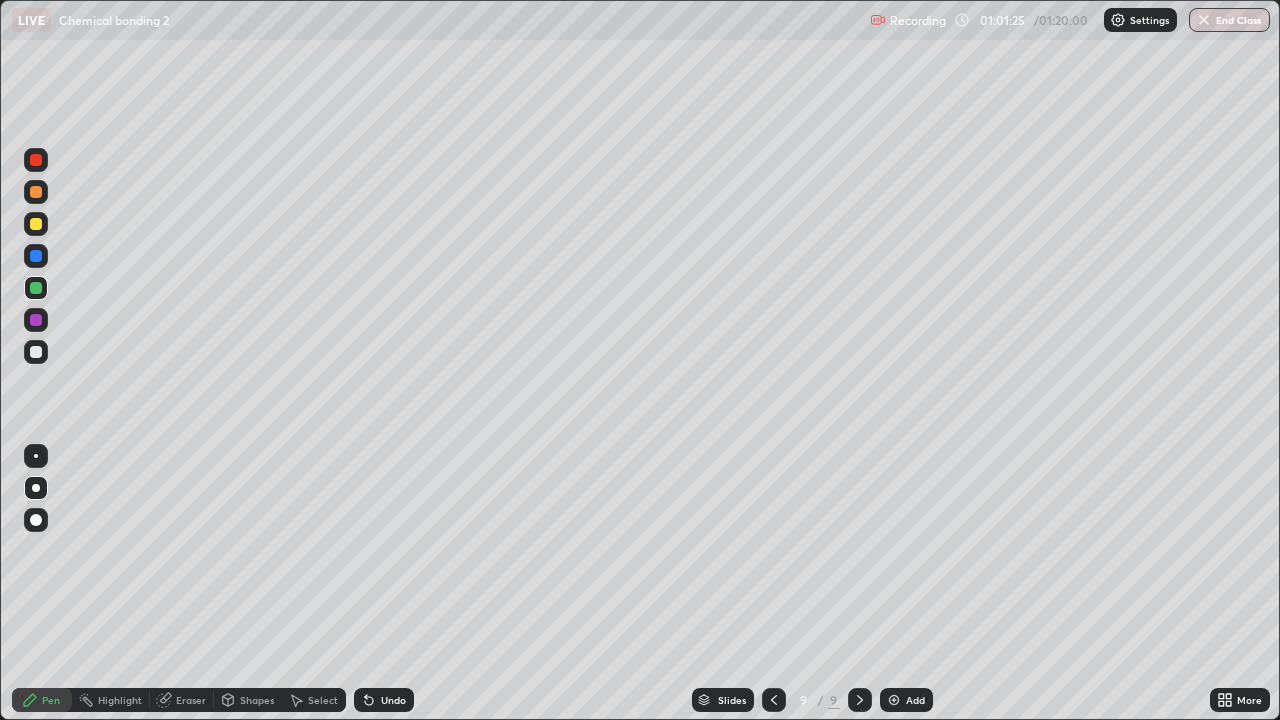 click at bounding box center [36, 352] 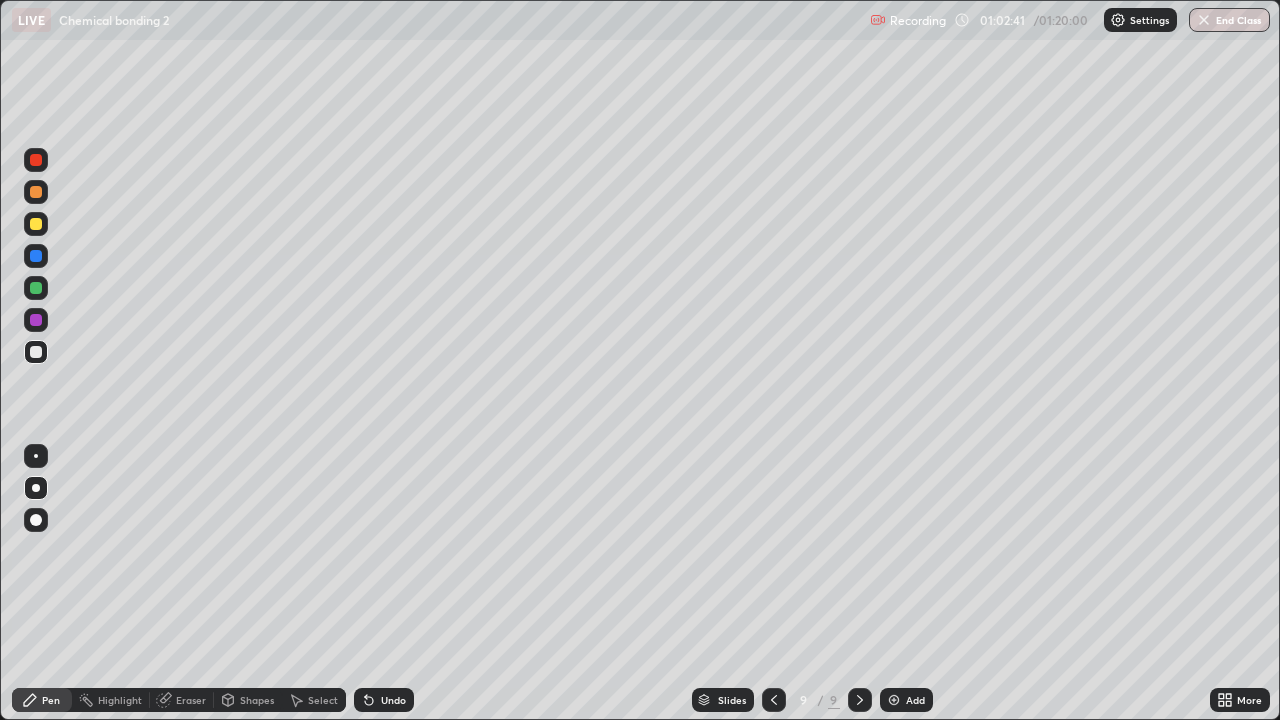 click on "Eraser" at bounding box center (191, 700) 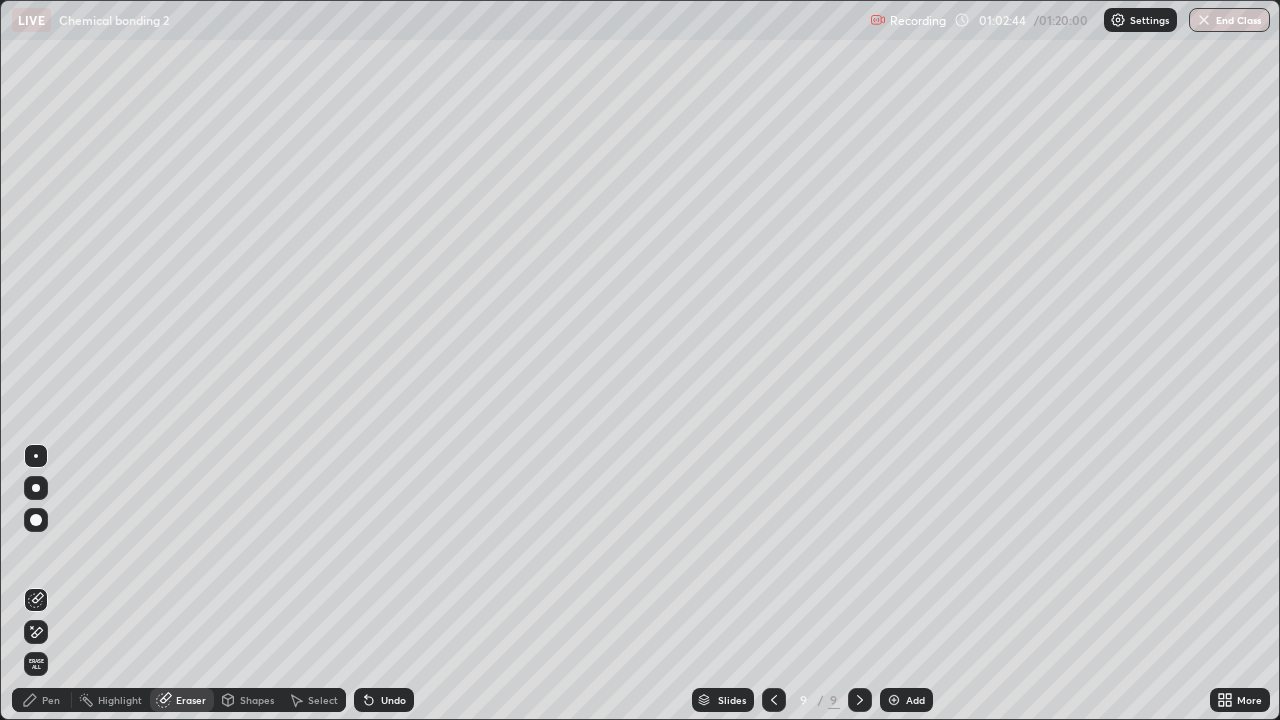 click on "Pen" at bounding box center [51, 700] 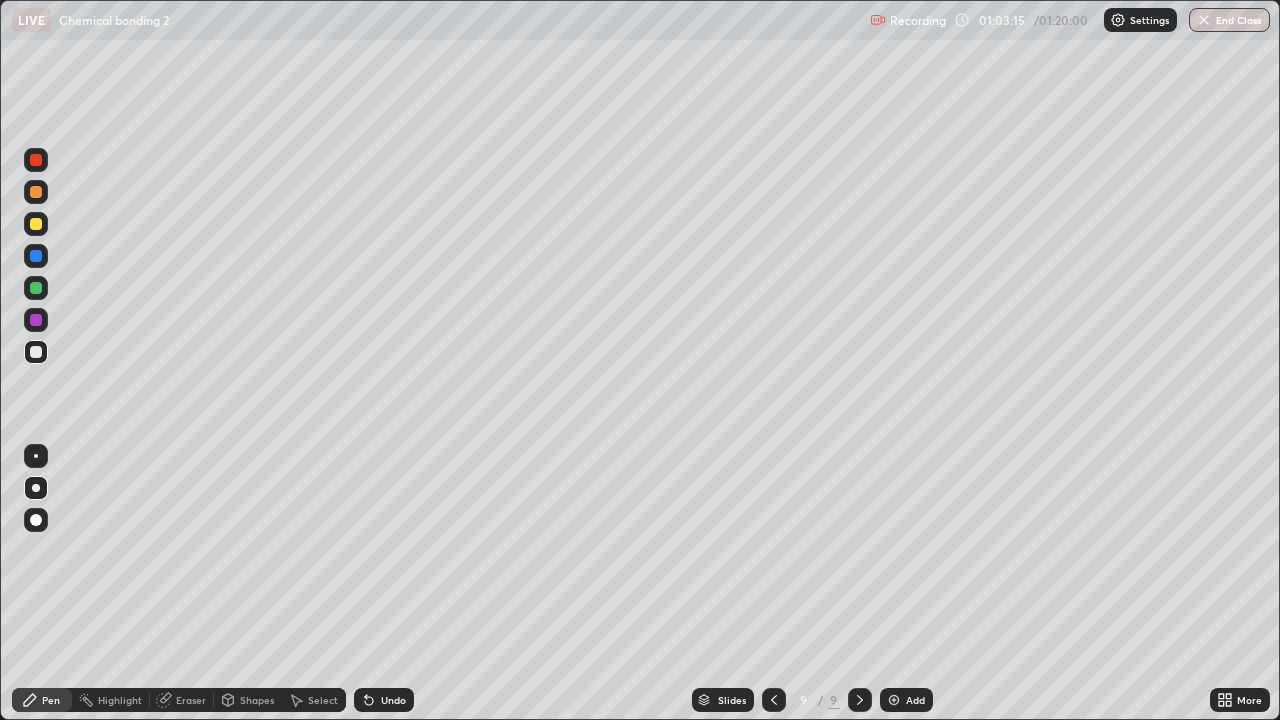 click on "Eraser" at bounding box center (191, 700) 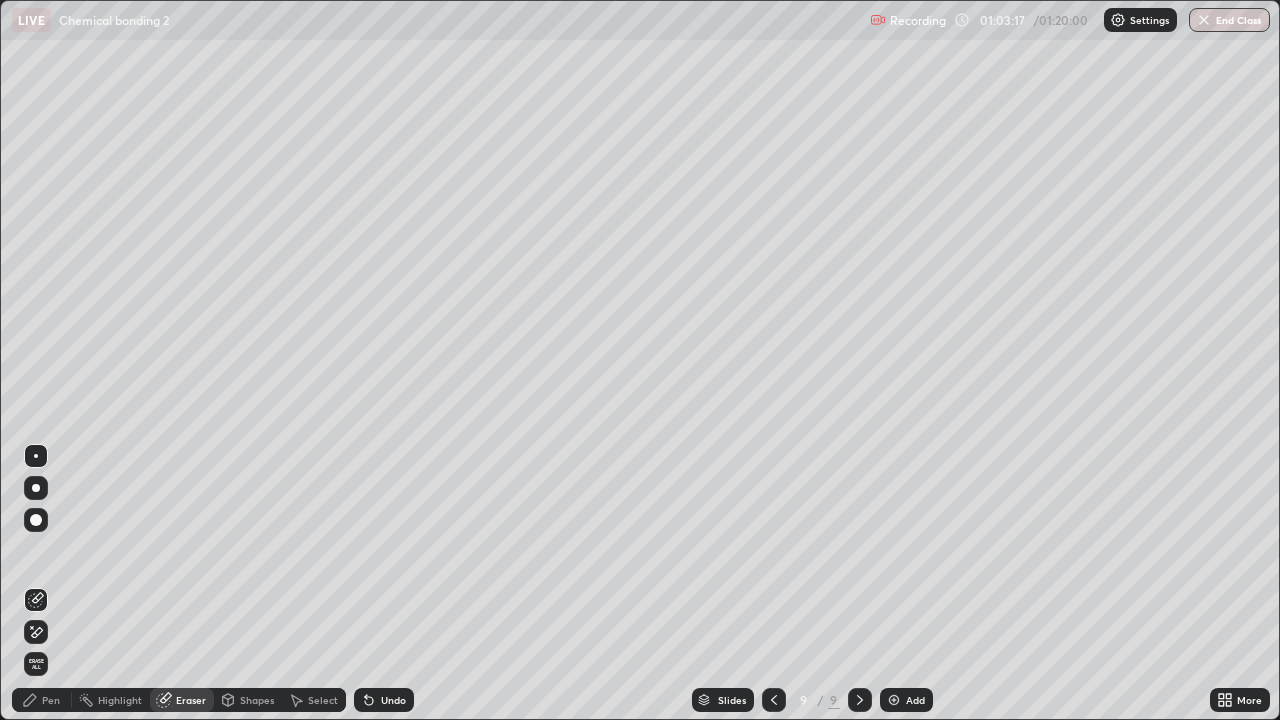 click on "Pen" at bounding box center (51, 700) 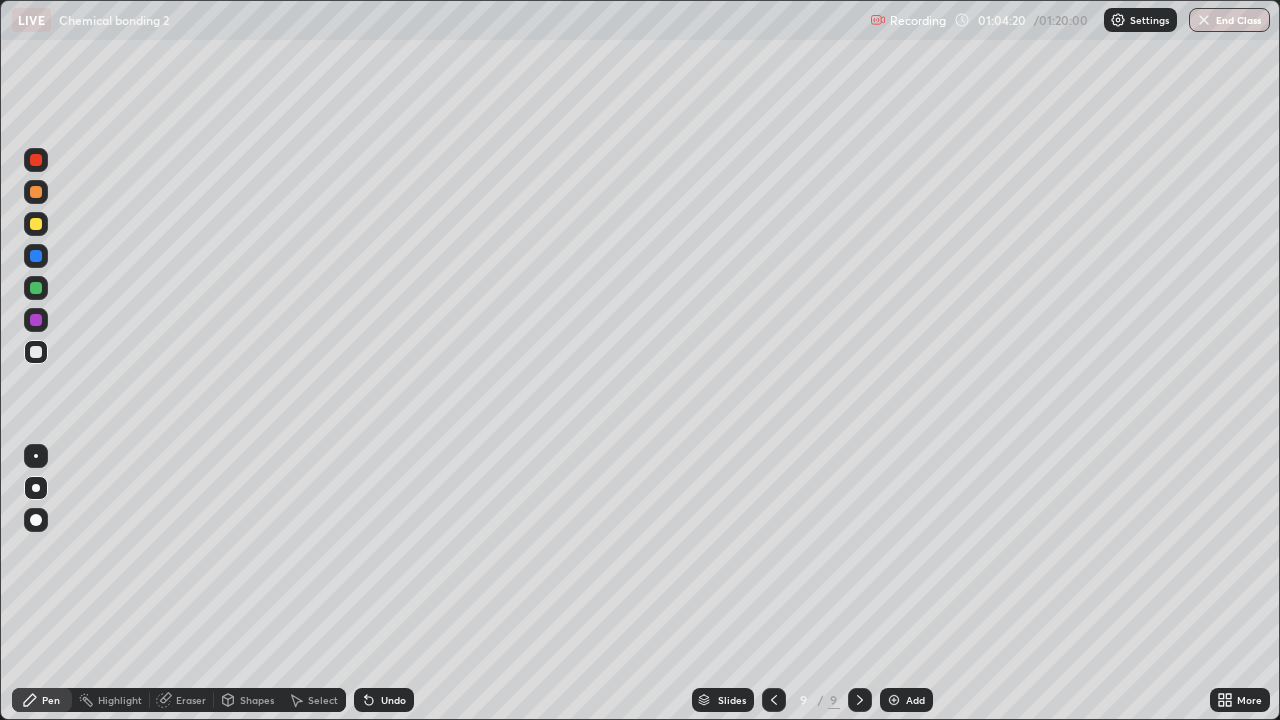 click on "Eraser" at bounding box center (191, 700) 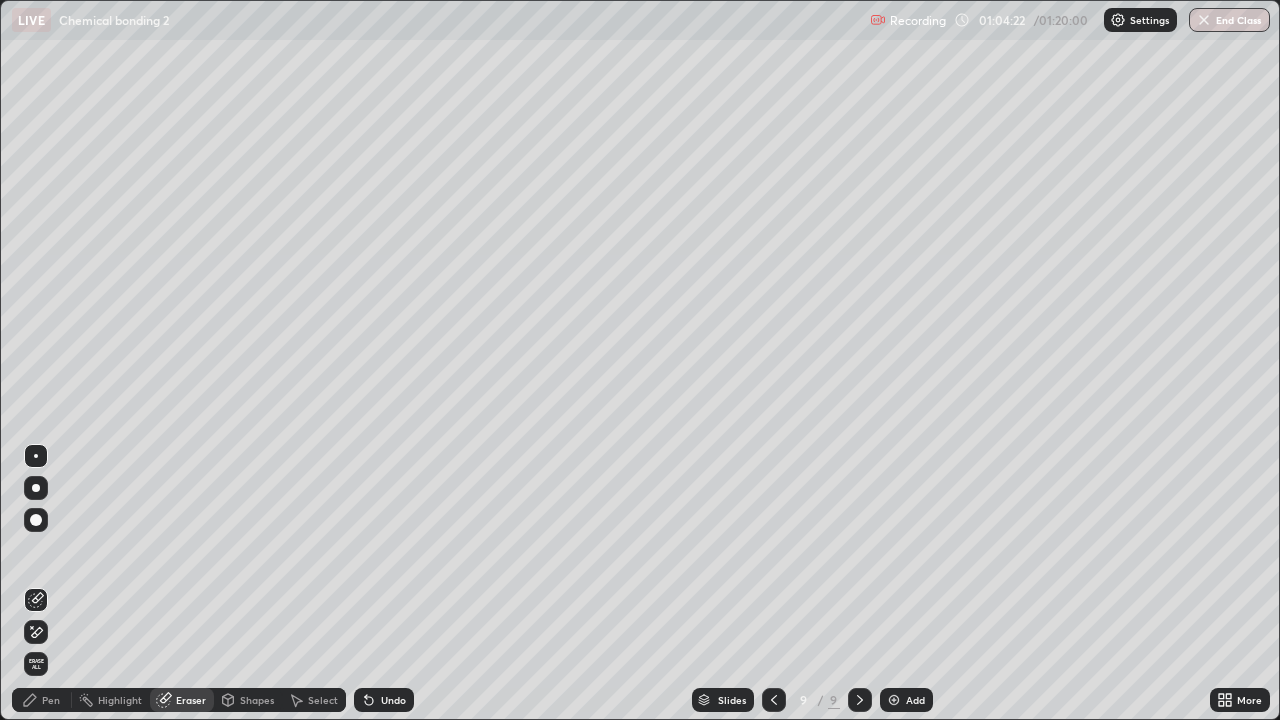 click 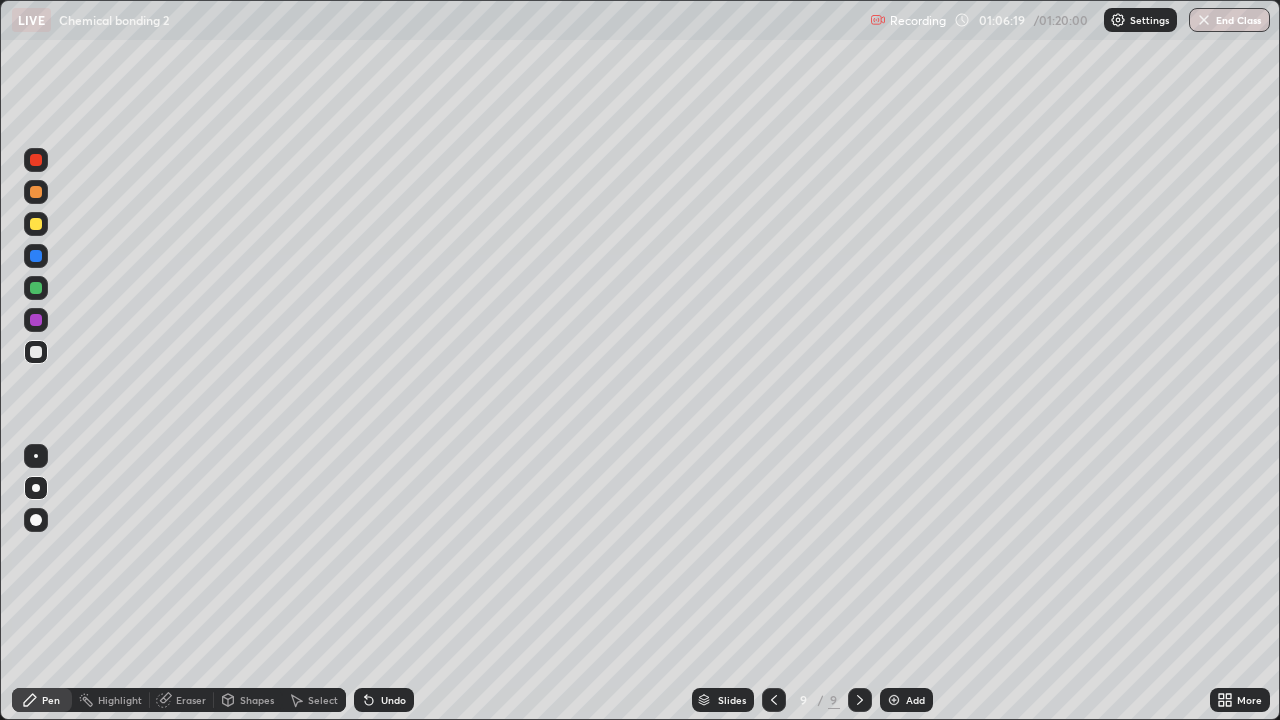 click on "Add" at bounding box center (915, 700) 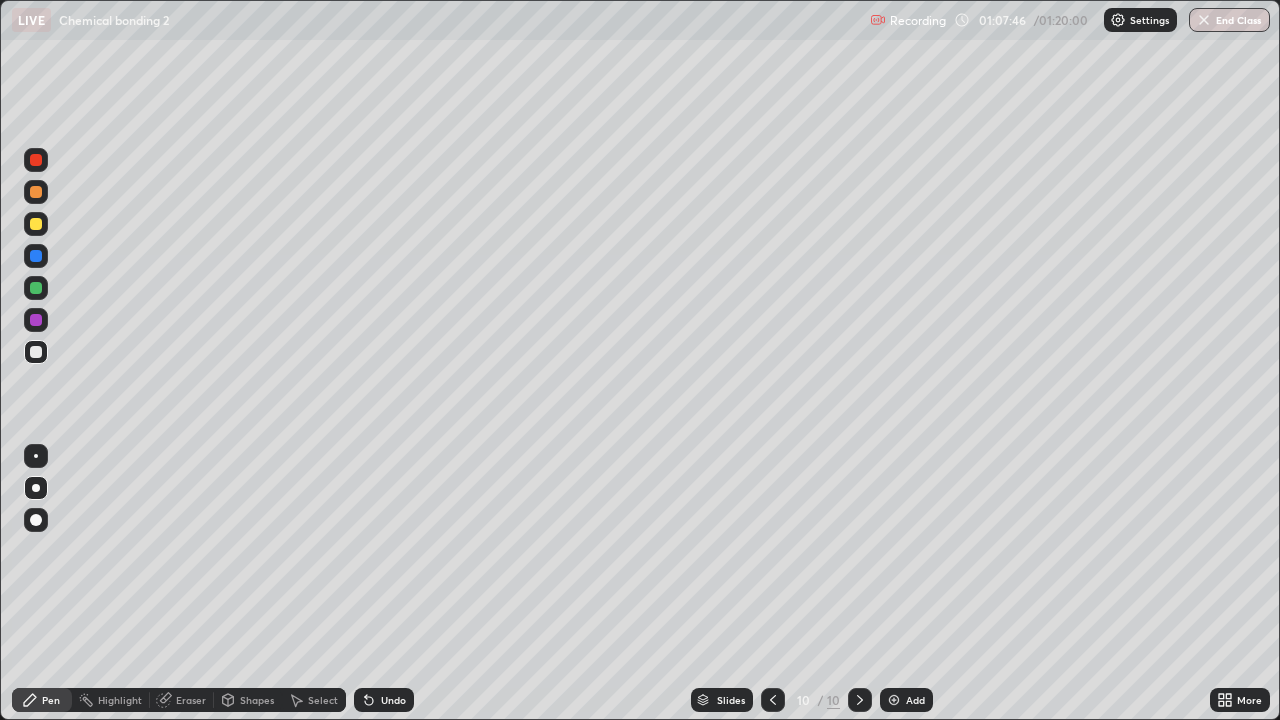 click at bounding box center (36, 224) 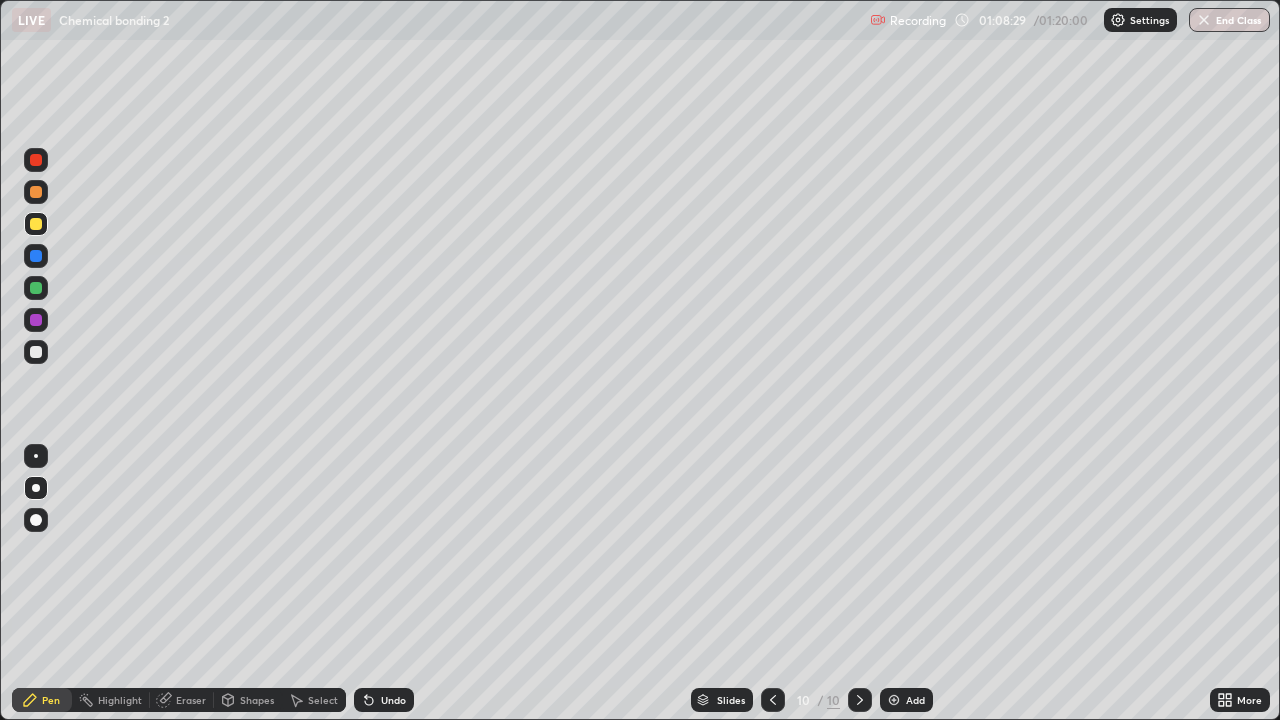 click on "Eraser" at bounding box center (182, 700) 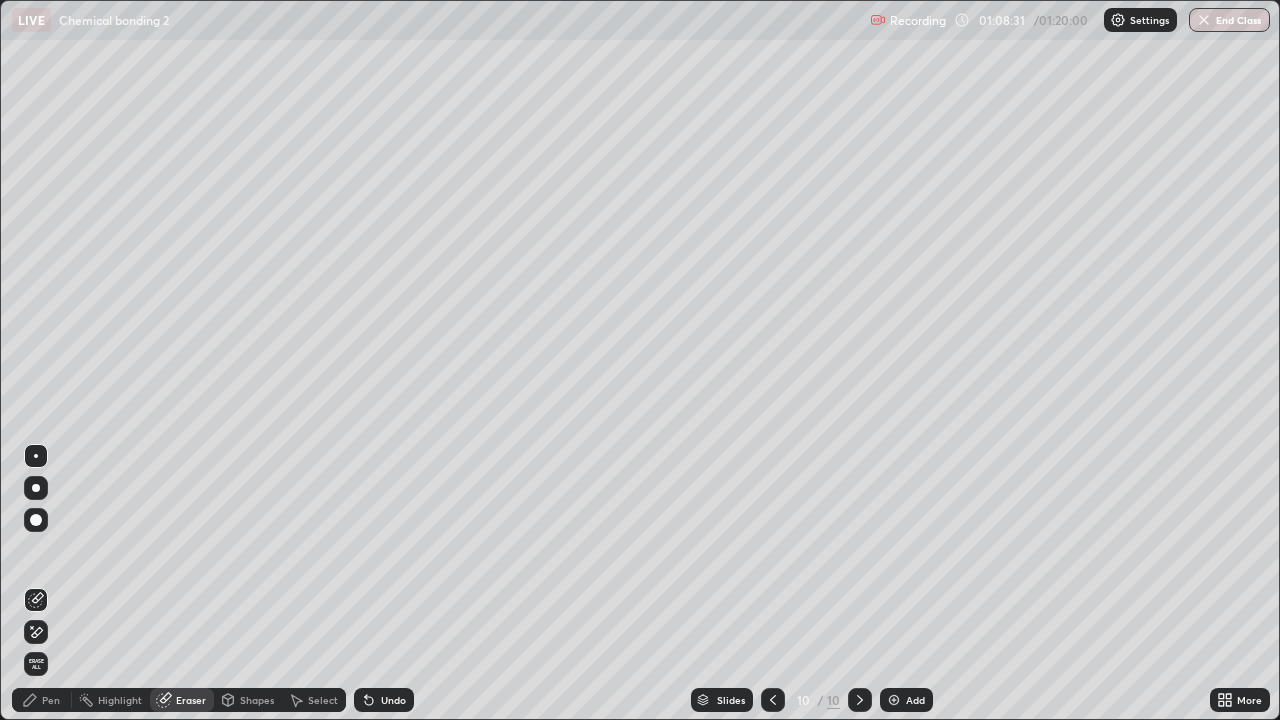 click on "Pen" at bounding box center (42, 700) 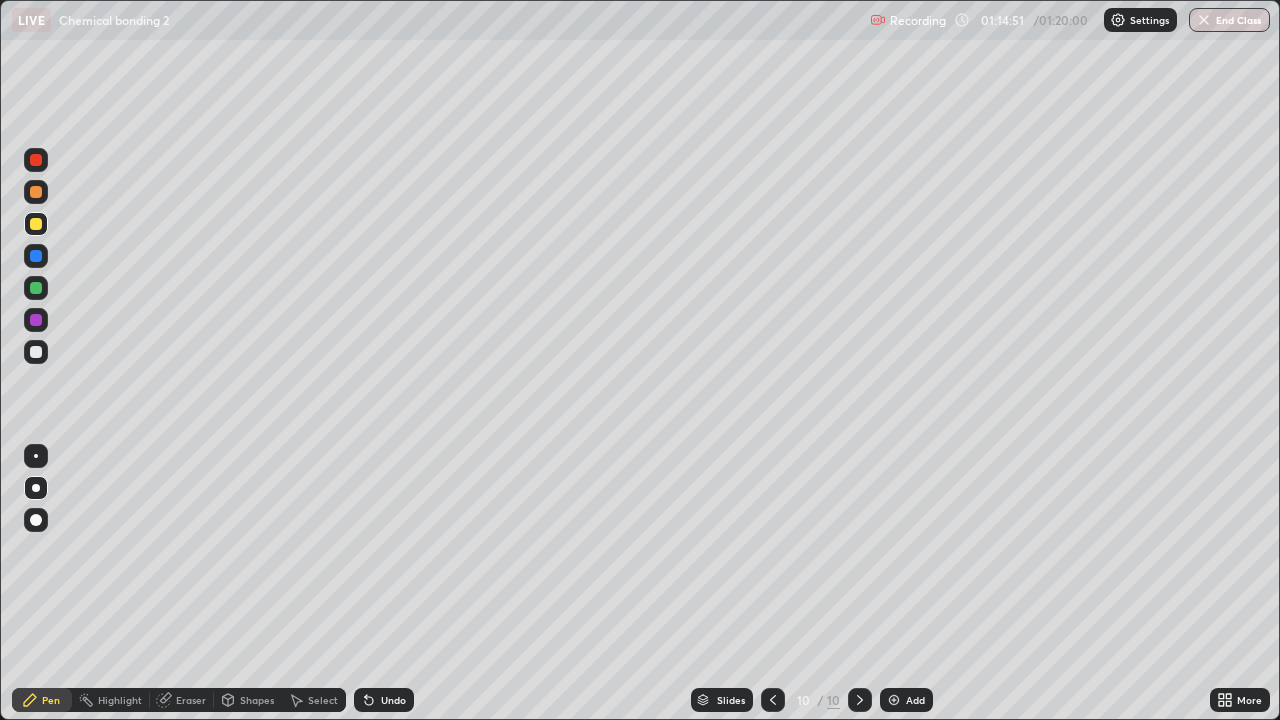 click on "Select" at bounding box center (323, 700) 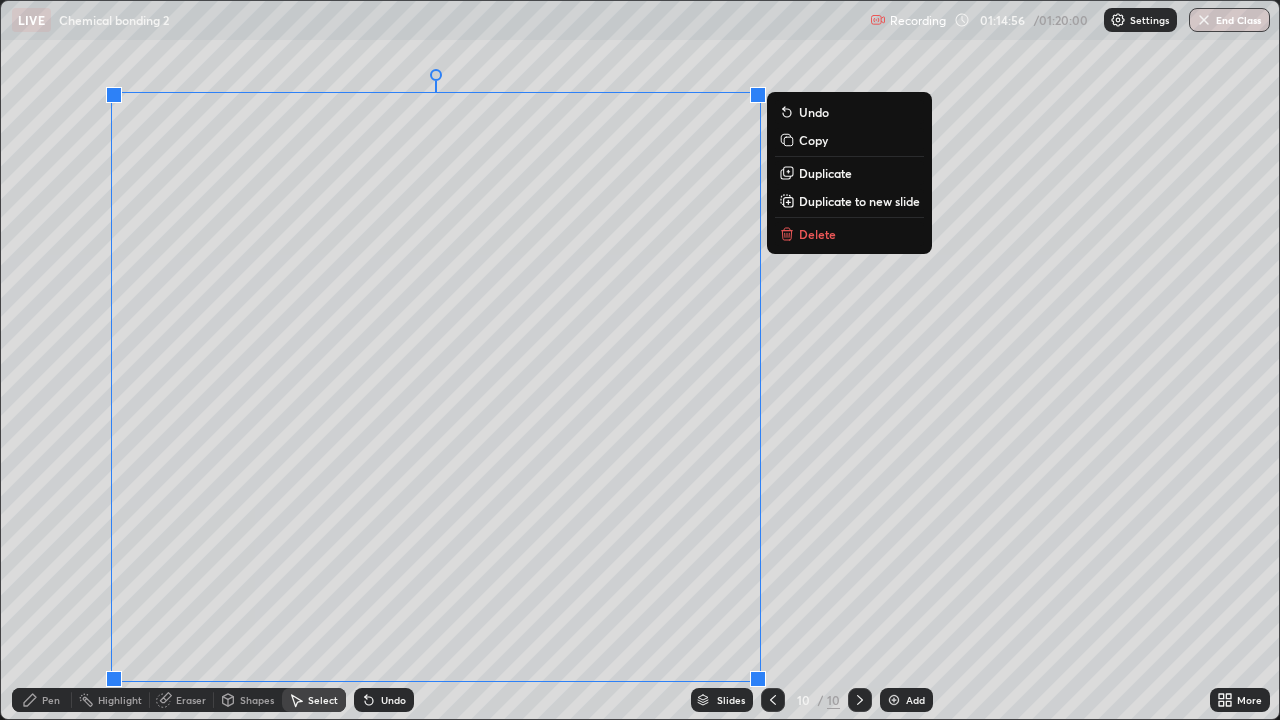 click on "Delete" at bounding box center [817, 234] 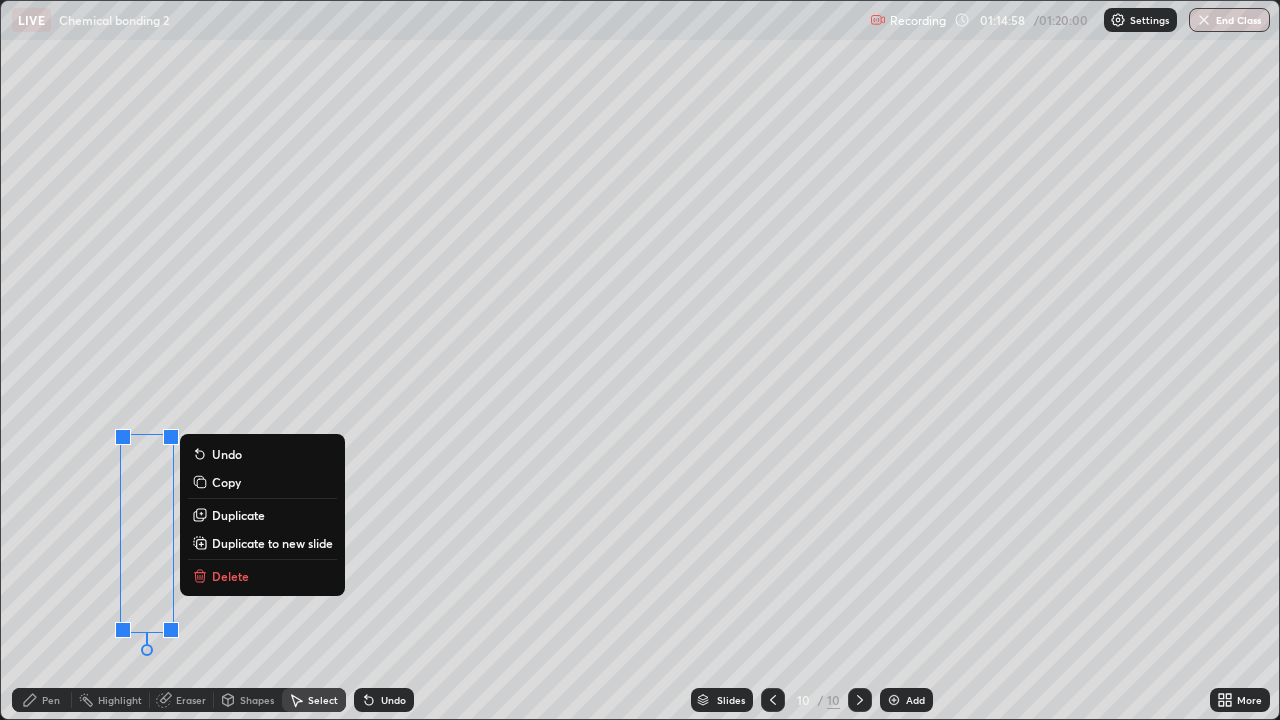 click on "Delete" at bounding box center (230, 576) 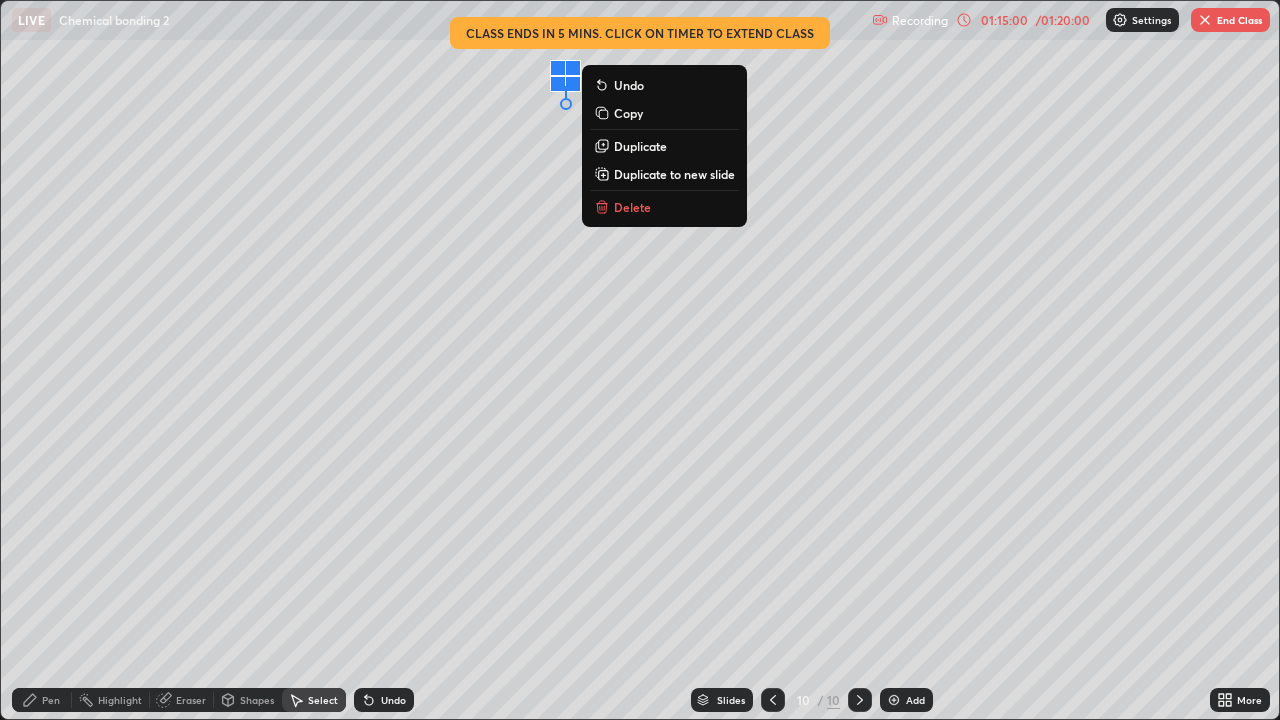 click on "Delete" at bounding box center [632, 207] 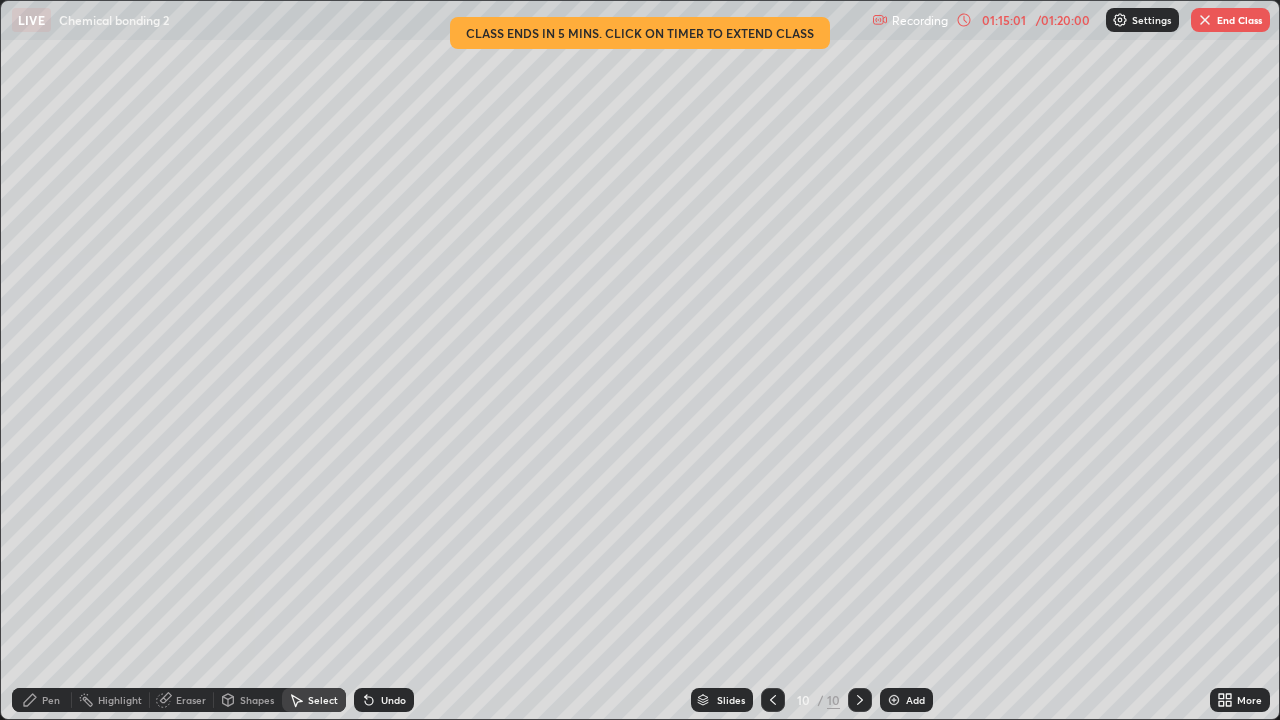 click on "Pen" at bounding box center [42, 700] 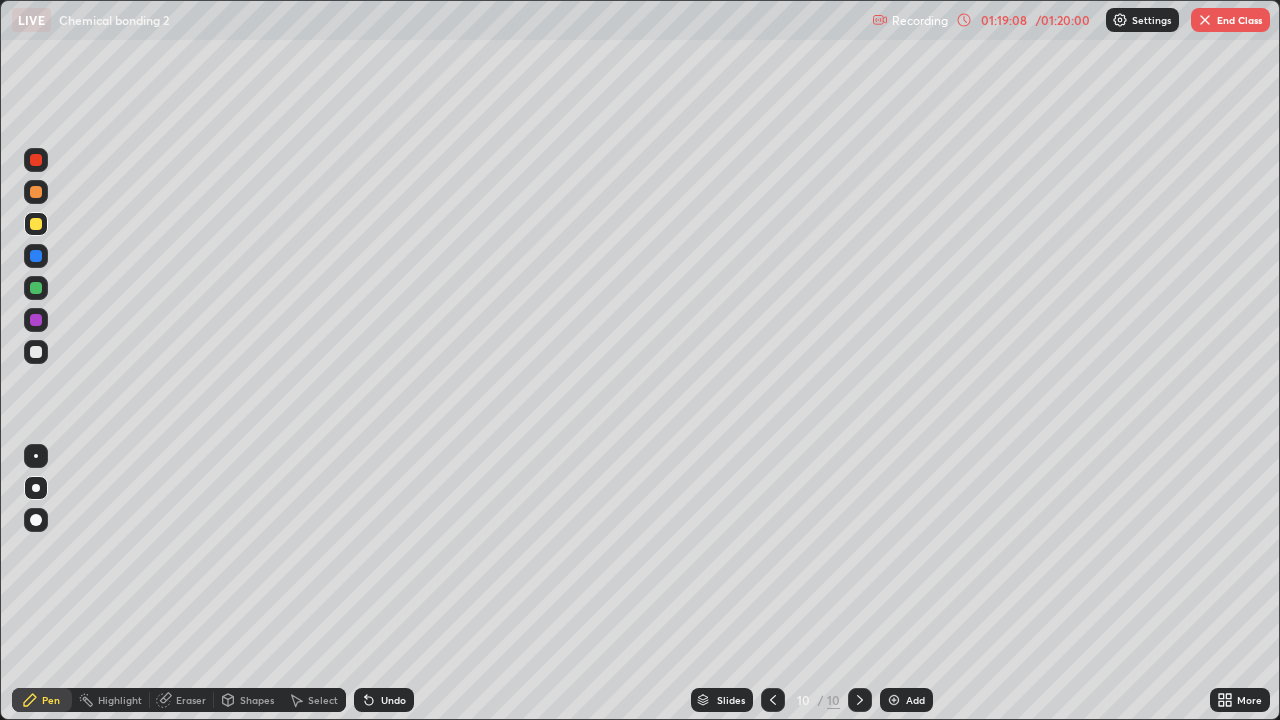 click on "Select" at bounding box center (314, 700) 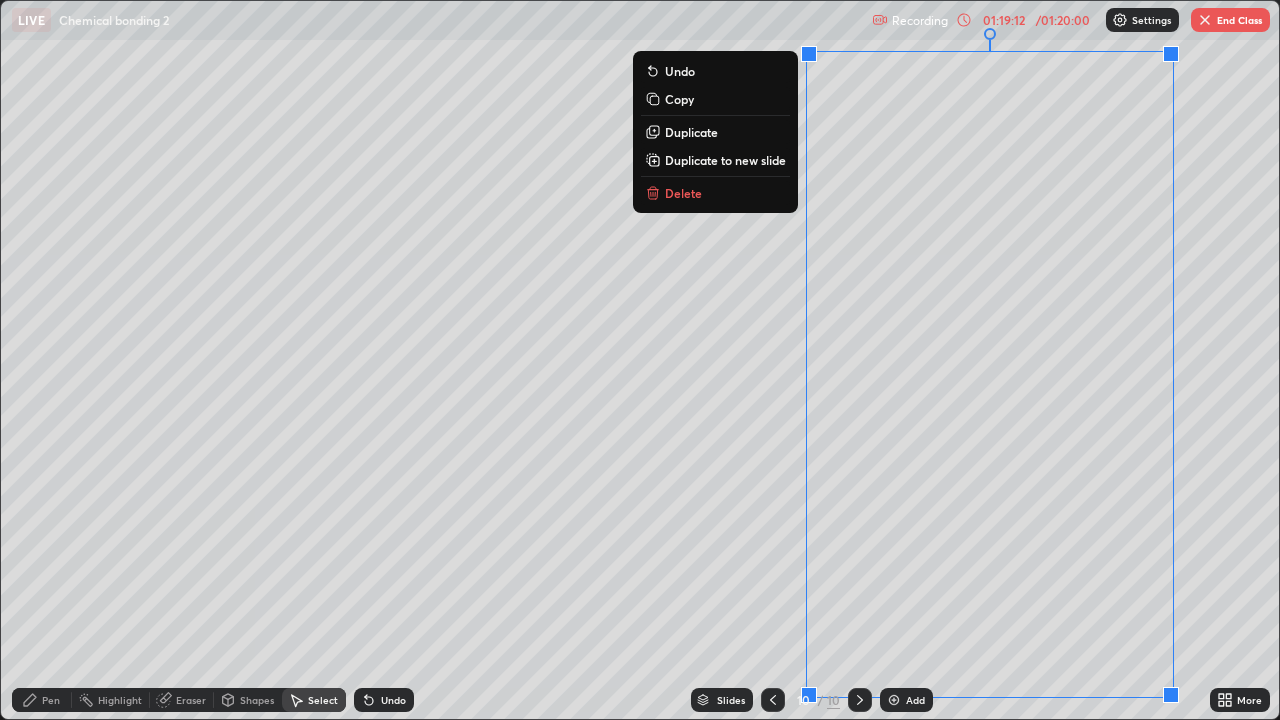 click on "Delete" at bounding box center [715, 193] 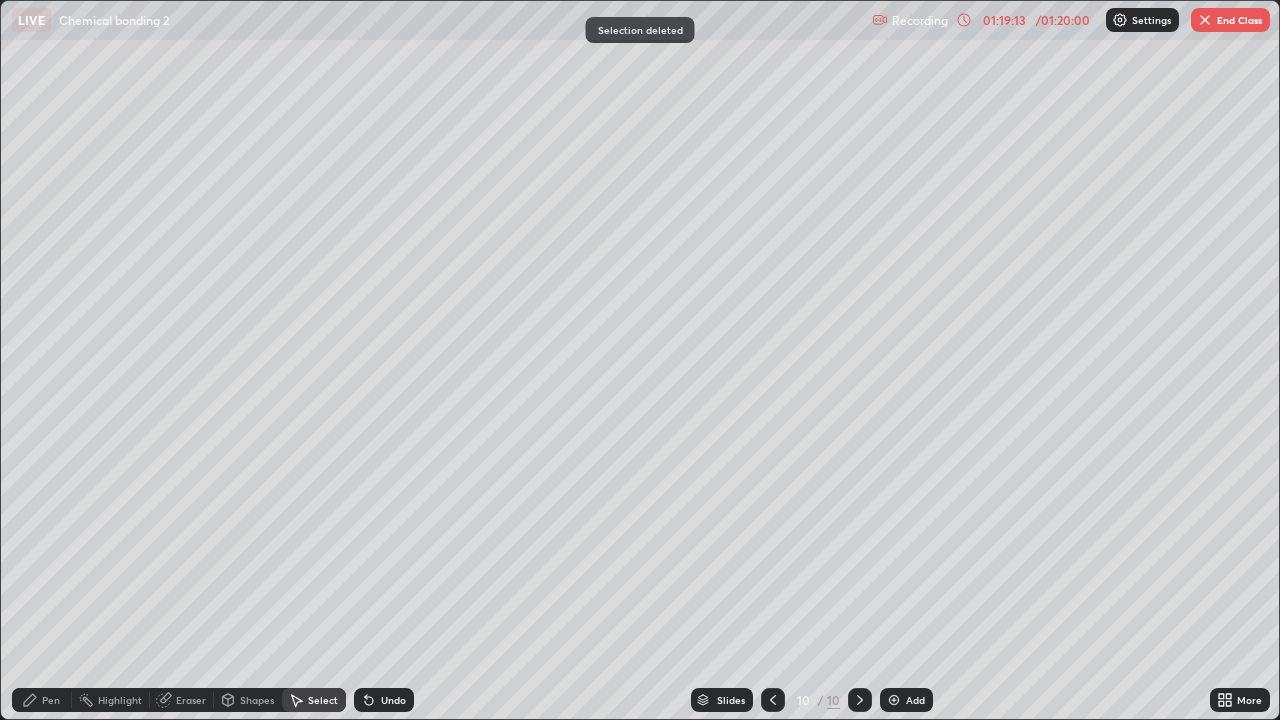 click on "Pen" at bounding box center [42, 700] 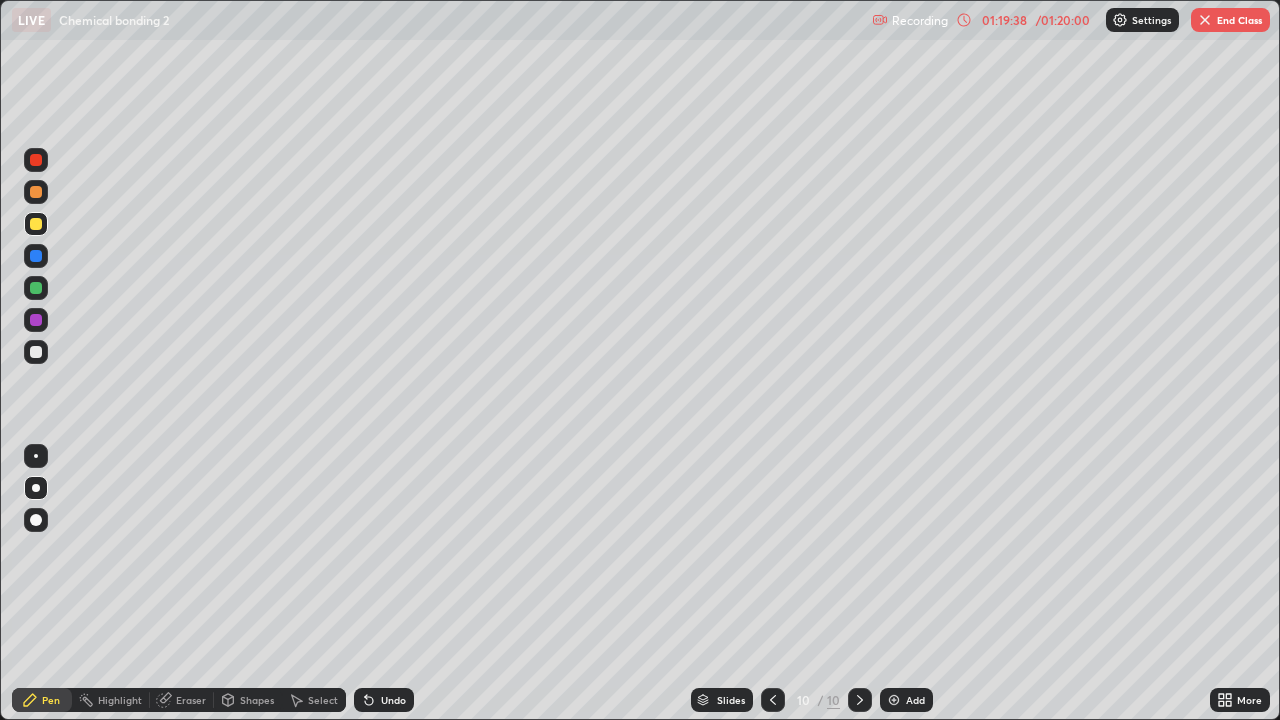 click on "/  01:20:00" at bounding box center (1063, 20) 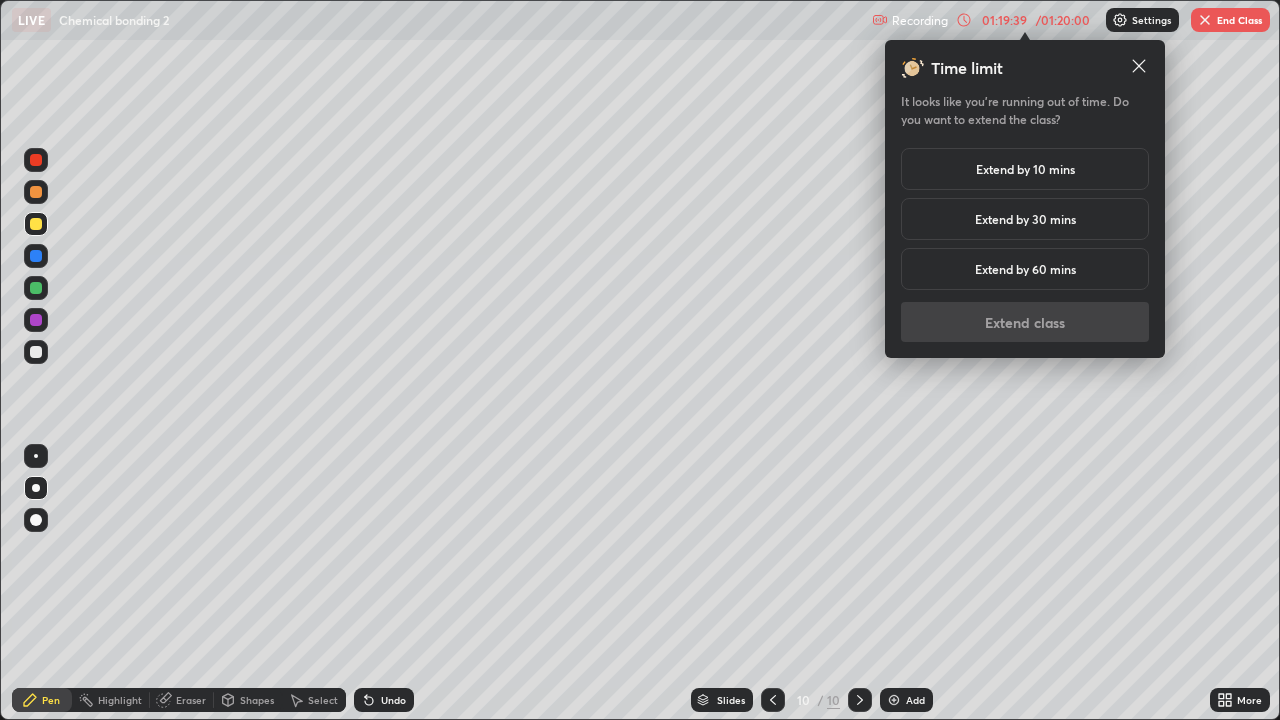 click on "Extend by 10 mins" at bounding box center (1025, 169) 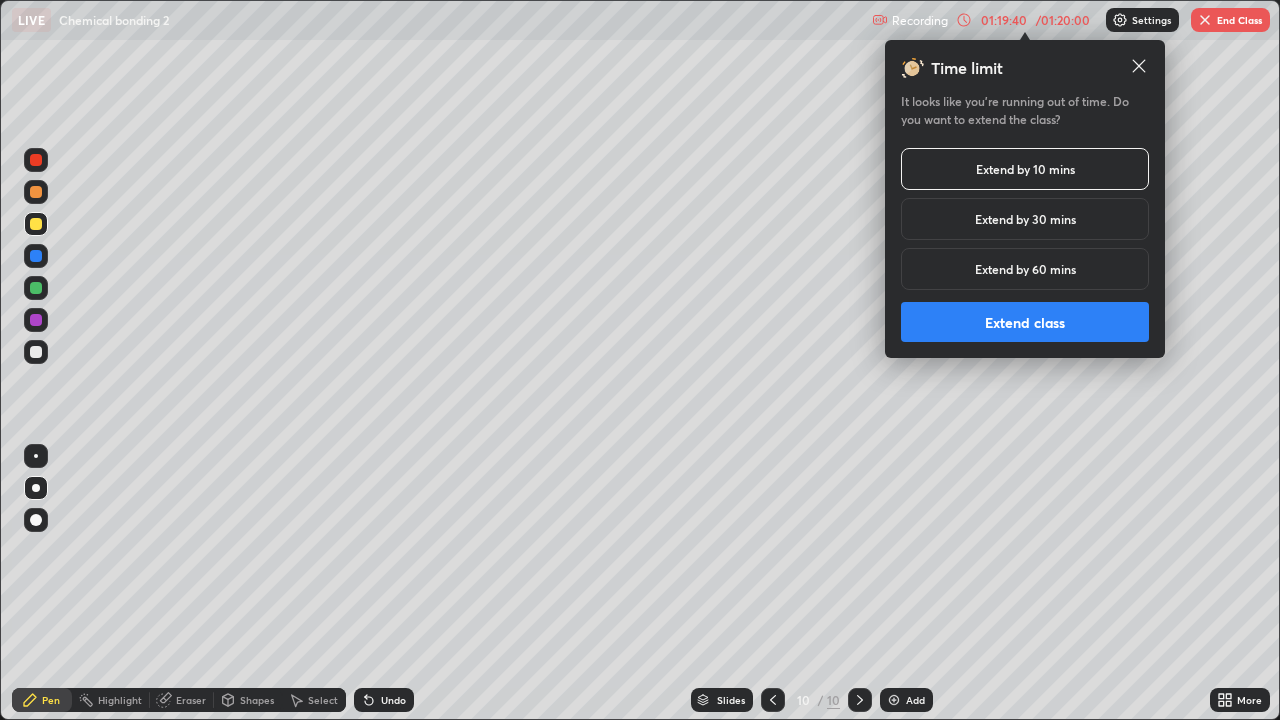 click on "Extend class" at bounding box center [1025, 322] 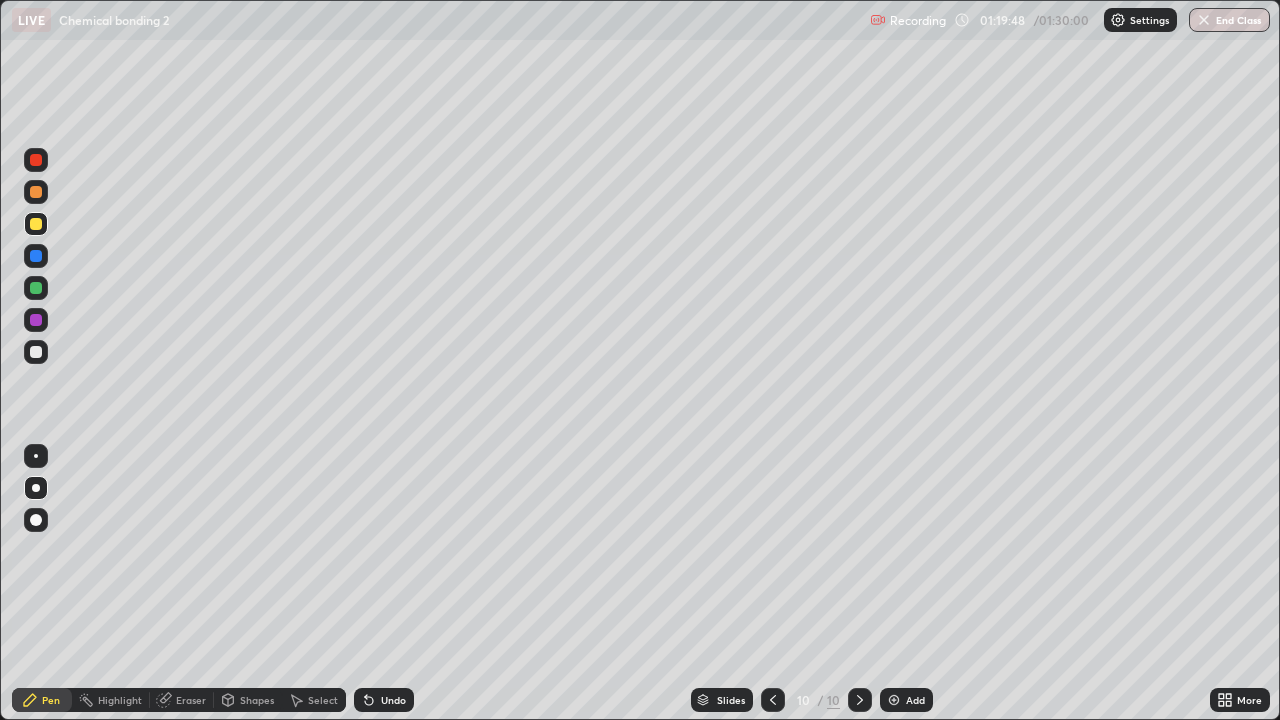 click on "Eraser" at bounding box center (182, 700) 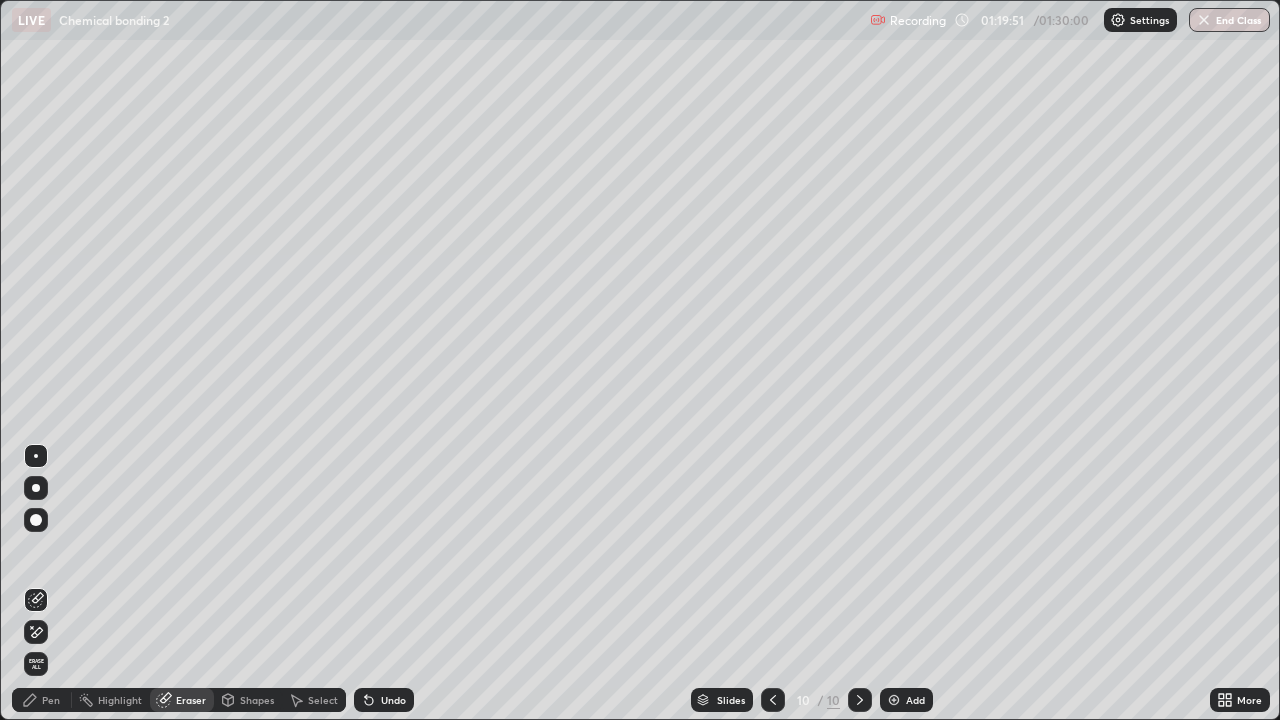 click on "Pen" at bounding box center [51, 700] 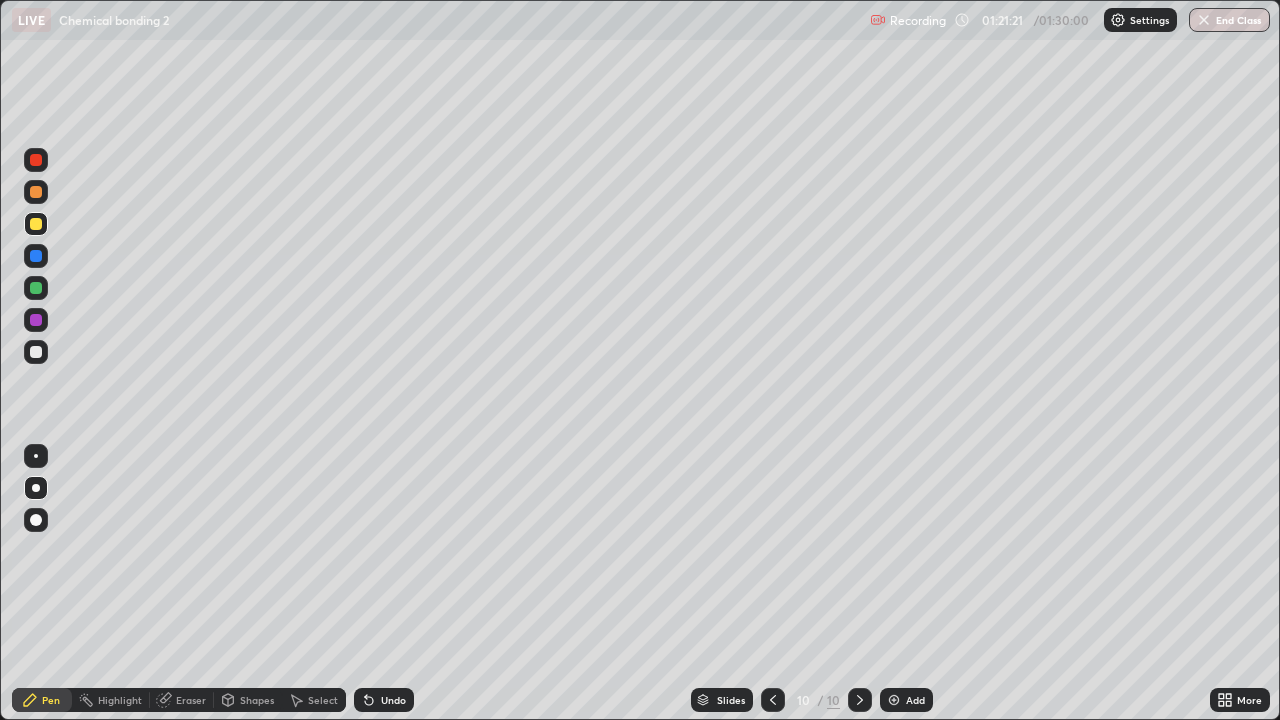 click on "Eraser" at bounding box center [182, 700] 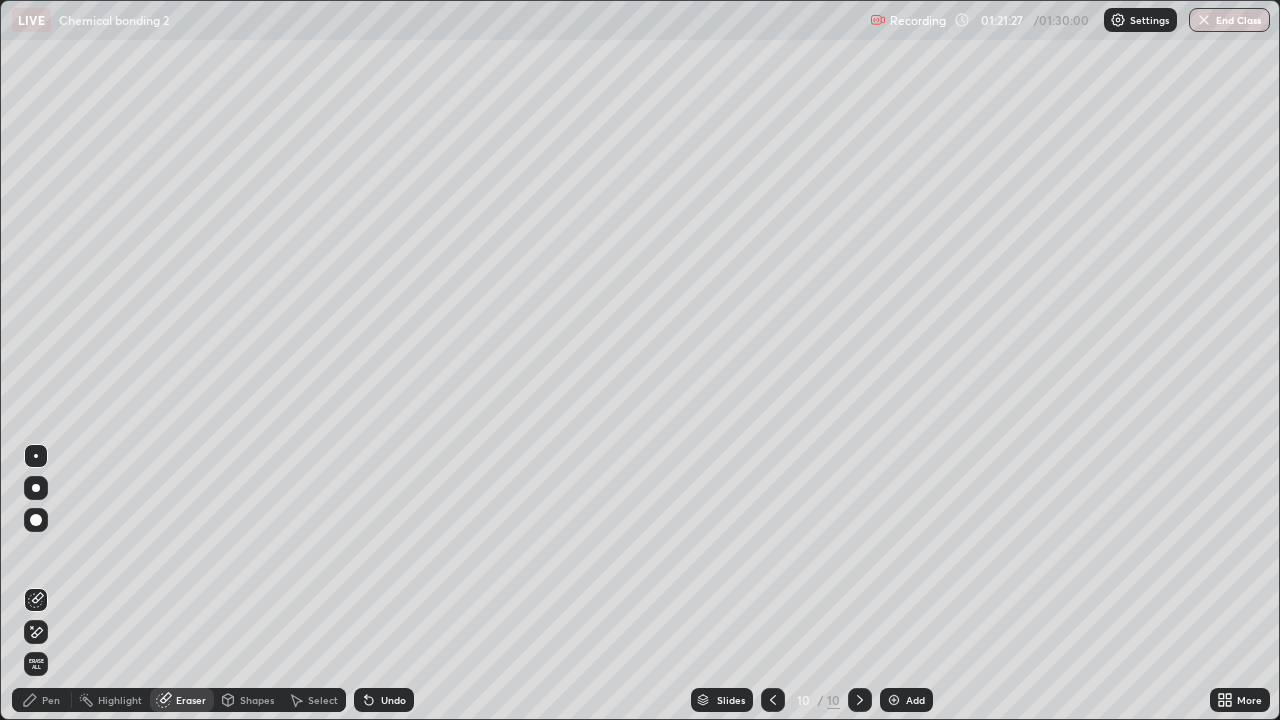click on "Pen" at bounding box center [51, 700] 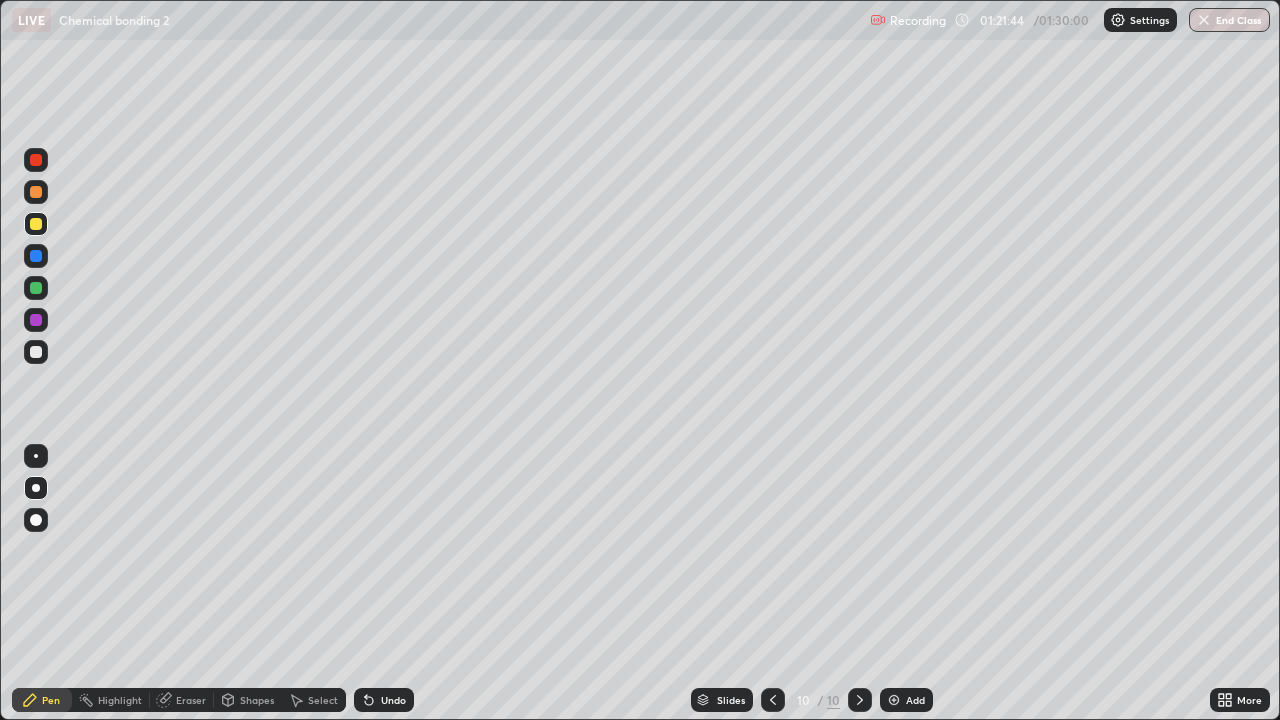 click on "Eraser" at bounding box center [191, 700] 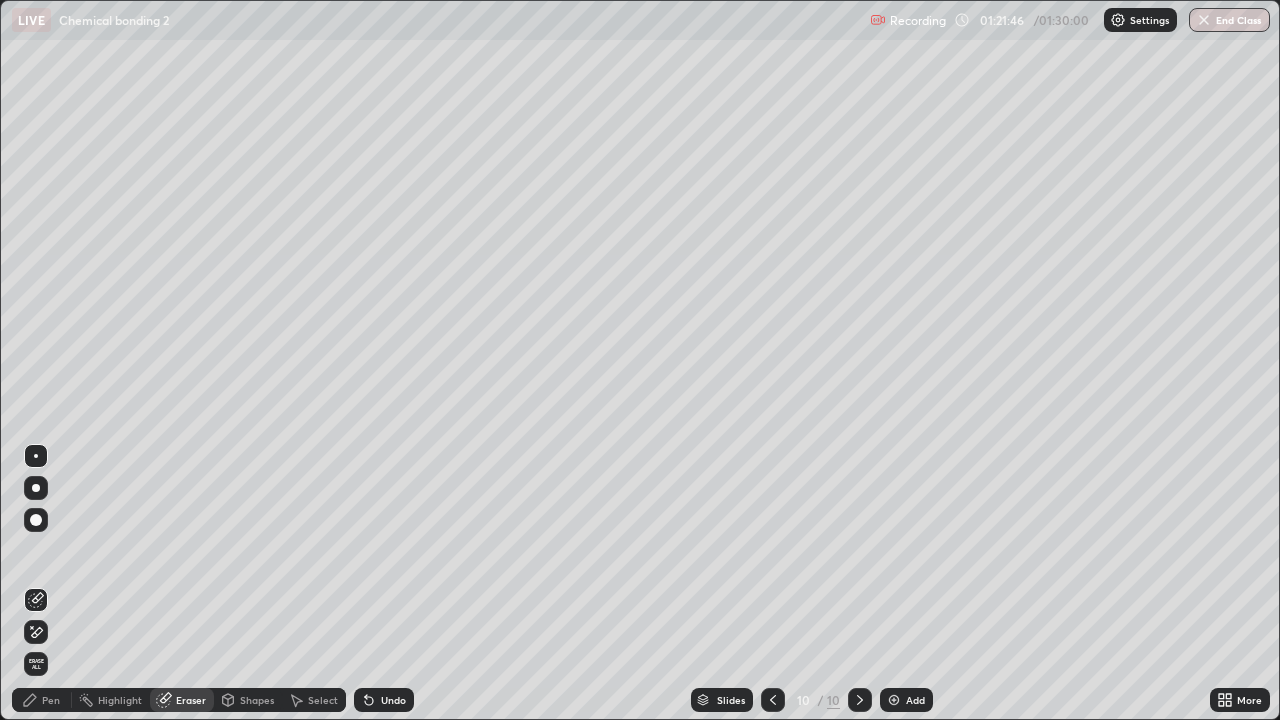 click on "Pen" at bounding box center [51, 700] 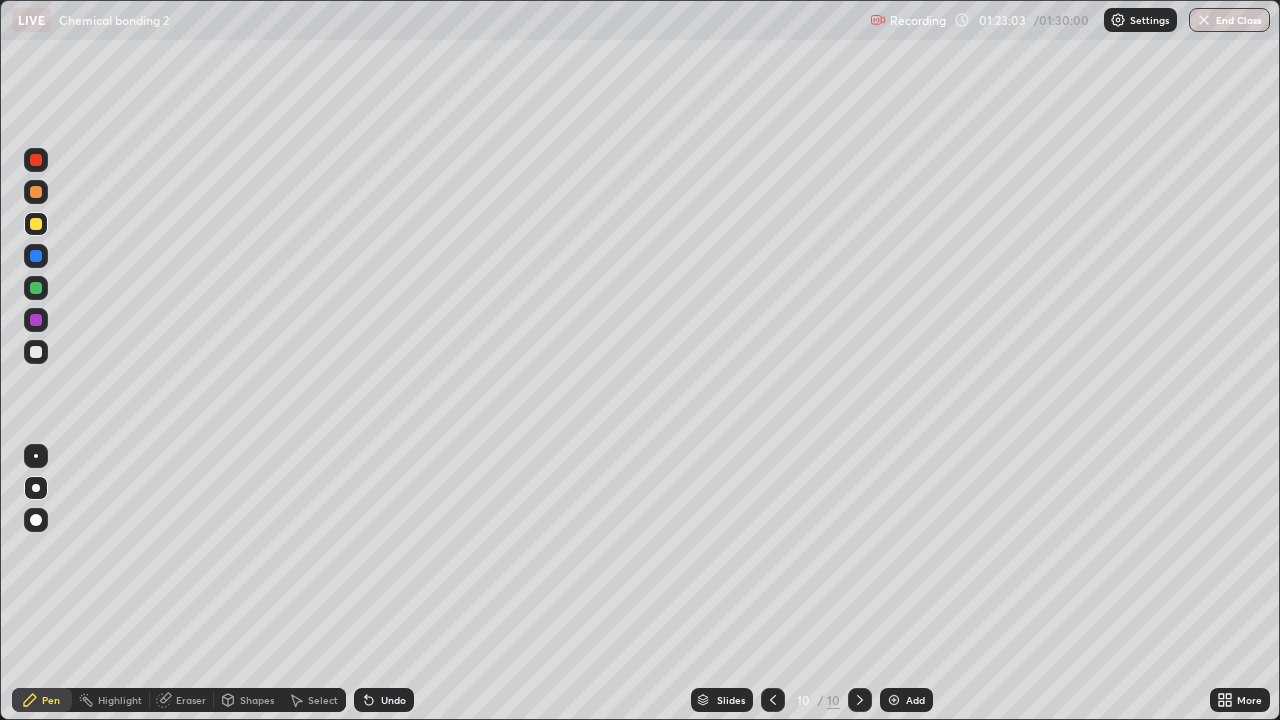 click on "Eraser" at bounding box center (191, 700) 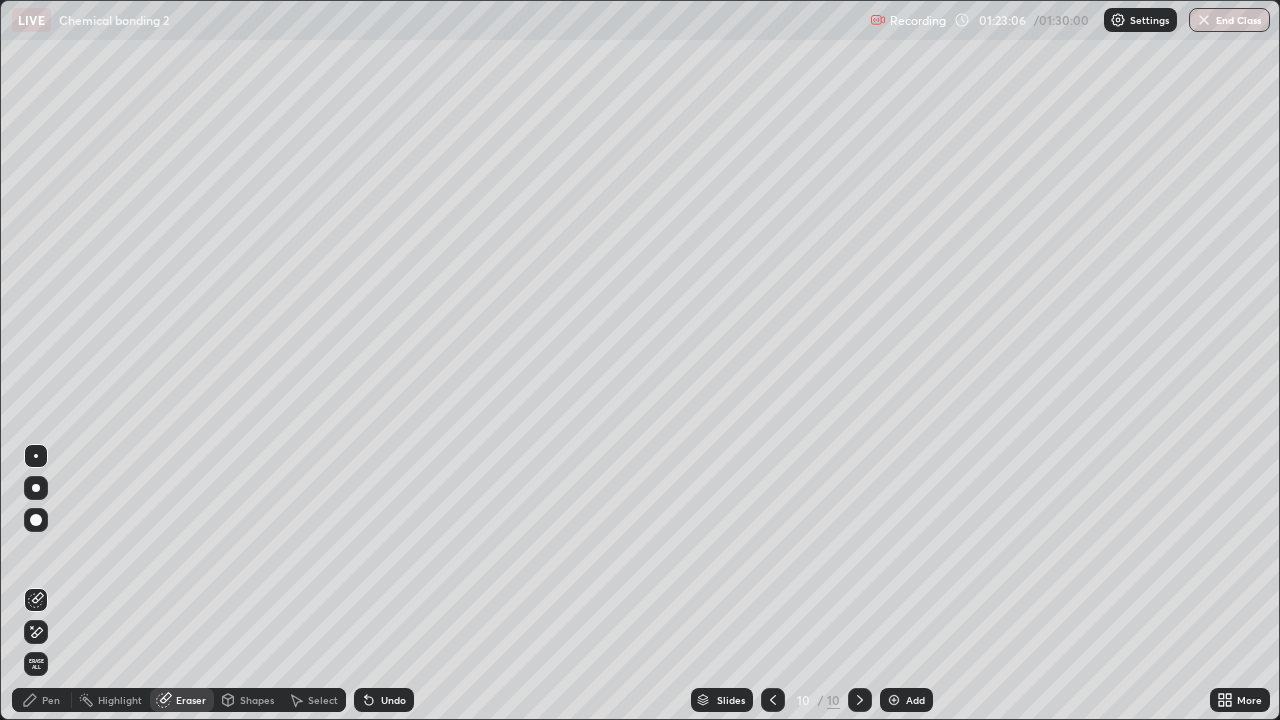 click on "Pen" at bounding box center [42, 700] 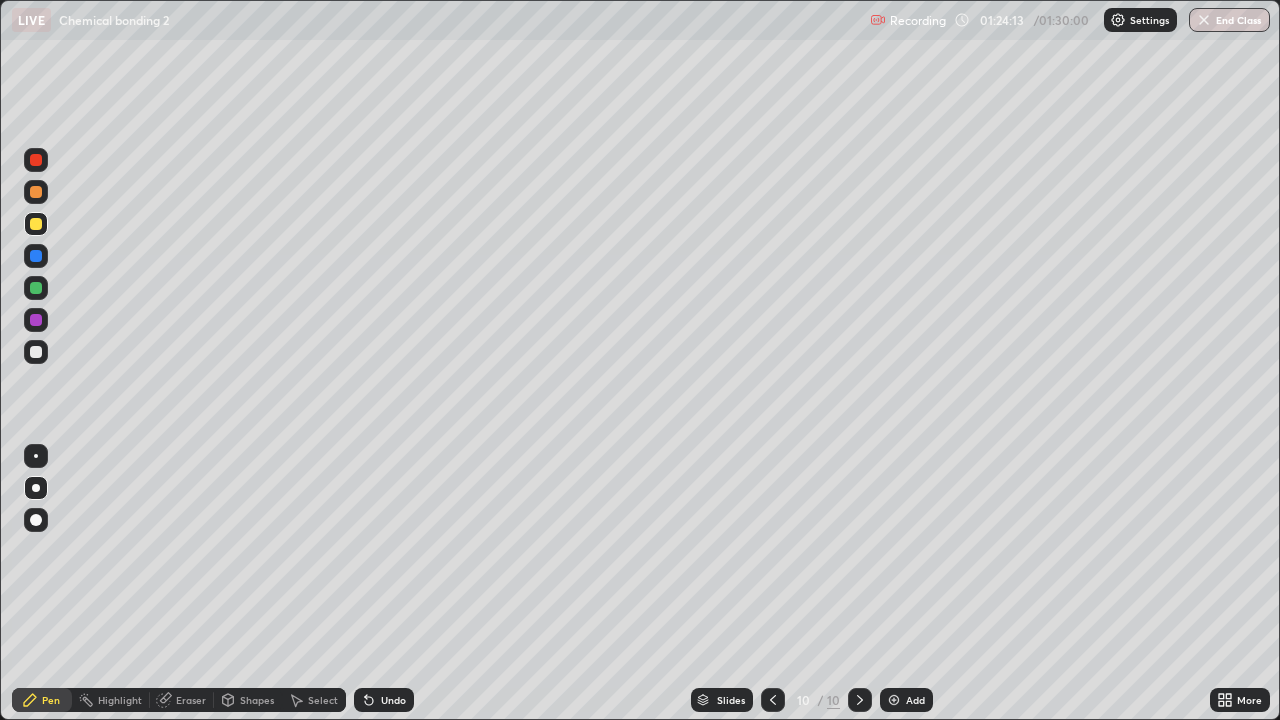 click on "End Class" at bounding box center (1229, 20) 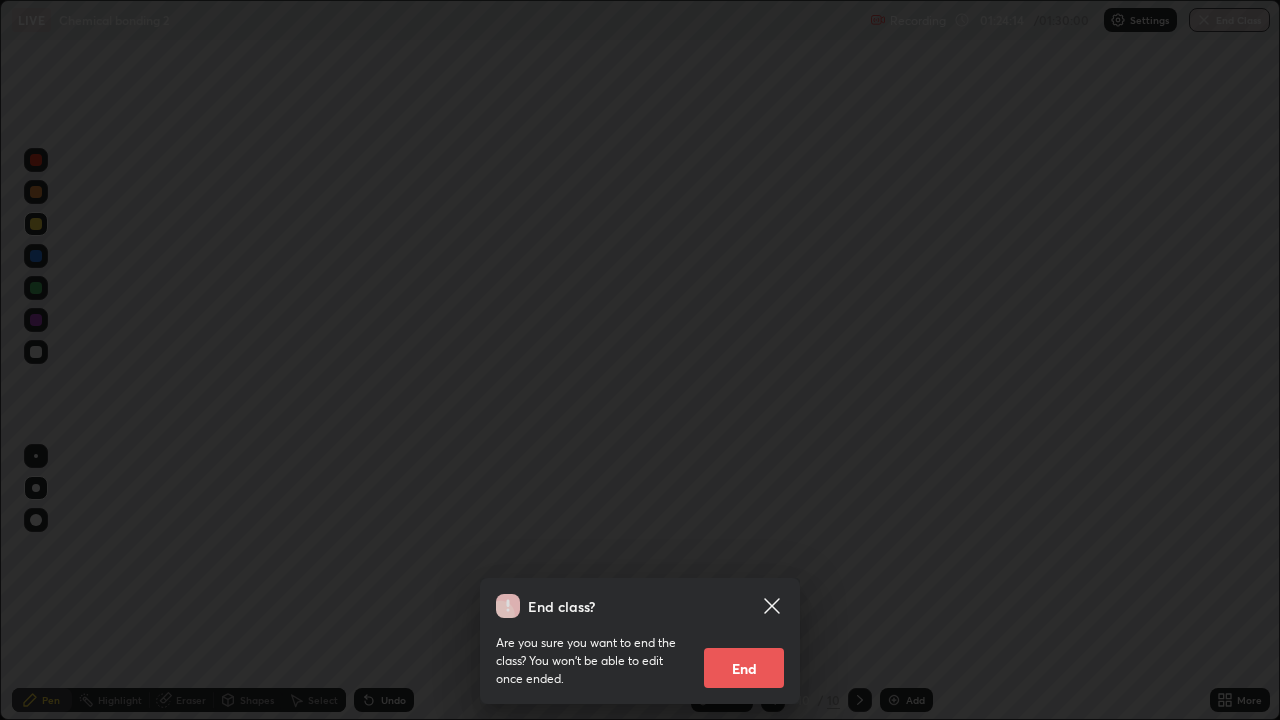 click on "End" at bounding box center (744, 668) 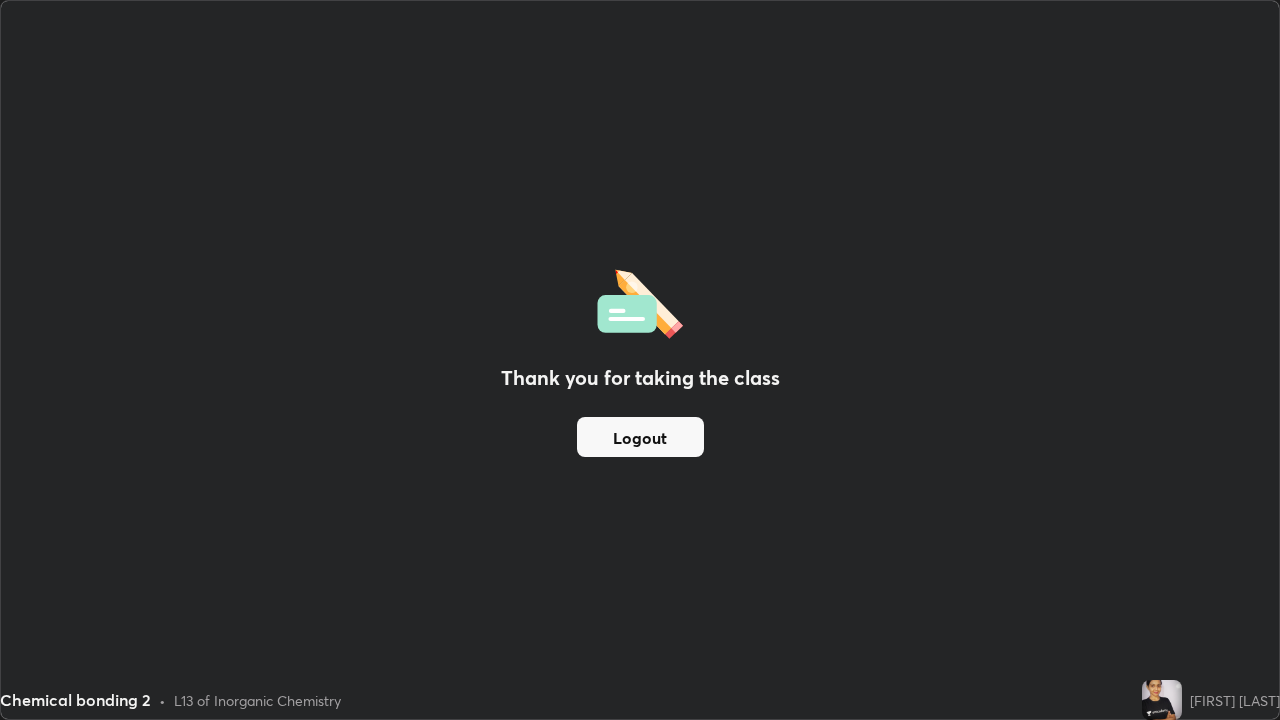 click on "Logout" at bounding box center [640, 437] 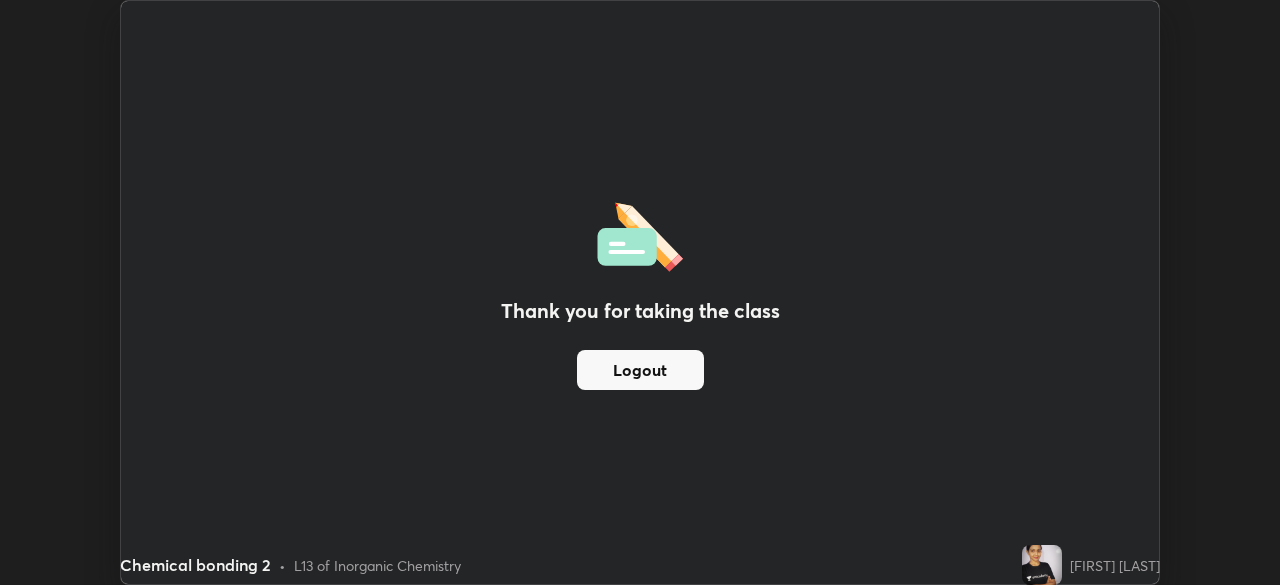 scroll, scrollTop: 585, scrollLeft: 1280, axis: both 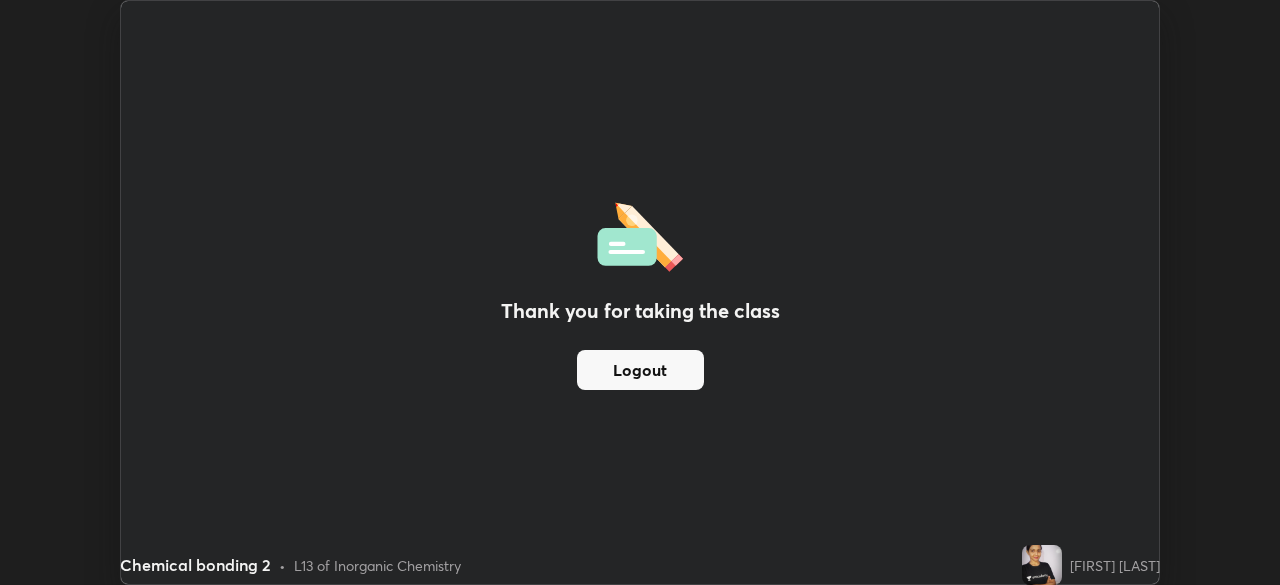 click on "Logout" at bounding box center (640, 370) 